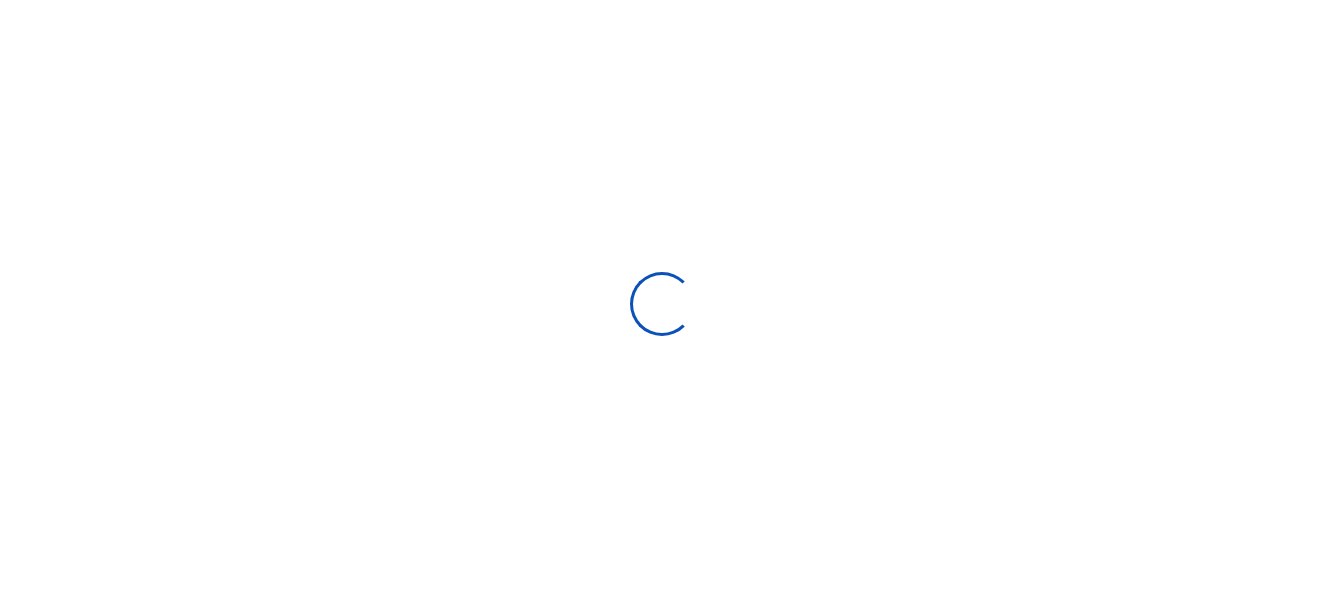 scroll, scrollTop: 0, scrollLeft: 0, axis: both 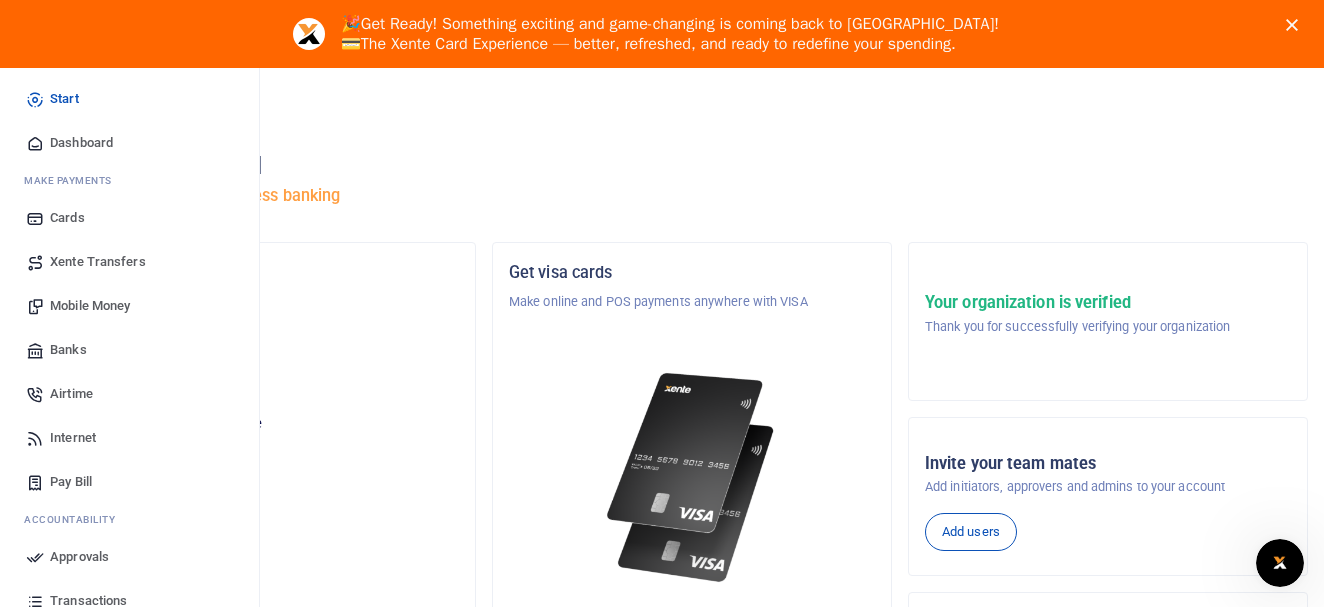 click on "Dashboard" at bounding box center (81, 143) 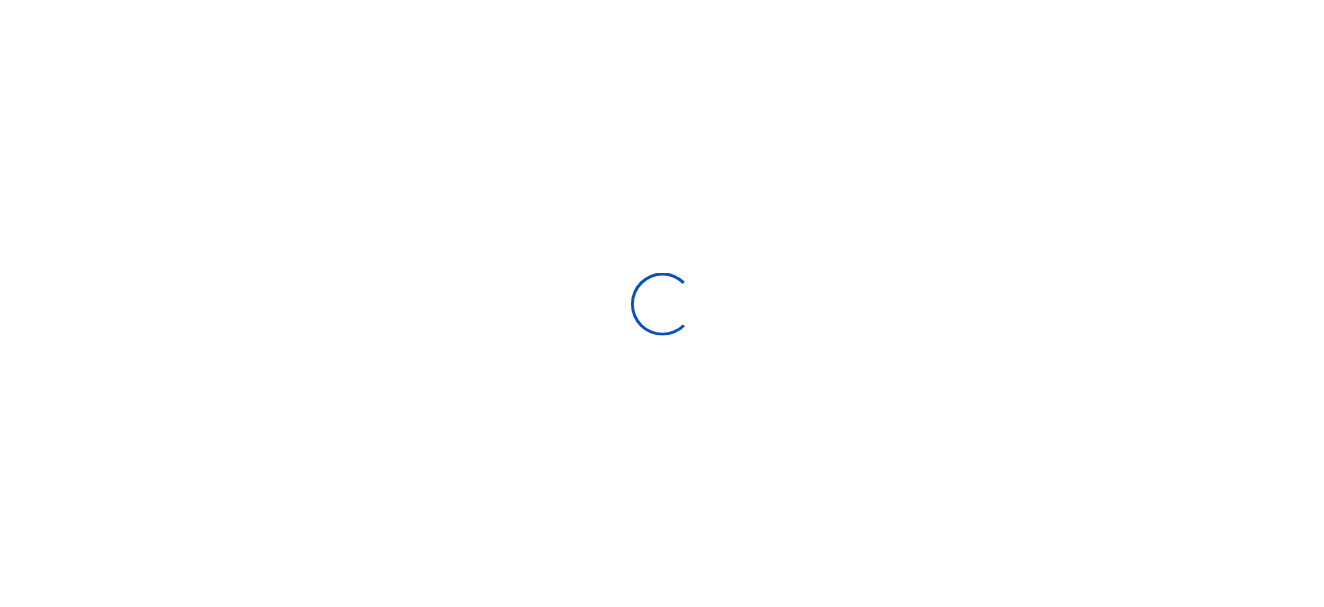 scroll, scrollTop: 0, scrollLeft: 0, axis: both 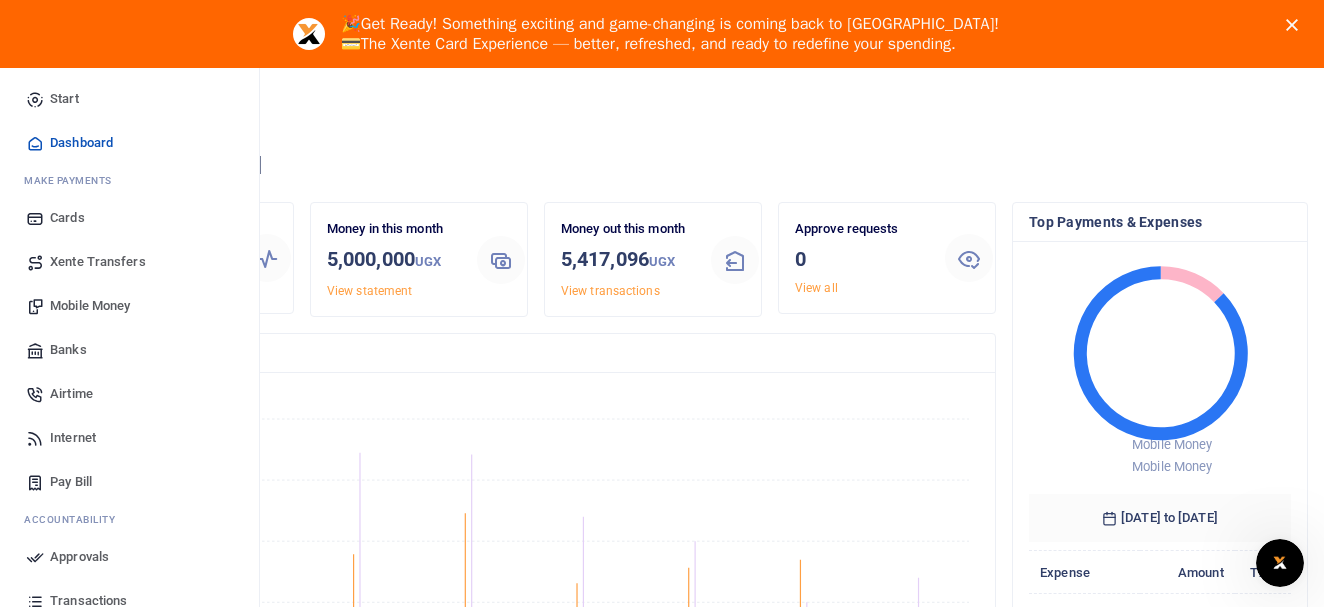 click on "Mobile Money" at bounding box center [90, 306] 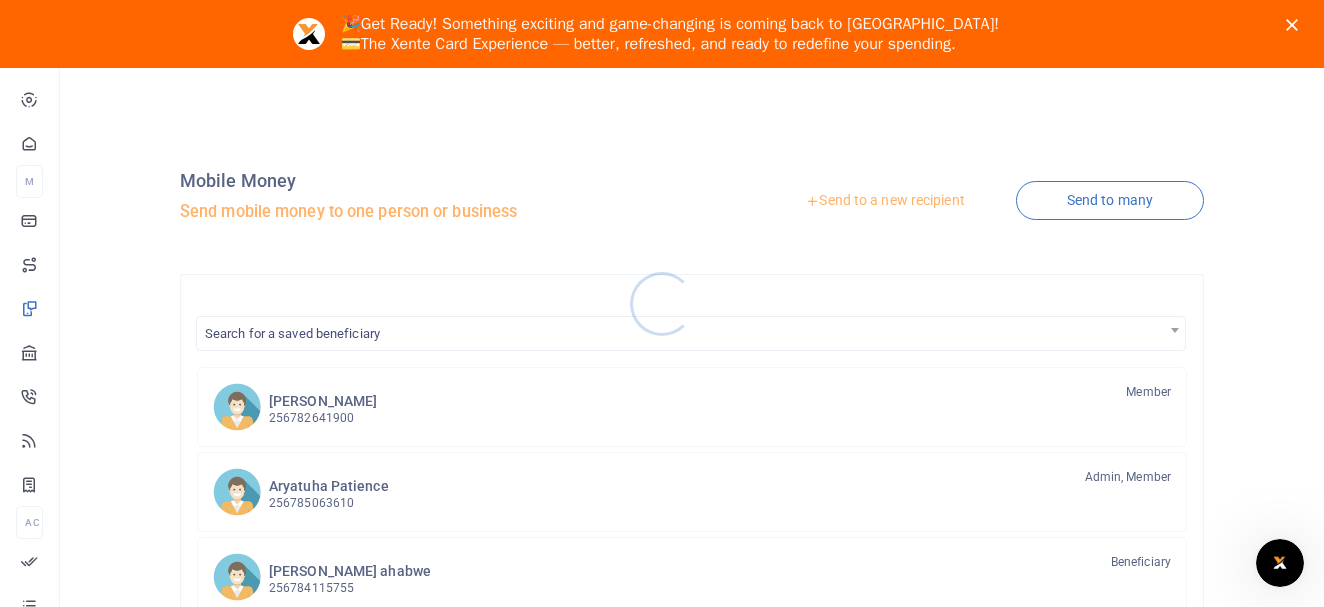 scroll, scrollTop: 0, scrollLeft: 0, axis: both 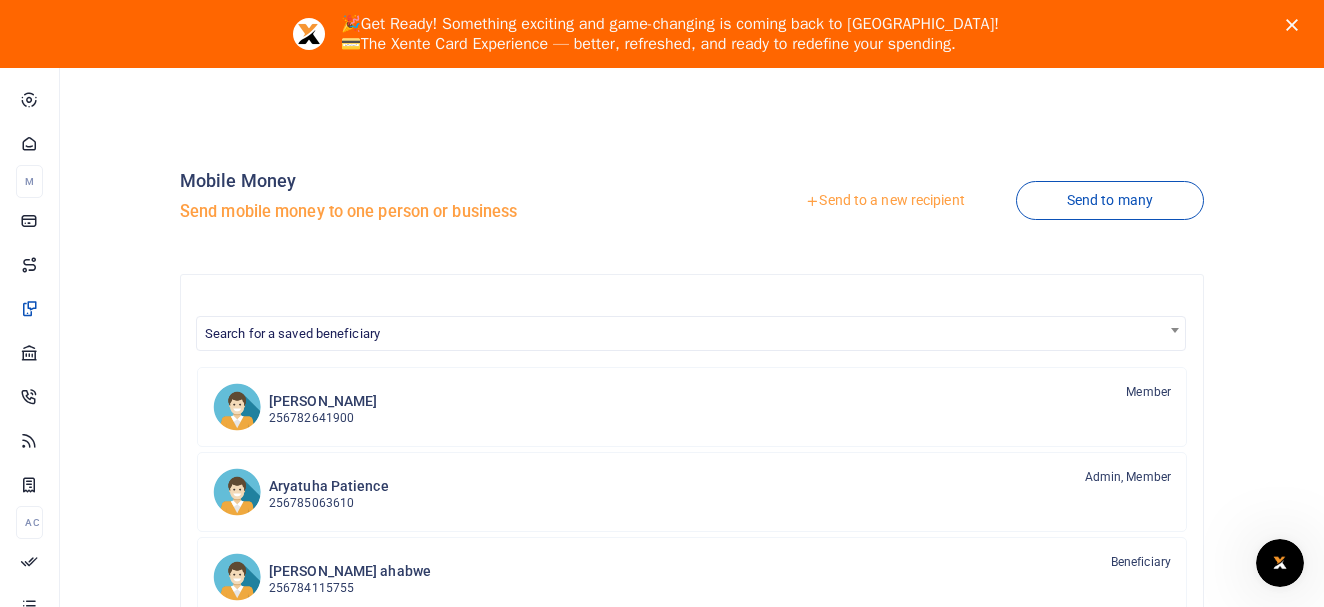 click on "Send to a new recipient" at bounding box center (884, 201) 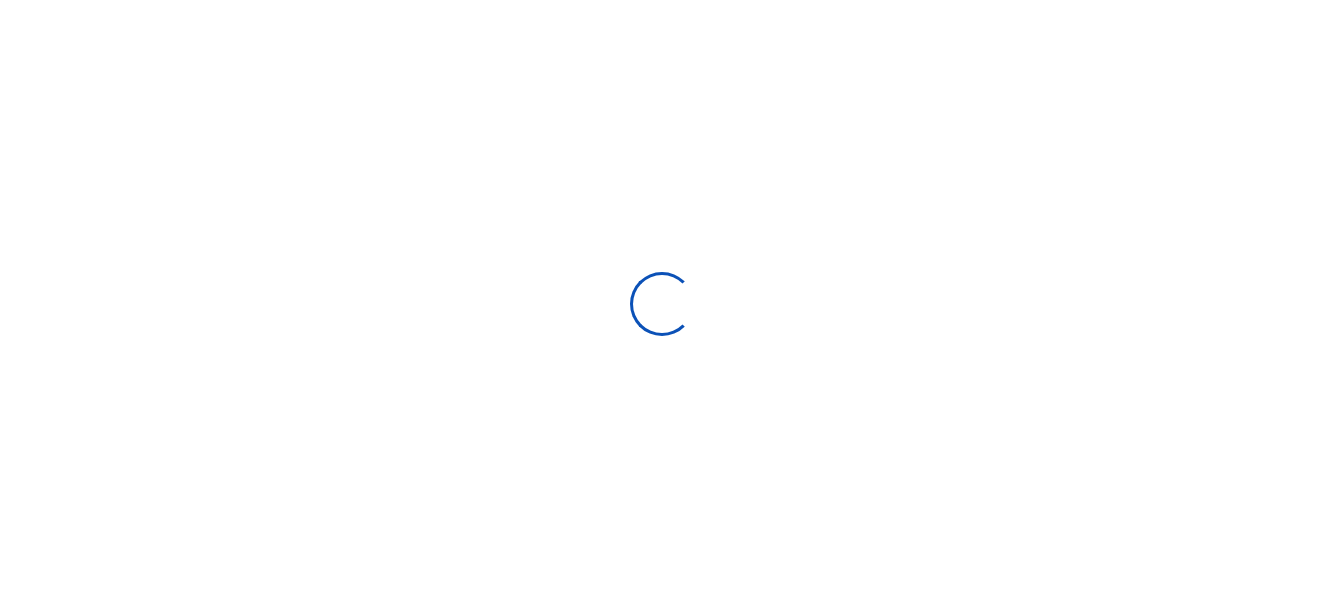 scroll, scrollTop: 0, scrollLeft: 0, axis: both 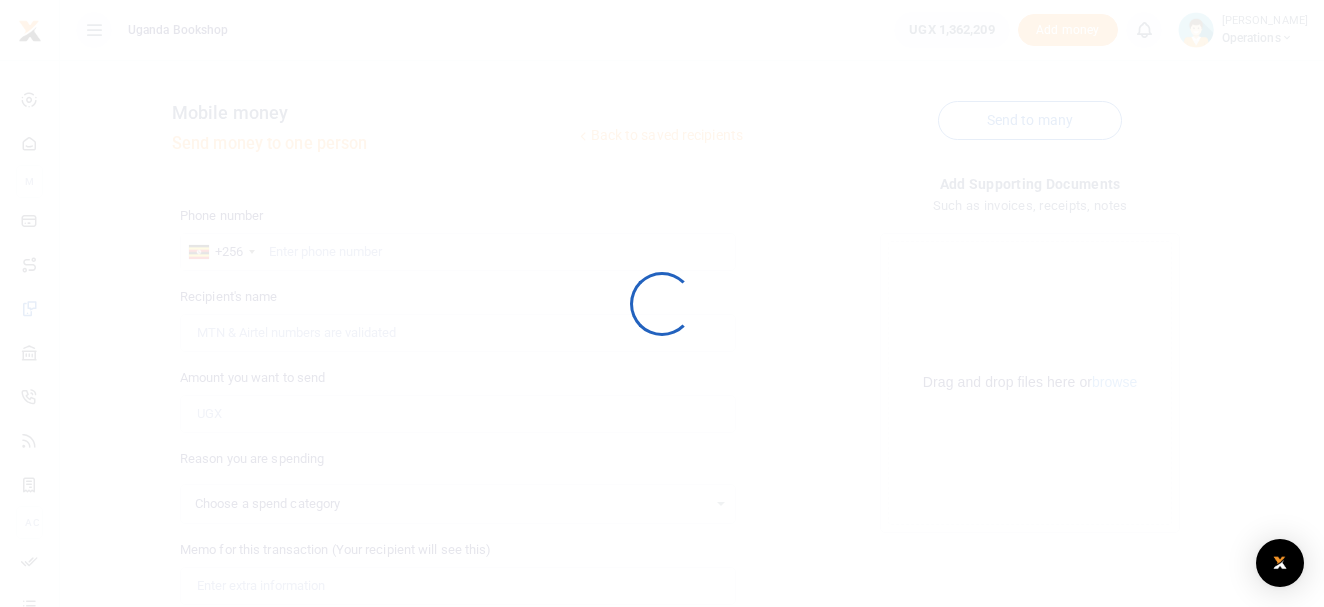 select 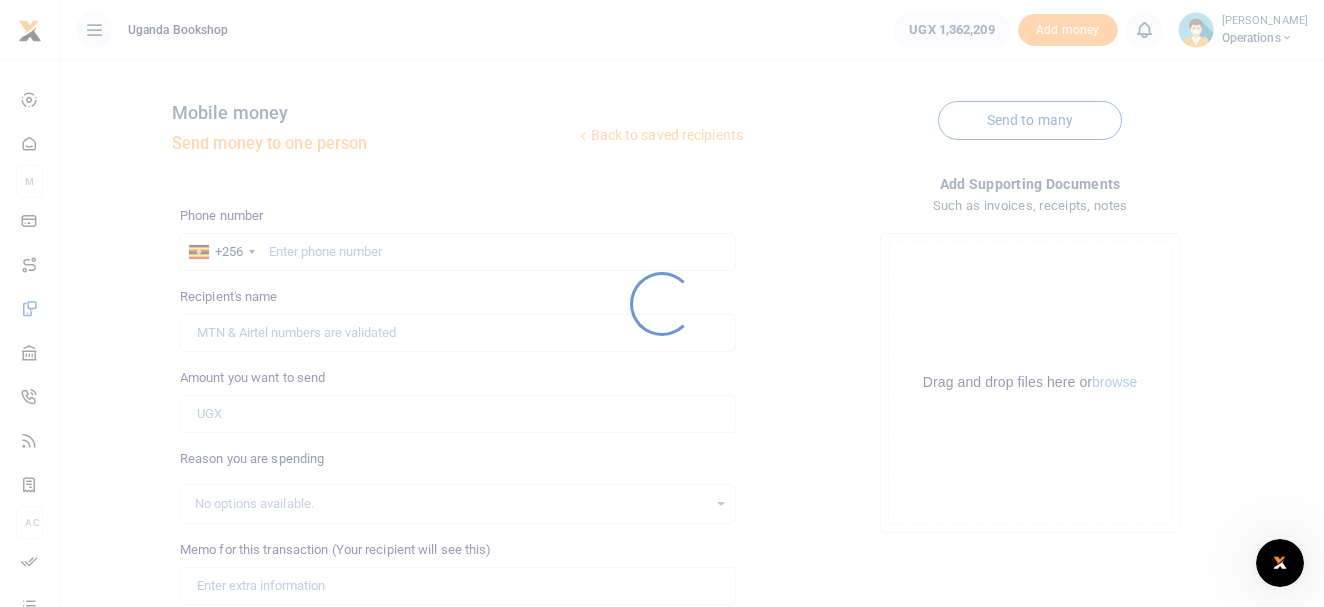 scroll, scrollTop: 0, scrollLeft: 0, axis: both 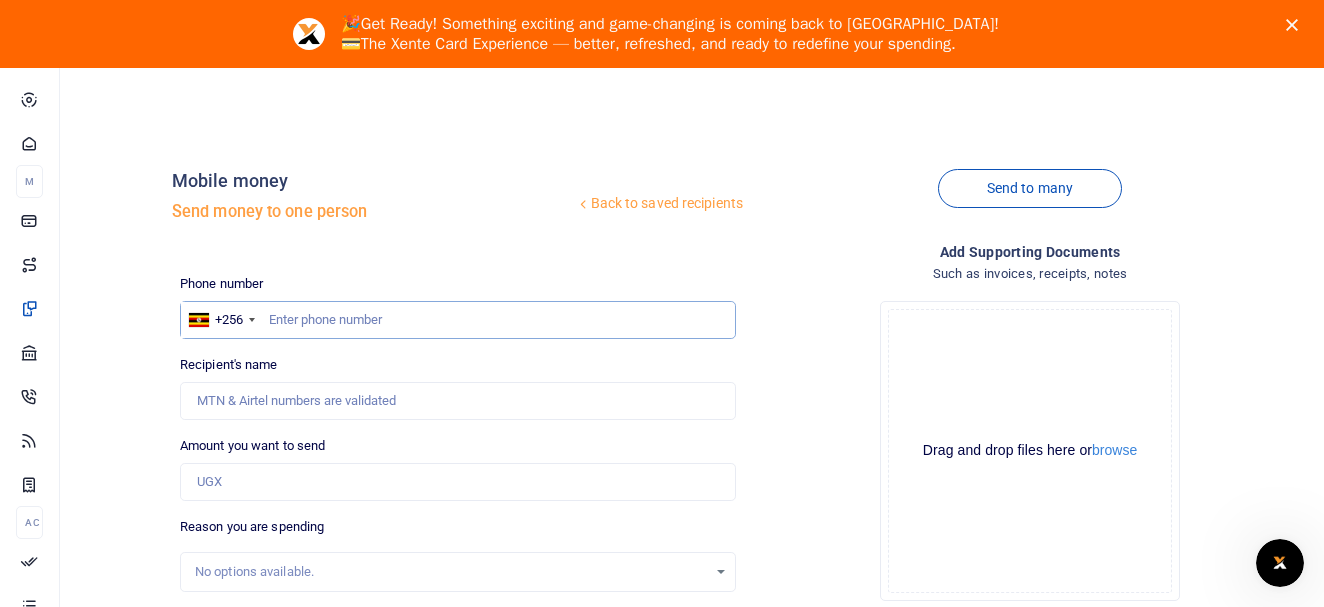 click at bounding box center (458, 320) 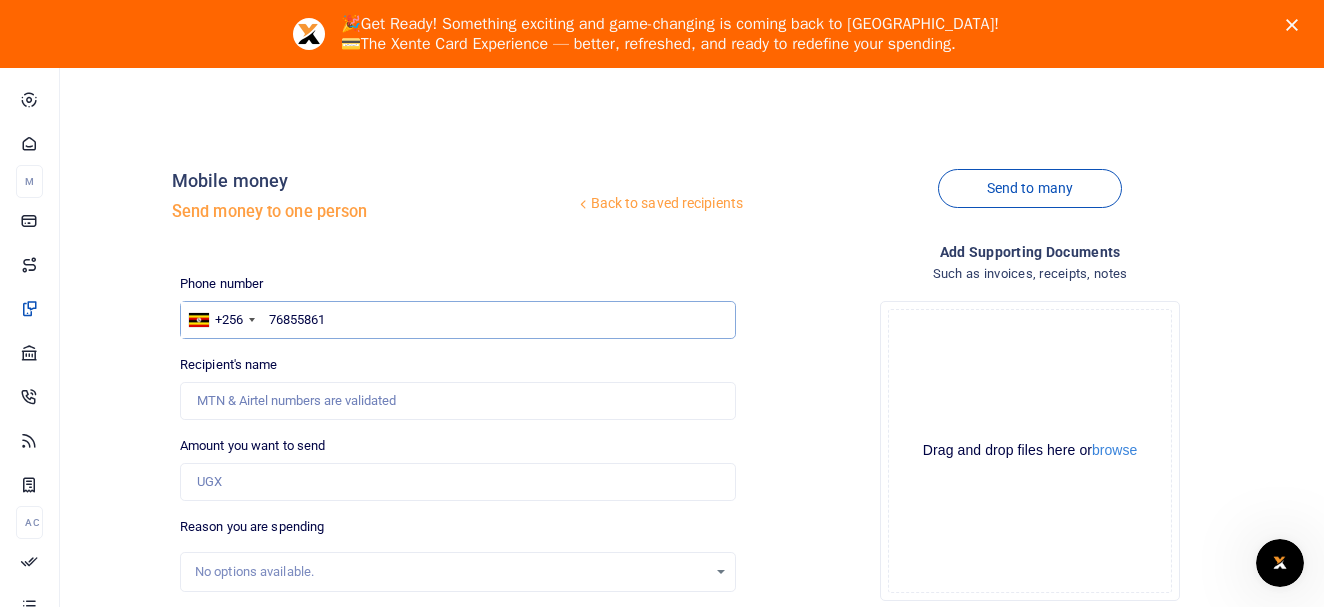 type on "768558613" 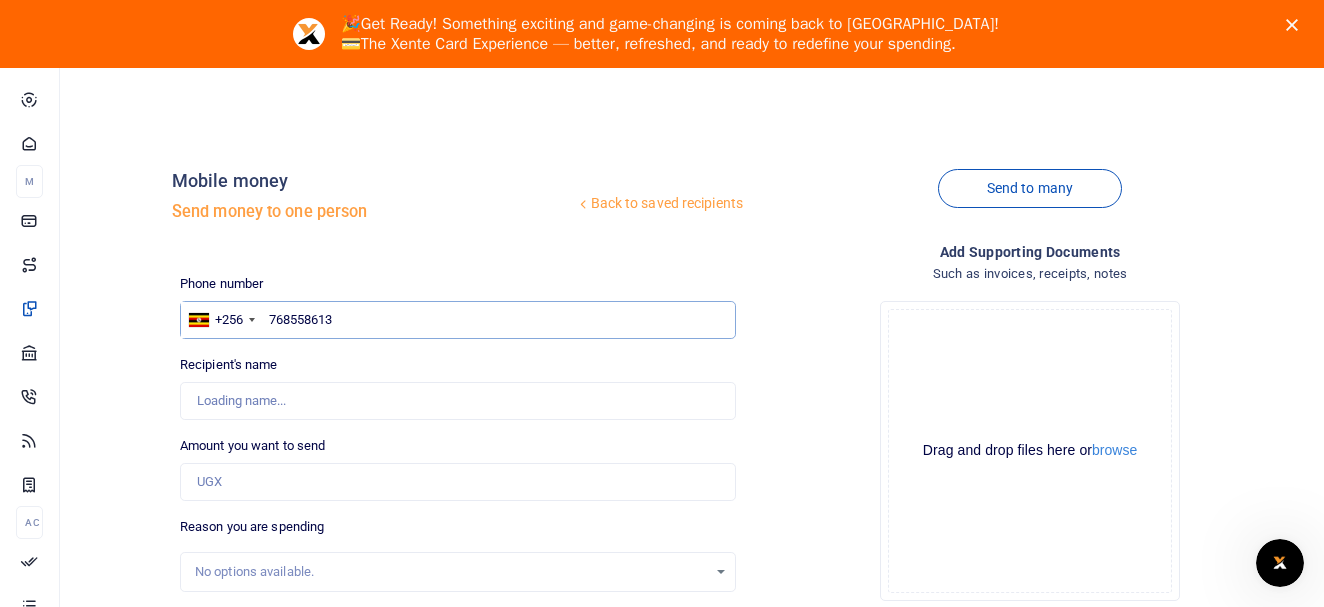 type on "Prince [PERSON_NAME]" 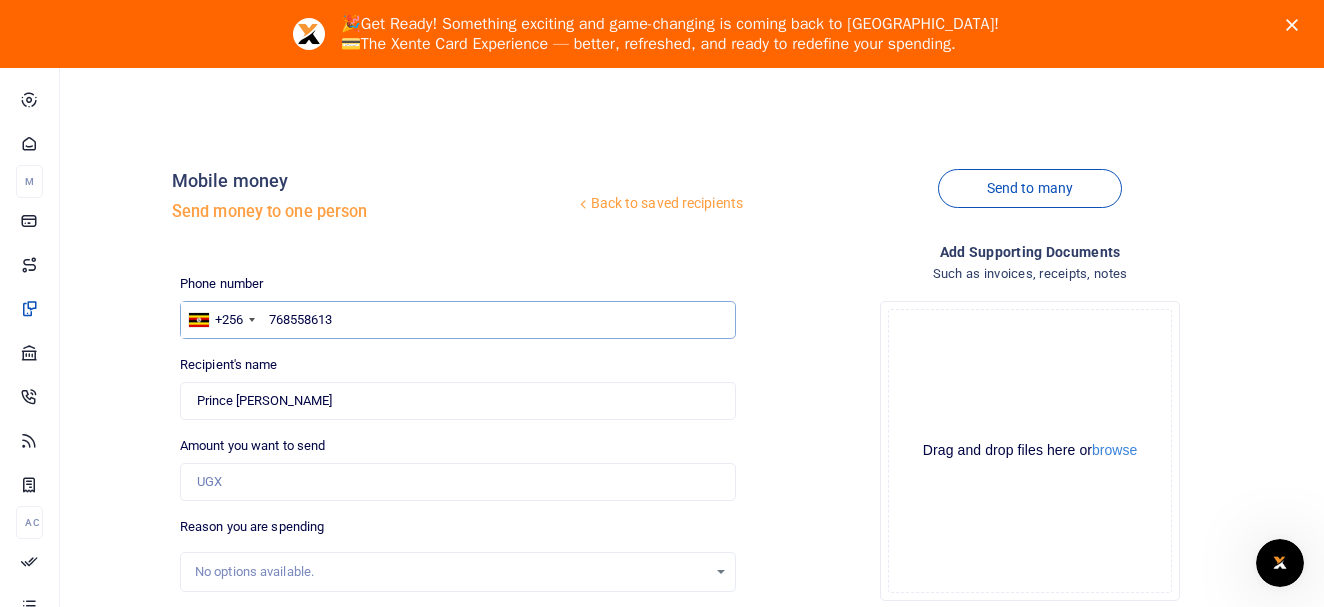 type on "768558613" 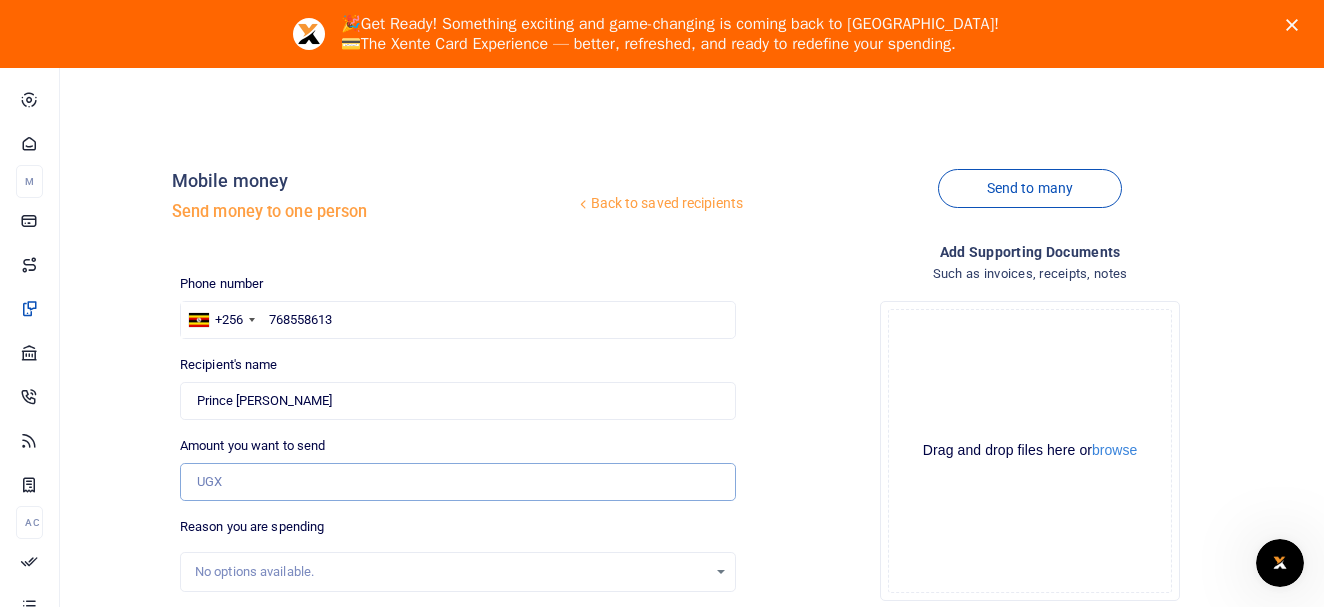 click on "Amount you want to send" at bounding box center (458, 482) 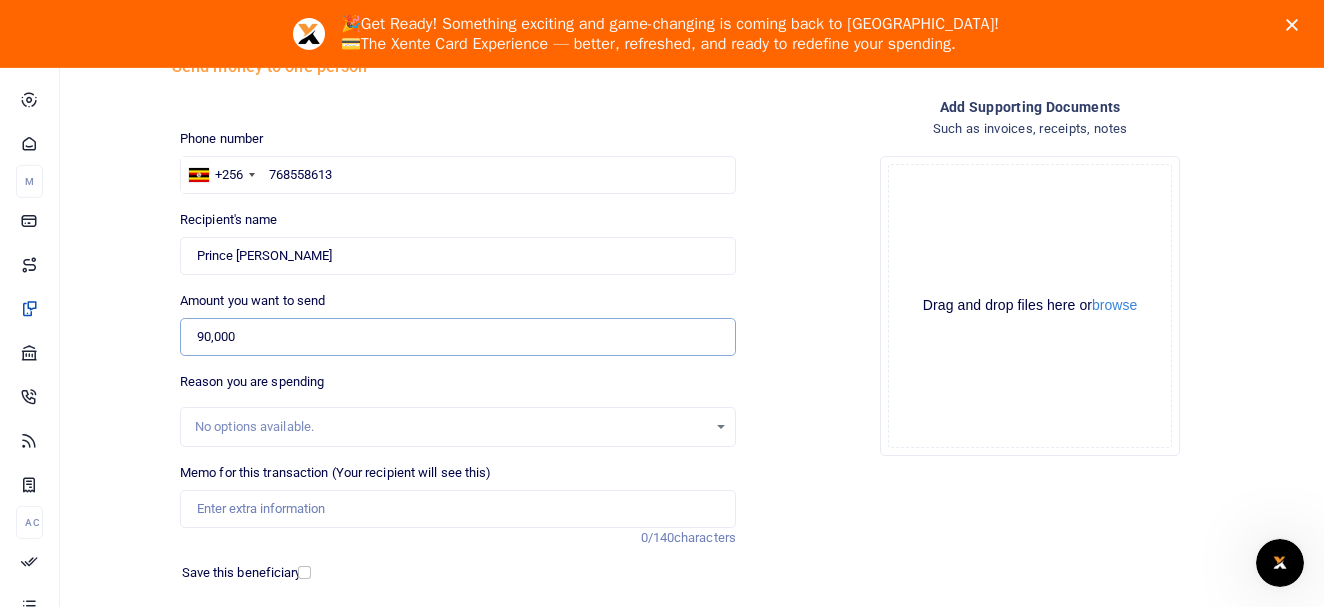 scroll, scrollTop: 188, scrollLeft: 0, axis: vertical 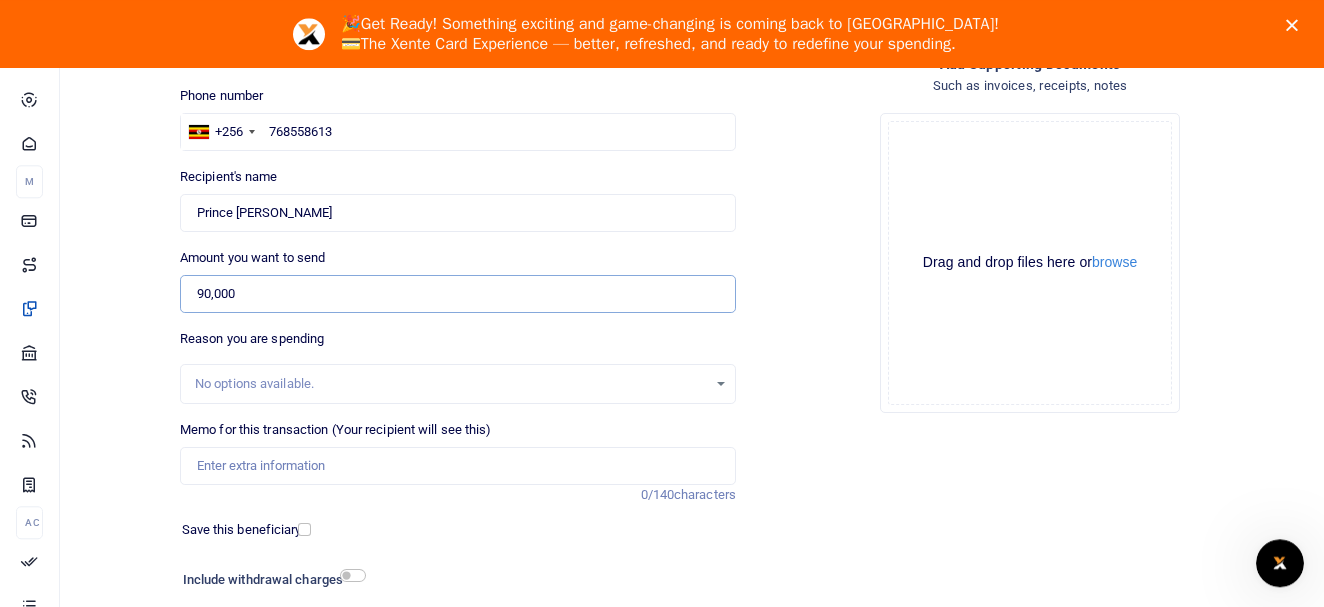 type on "90,000" 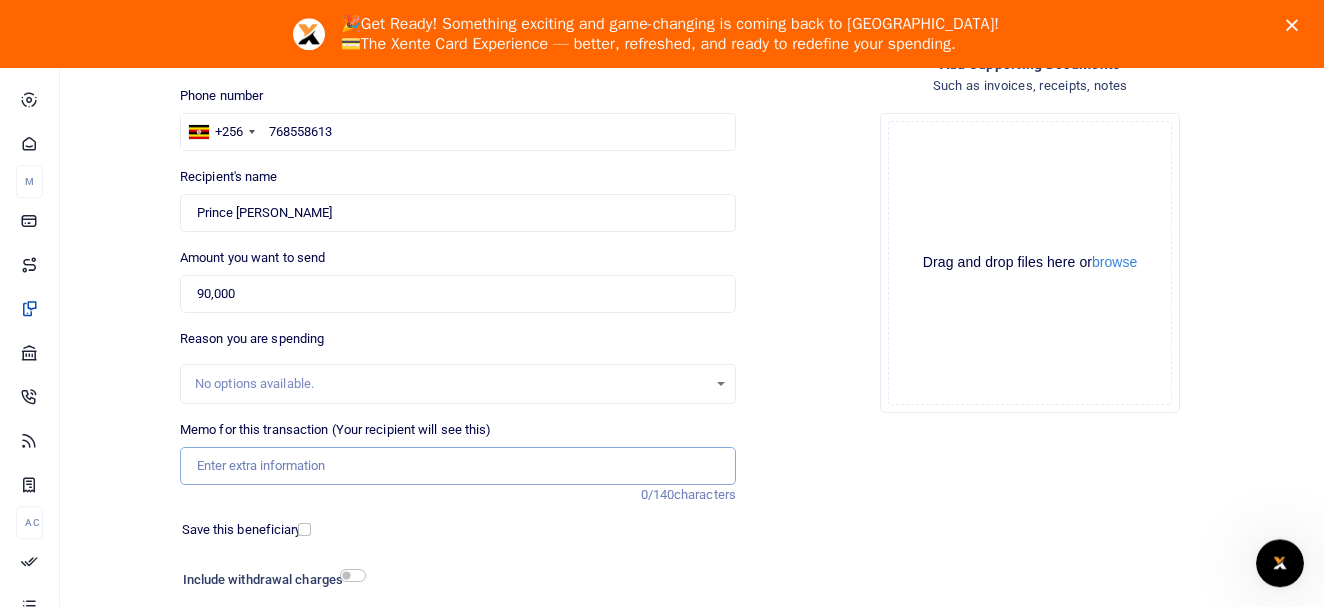 click on "Memo for this transaction (Your recipient will see this)" at bounding box center (458, 466) 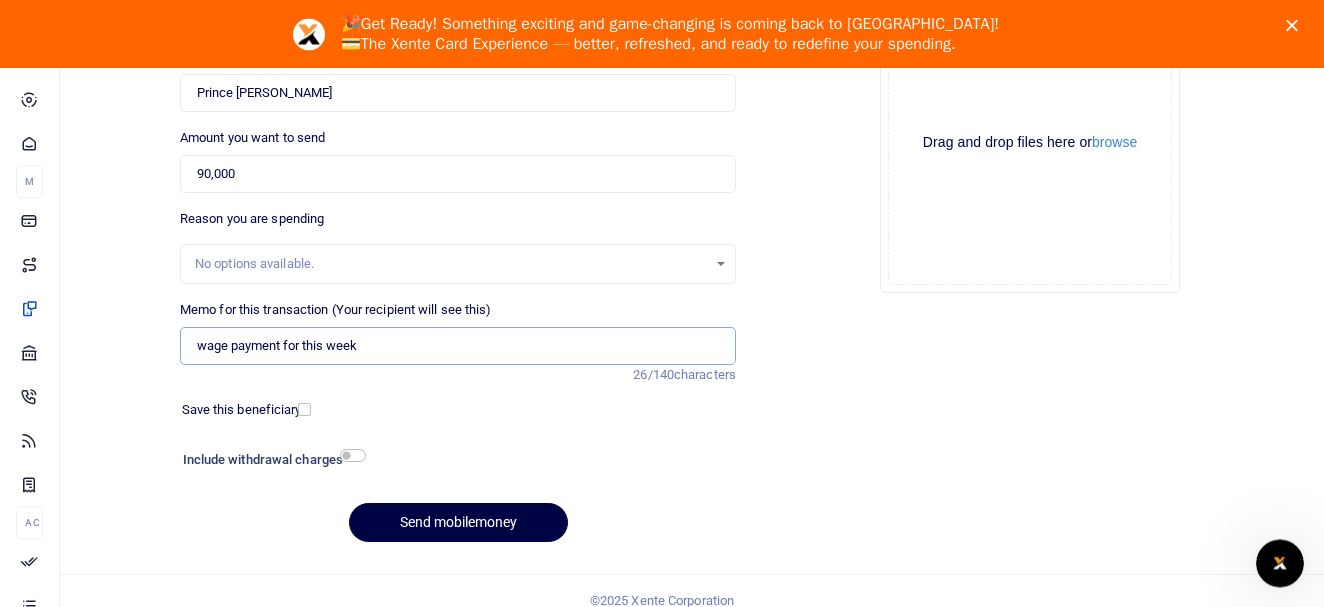 scroll, scrollTop: 347, scrollLeft: 0, axis: vertical 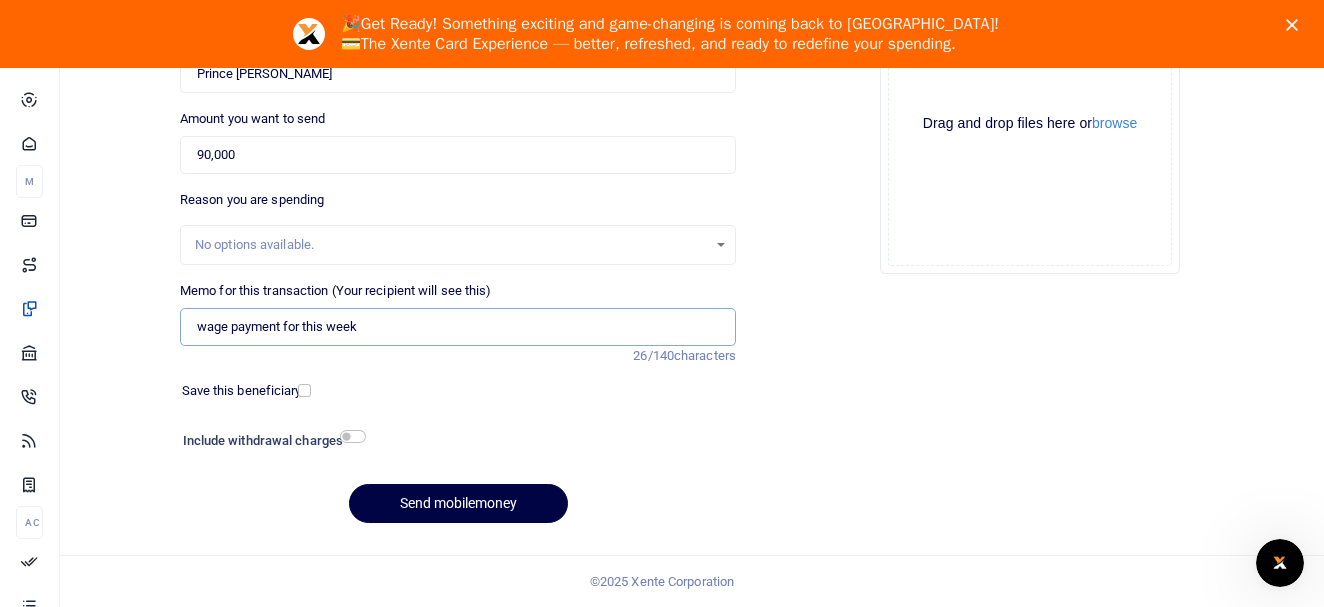 type on "wage payment for this week" 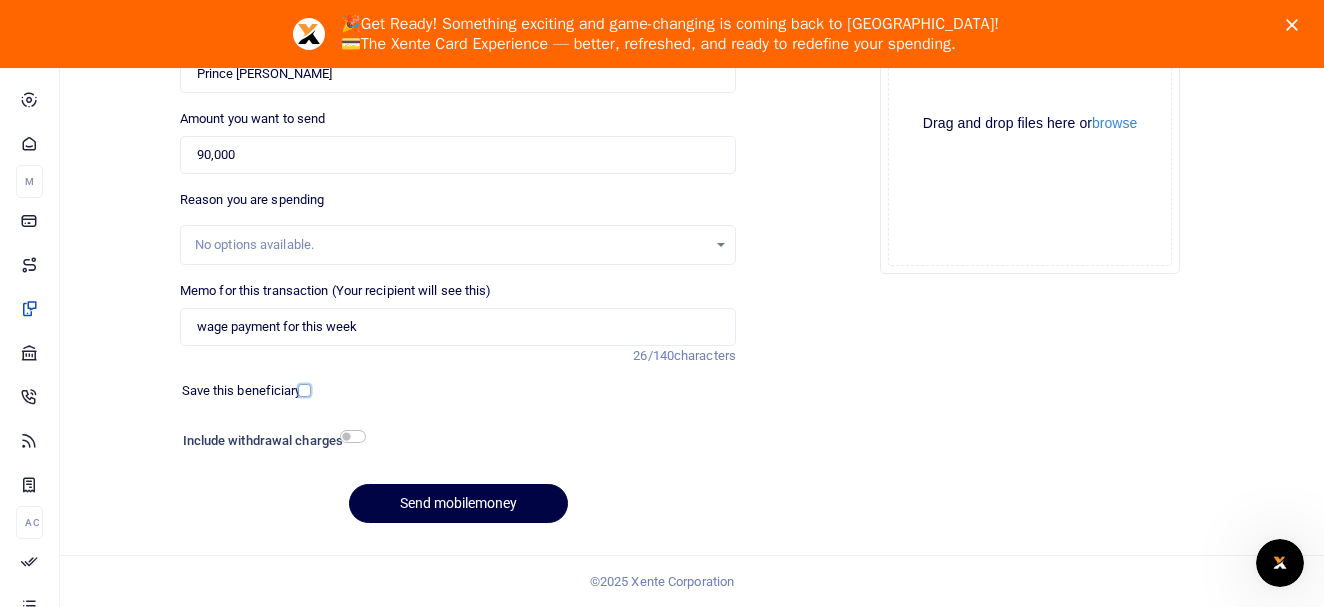 click at bounding box center [304, 390] 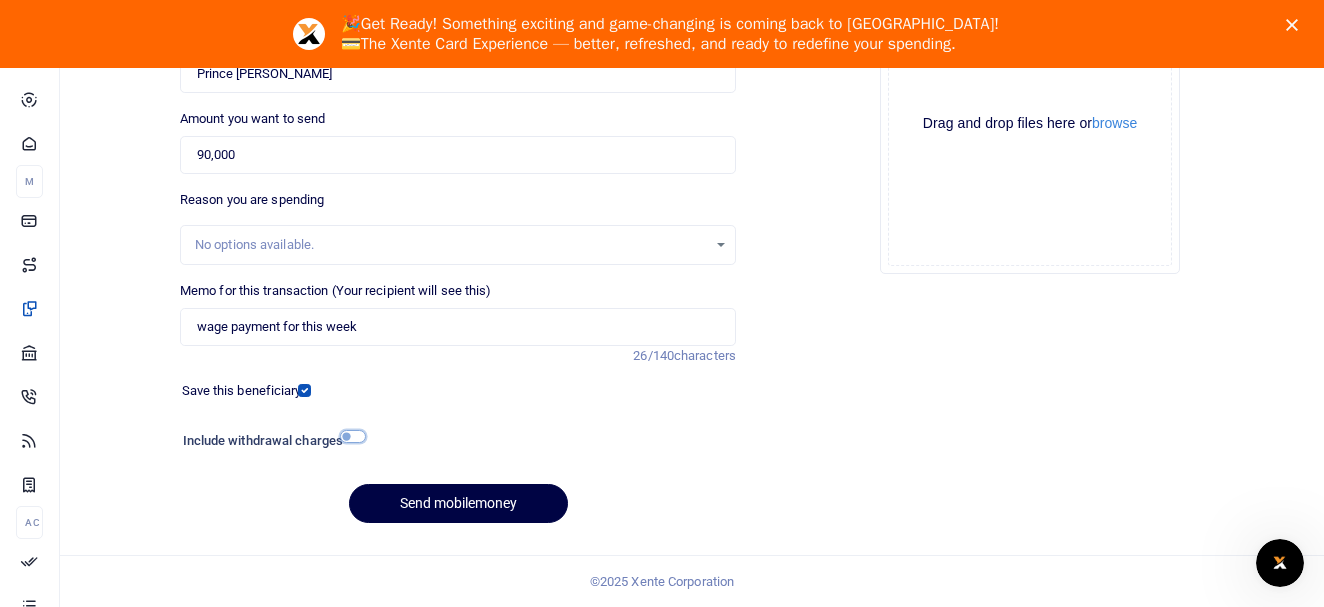 click at bounding box center [353, 436] 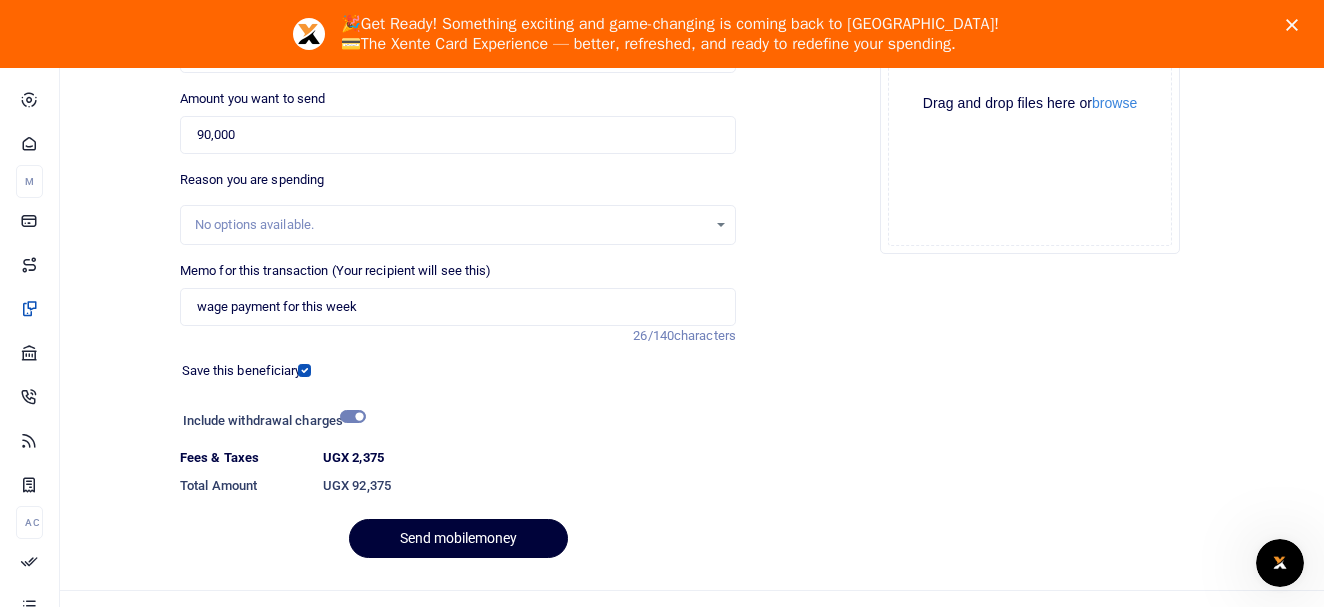 click on "Send mobilemoney" at bounding box center (458, 538) 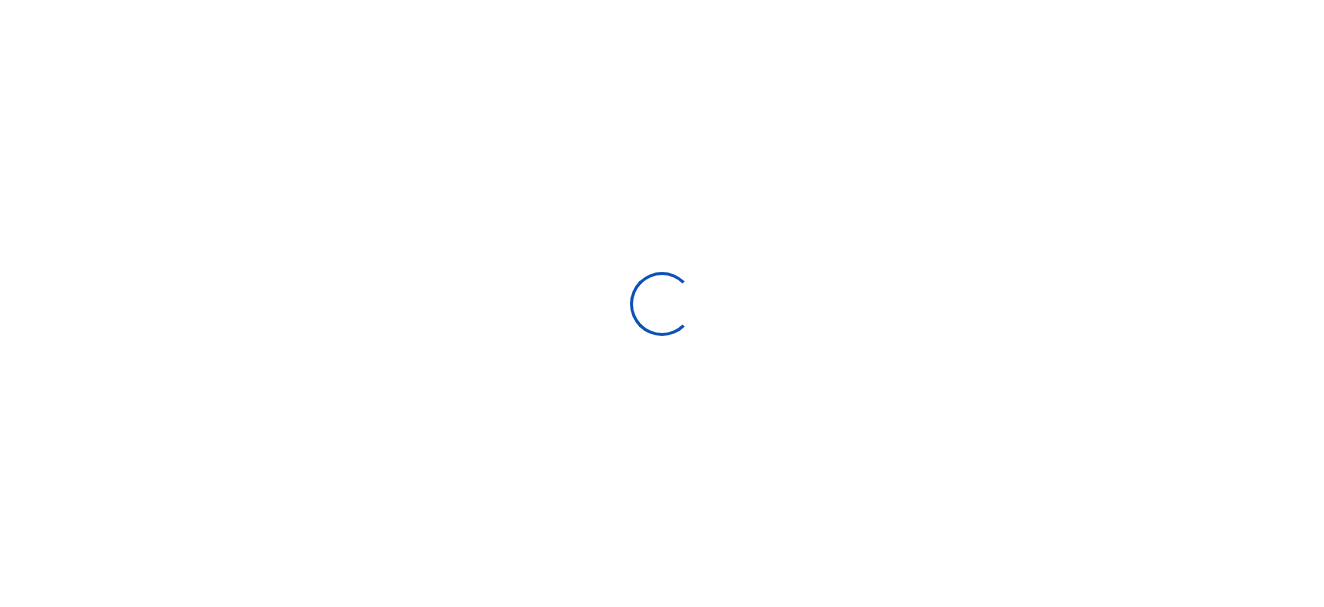 scroll, scrollTop: 0, scrollLeft: 0, axis: both 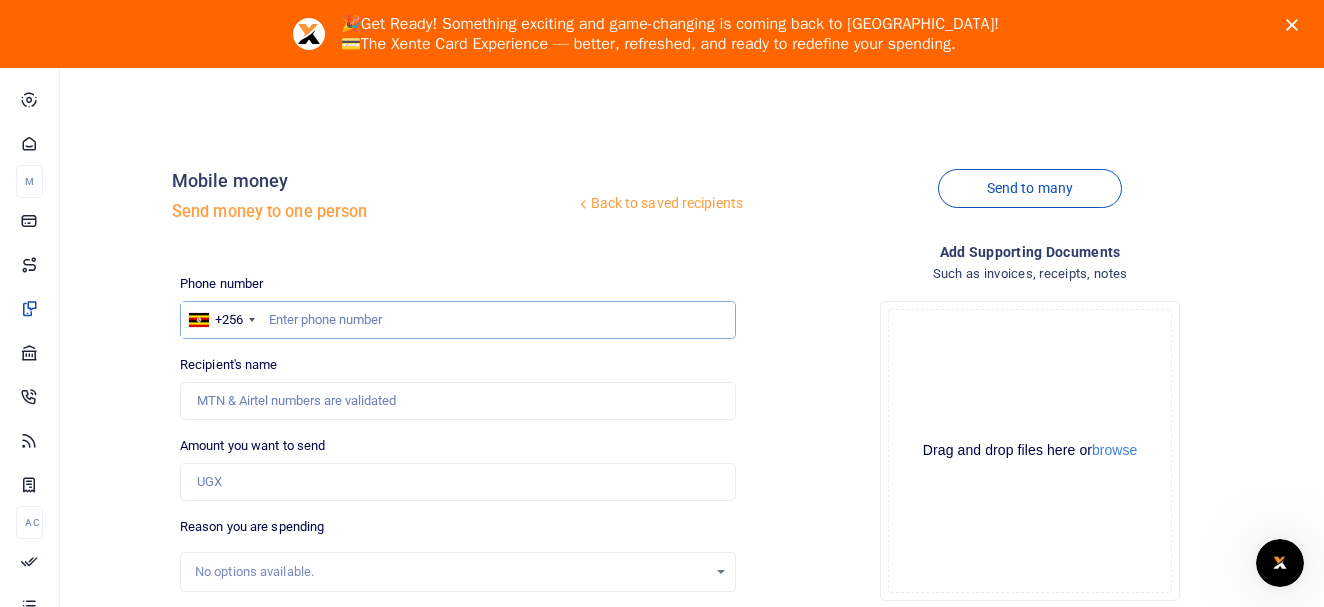 click at bounding box center [458, 320] 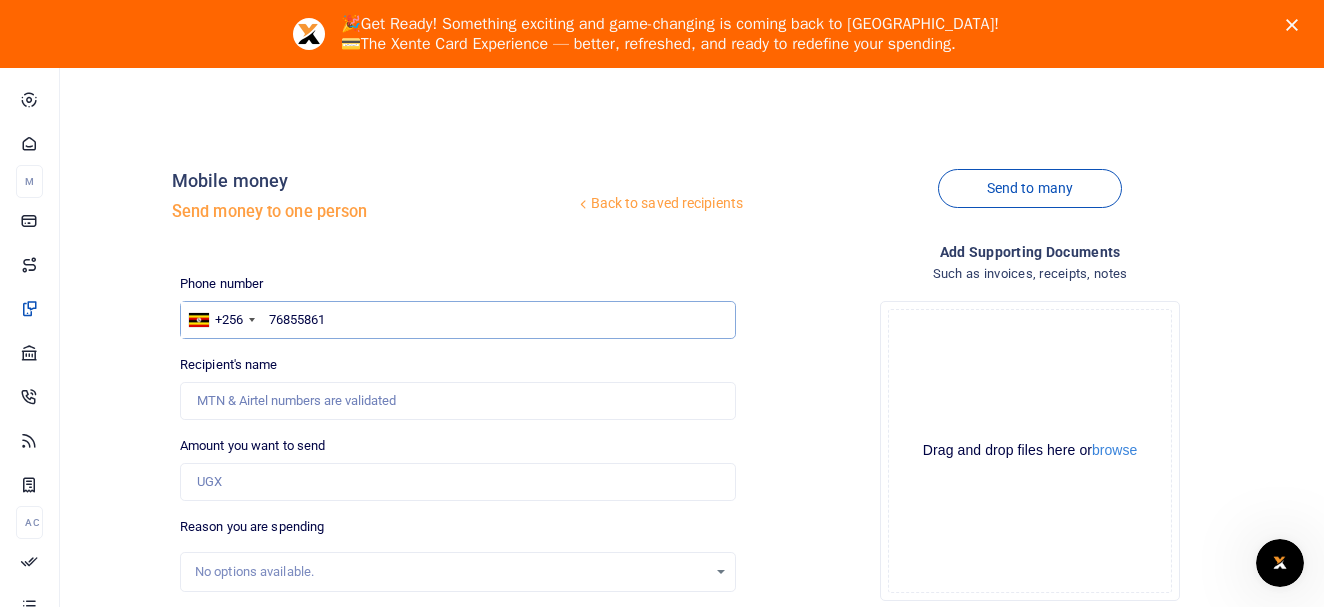type on "768558613" 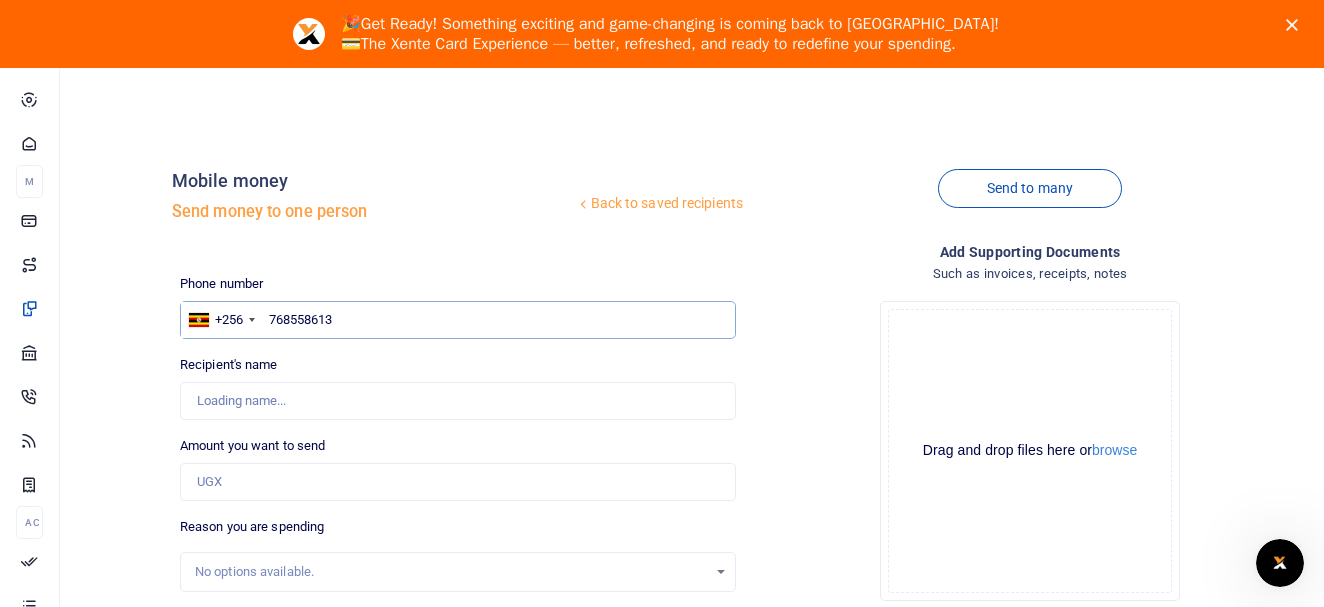 type on "Prince [PERSON_NAME]" 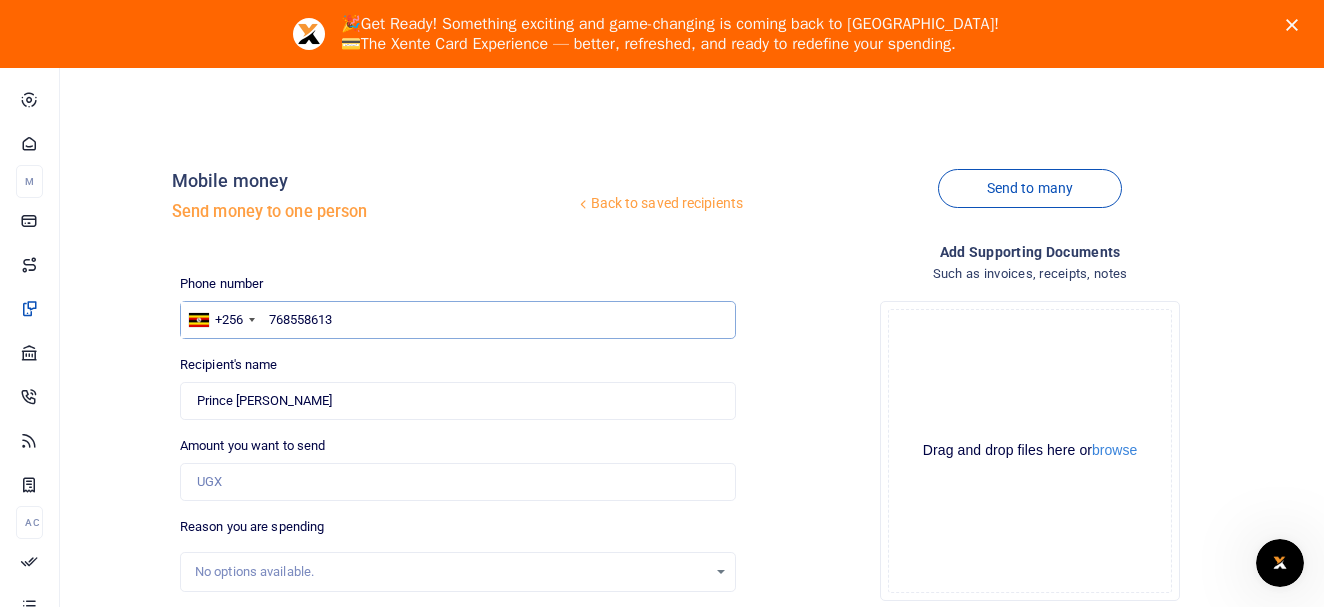 type on "768558613" 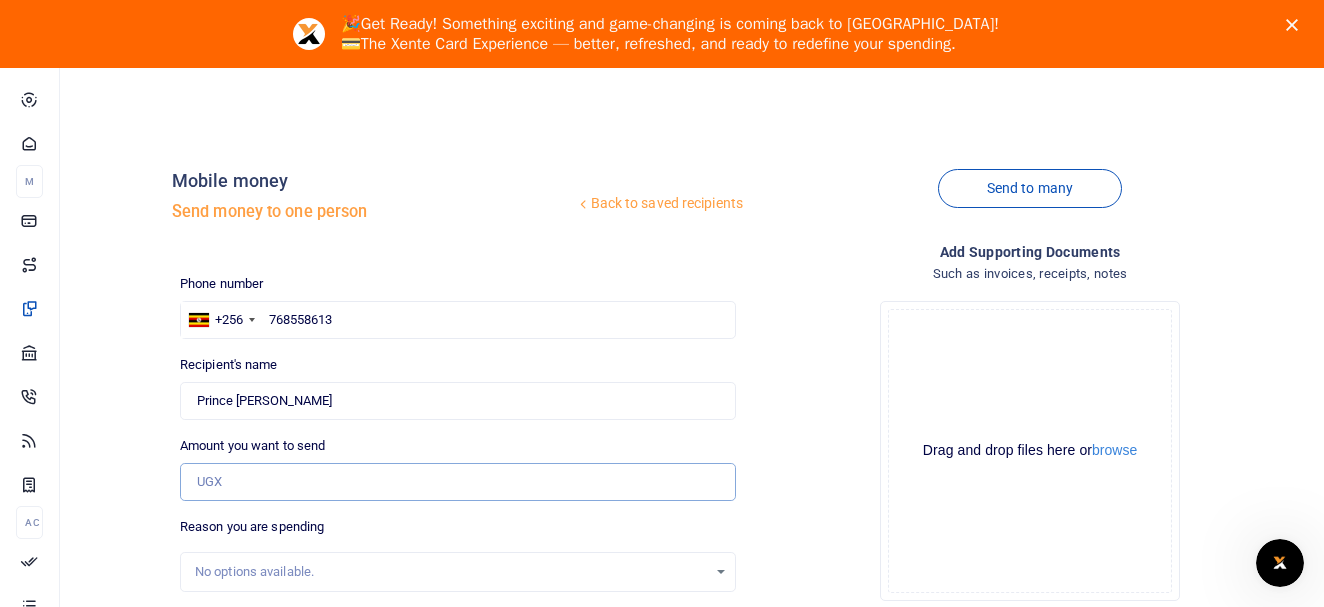 click on "Amount you want to send" at bounding box center [458, 482] 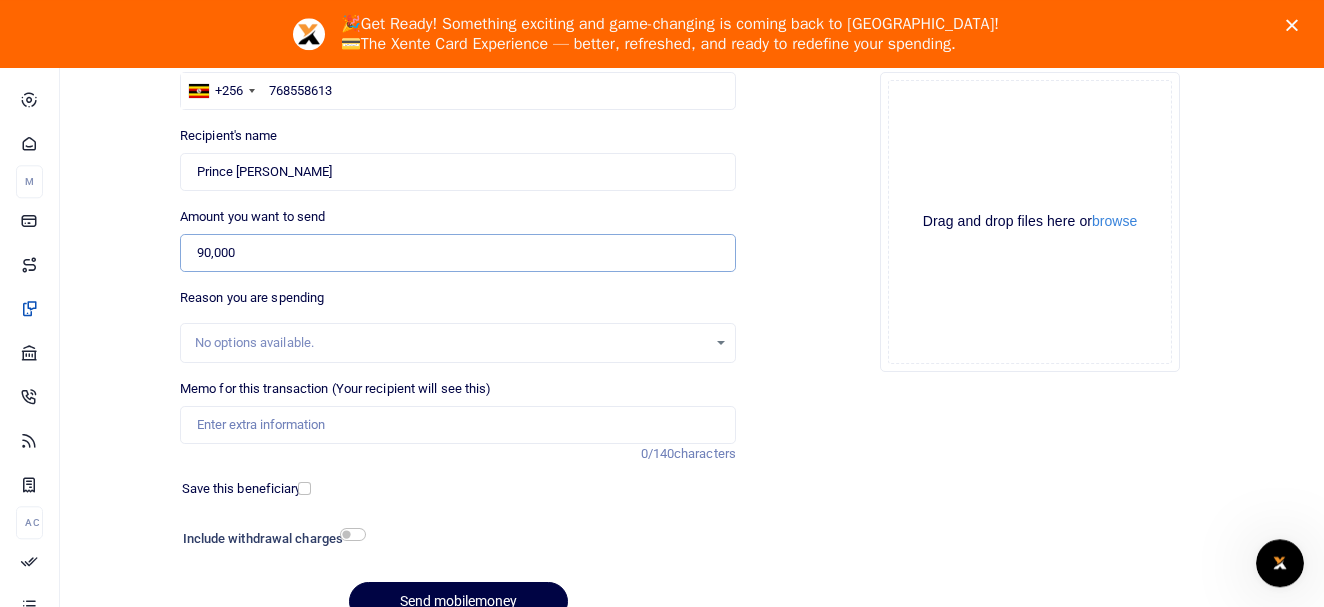 scroll, scrollTop: 295, scrollLeft: 0, axis: vertical 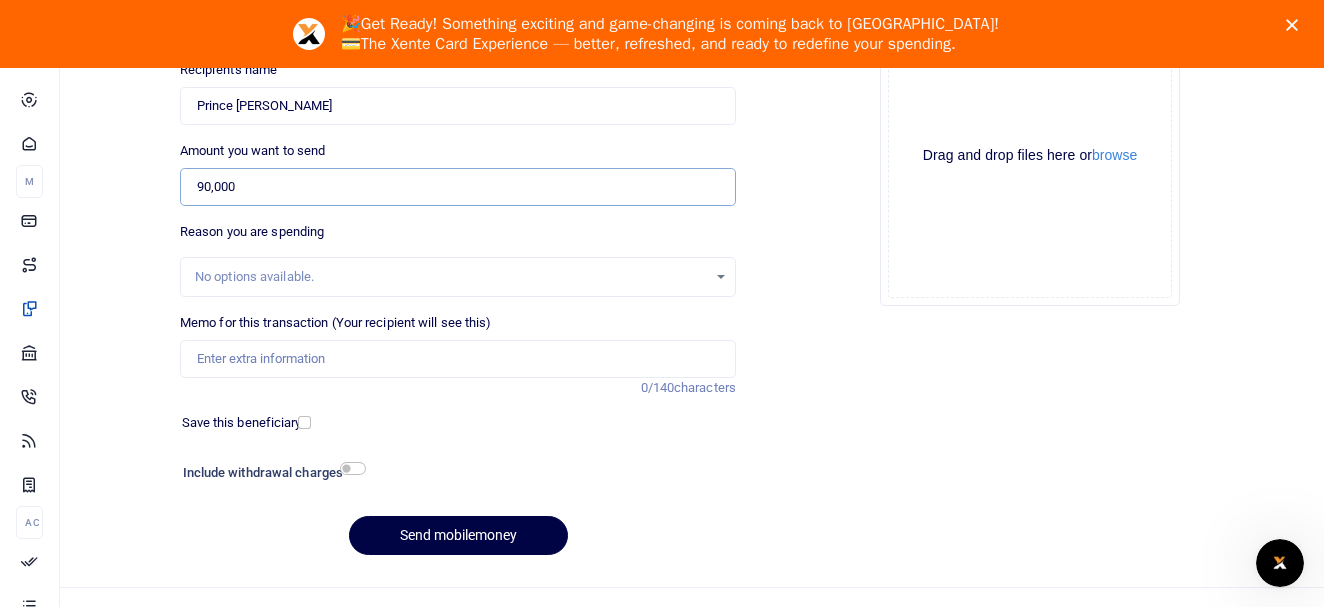 type on "90,000" 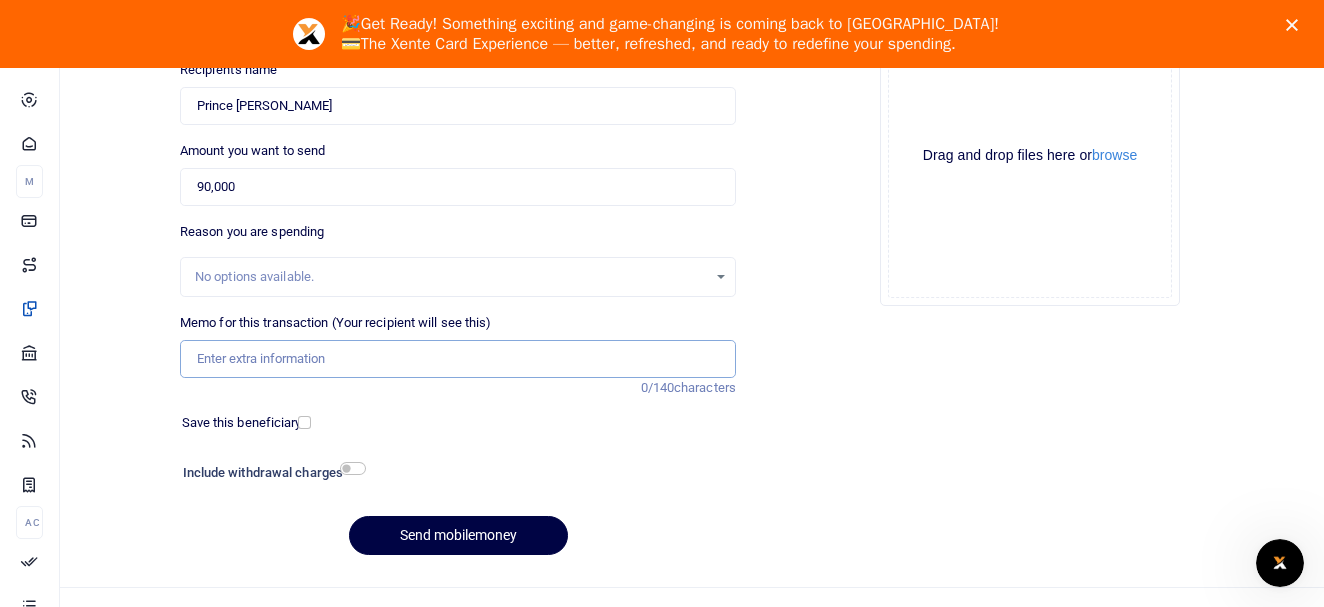 click on "Memo for this transaction (Your recipient will see this)" at bounding box center [458, 359] 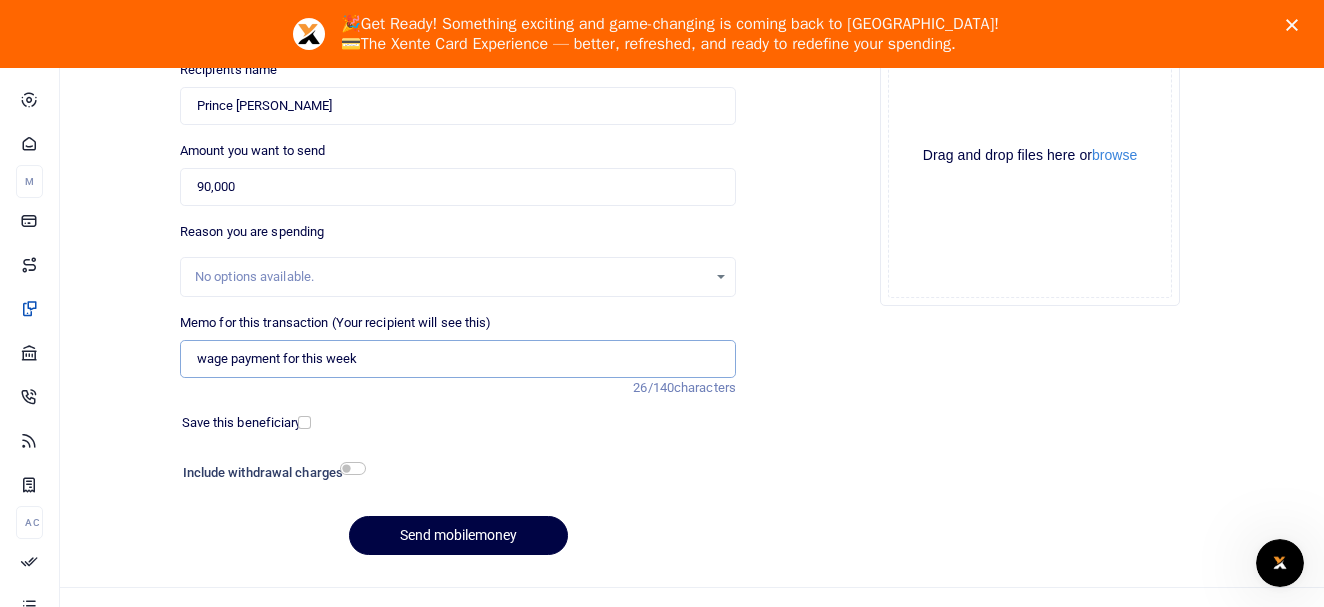 type on "wage payment for this week" 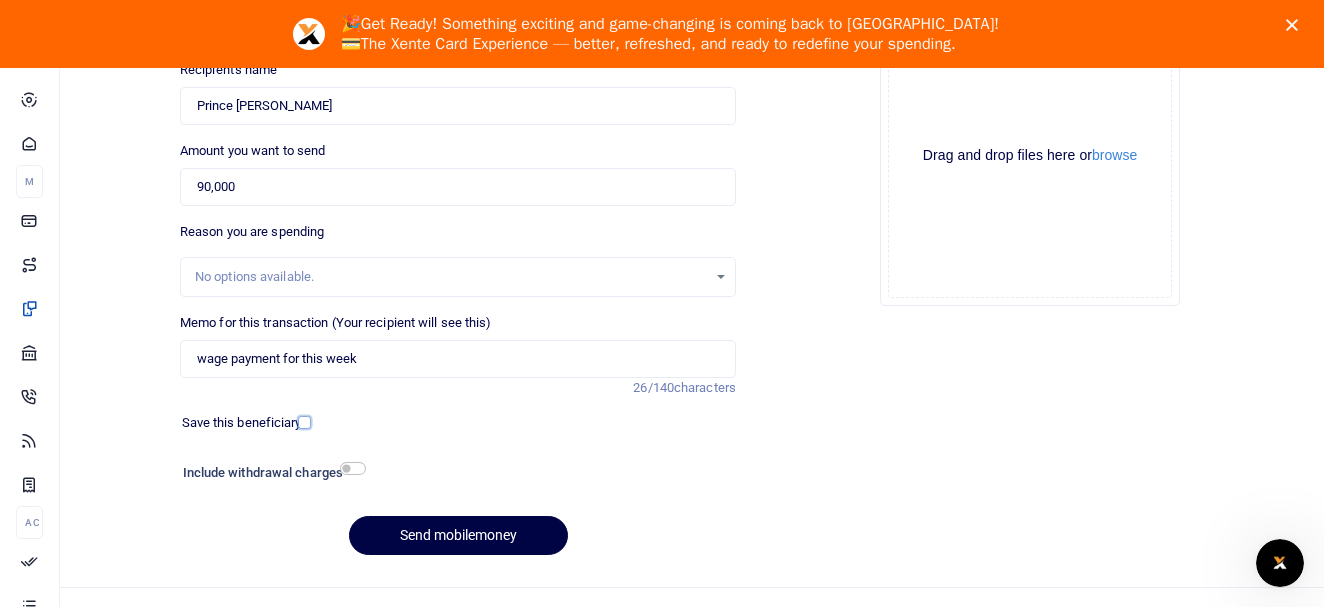 click at bounding box center (304, 422) 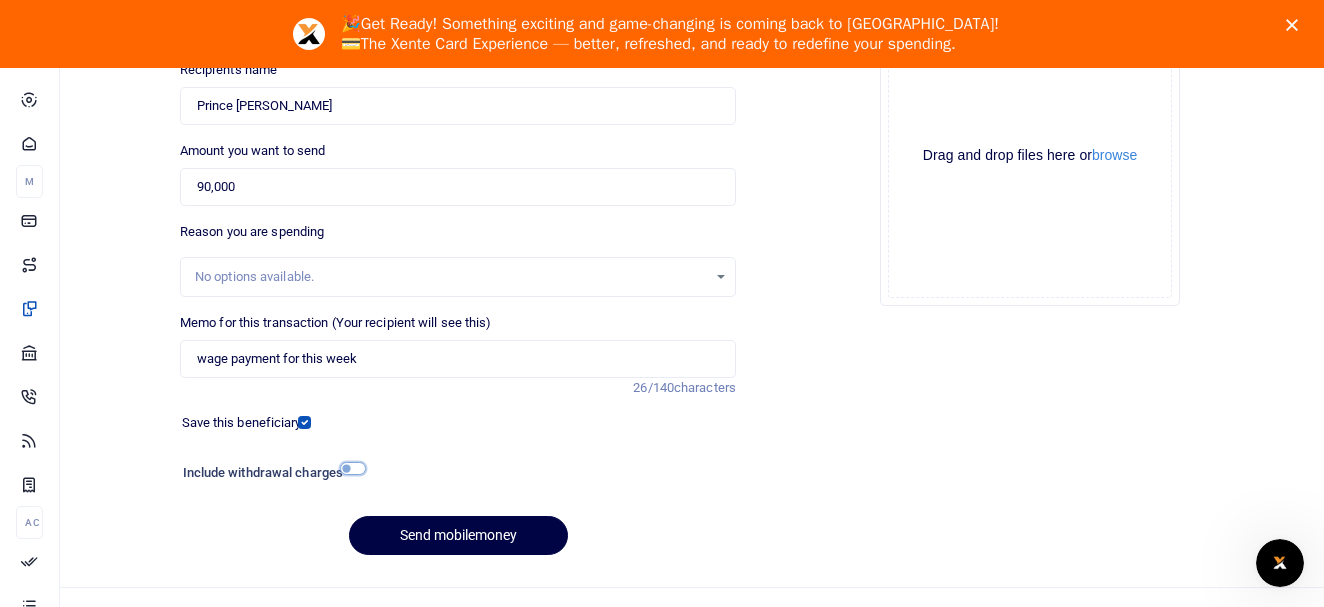 click at bounding box center (353, 468) 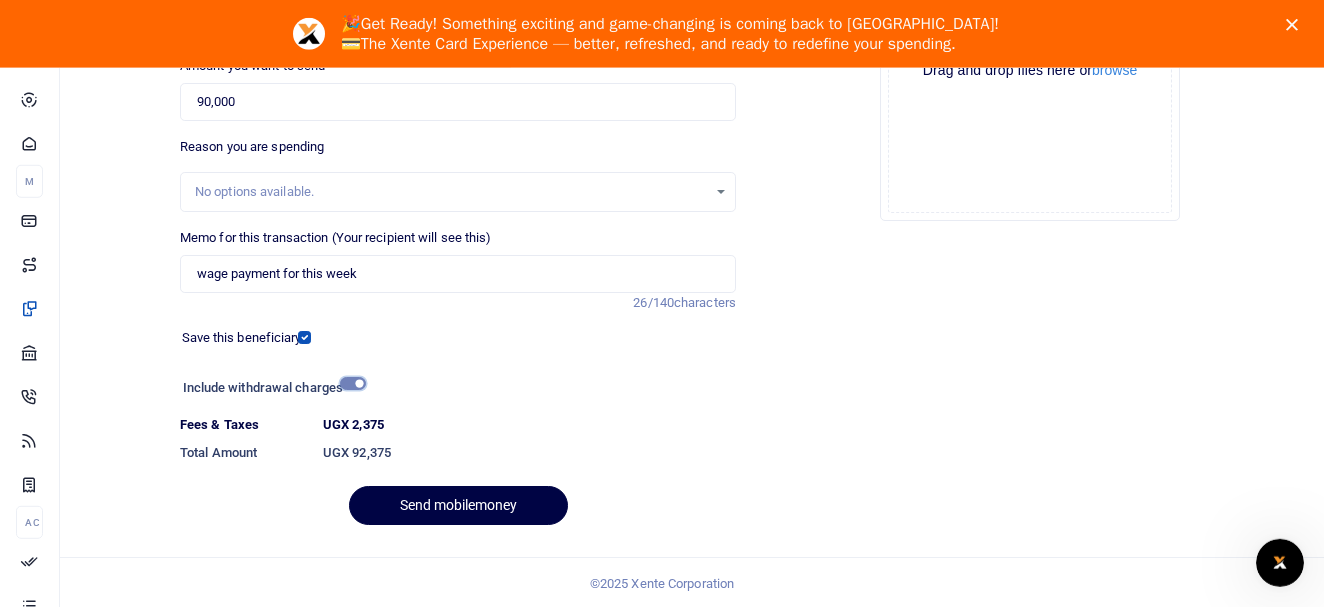 scroll, scrollTop: 402, scrollLeft: 0, axis: vertical 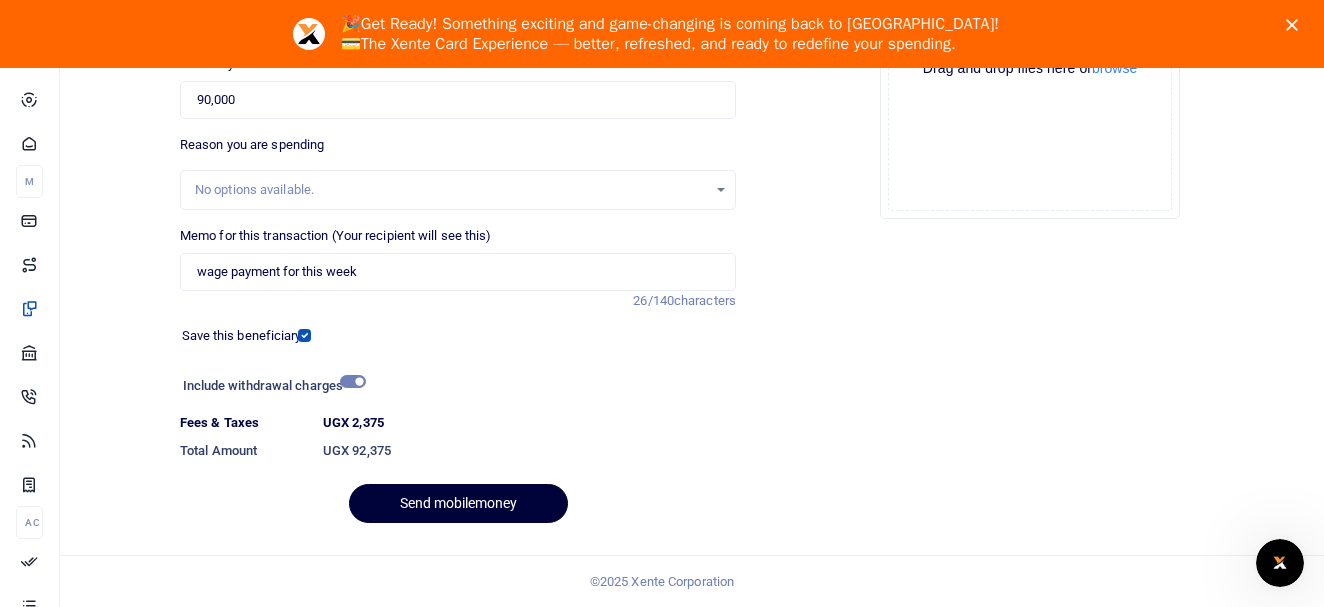 click on "Send mobilemoney" at bounding box center [458, 503] 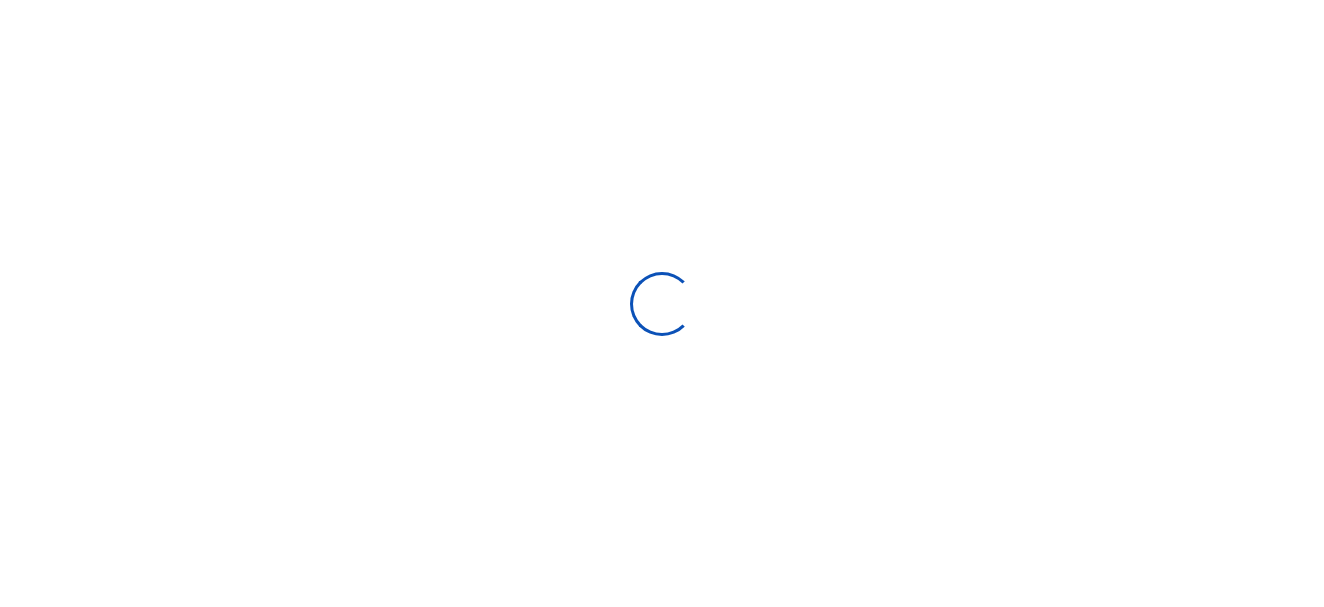 scroll, scrollTop: 0, scrollLeft: 0, axis: both 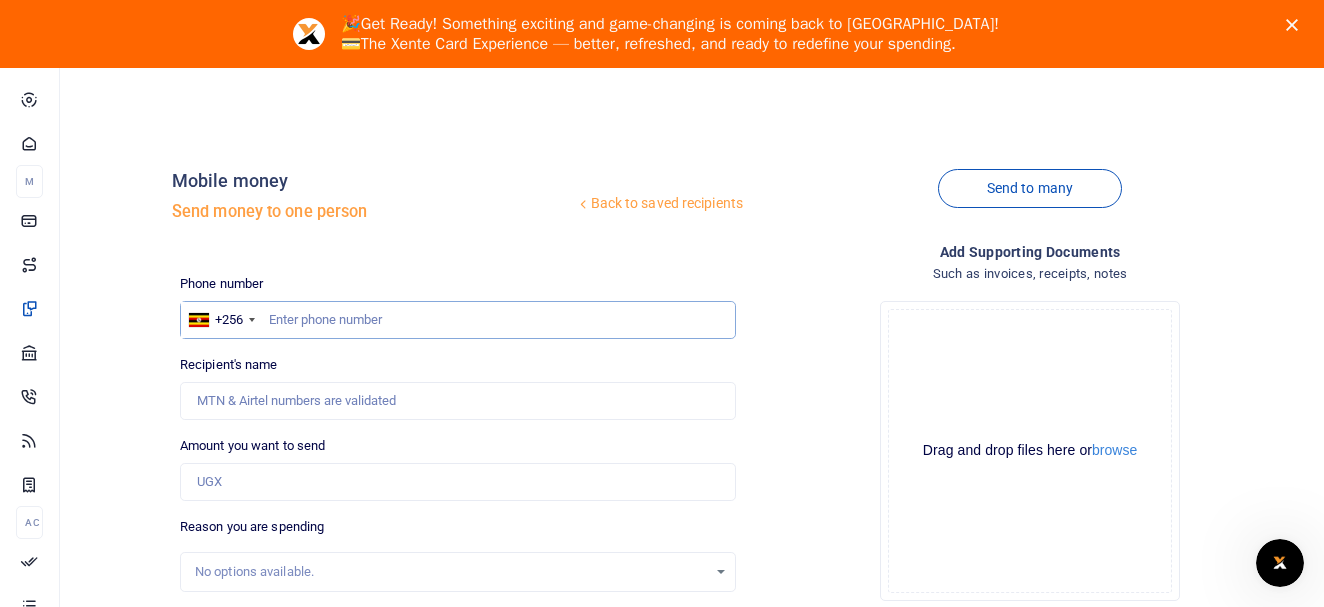 click at bounding box center [458, 320] 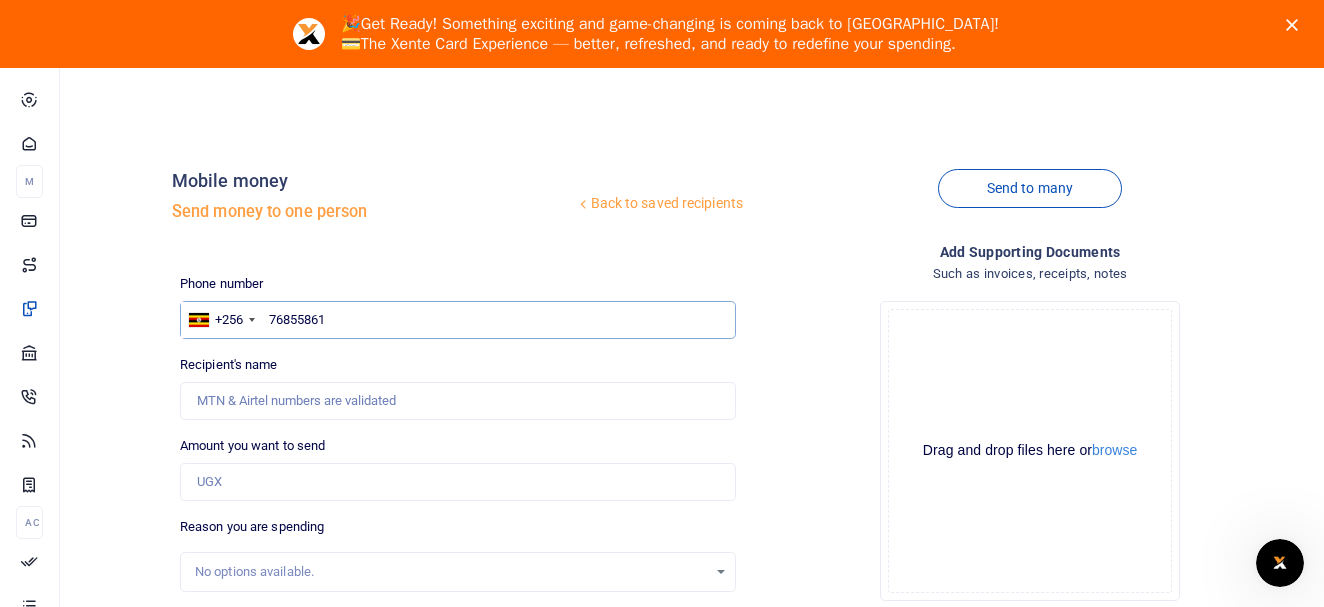type on "768558613" 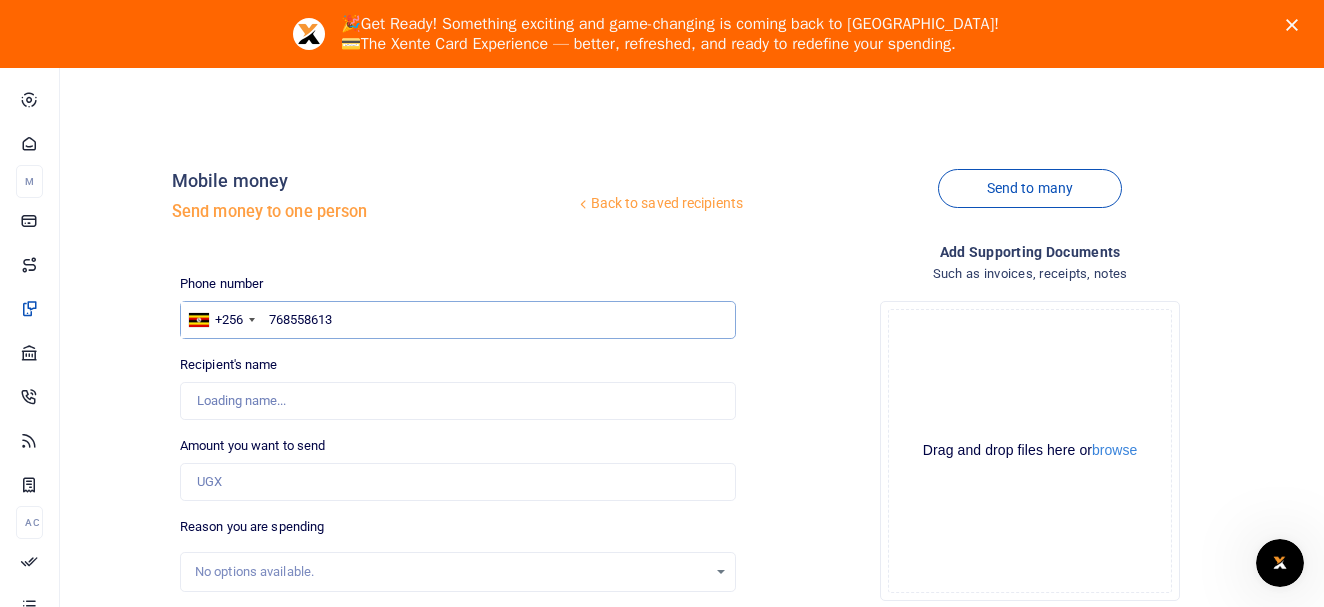 type on "Prince [PERSON_NAME]" 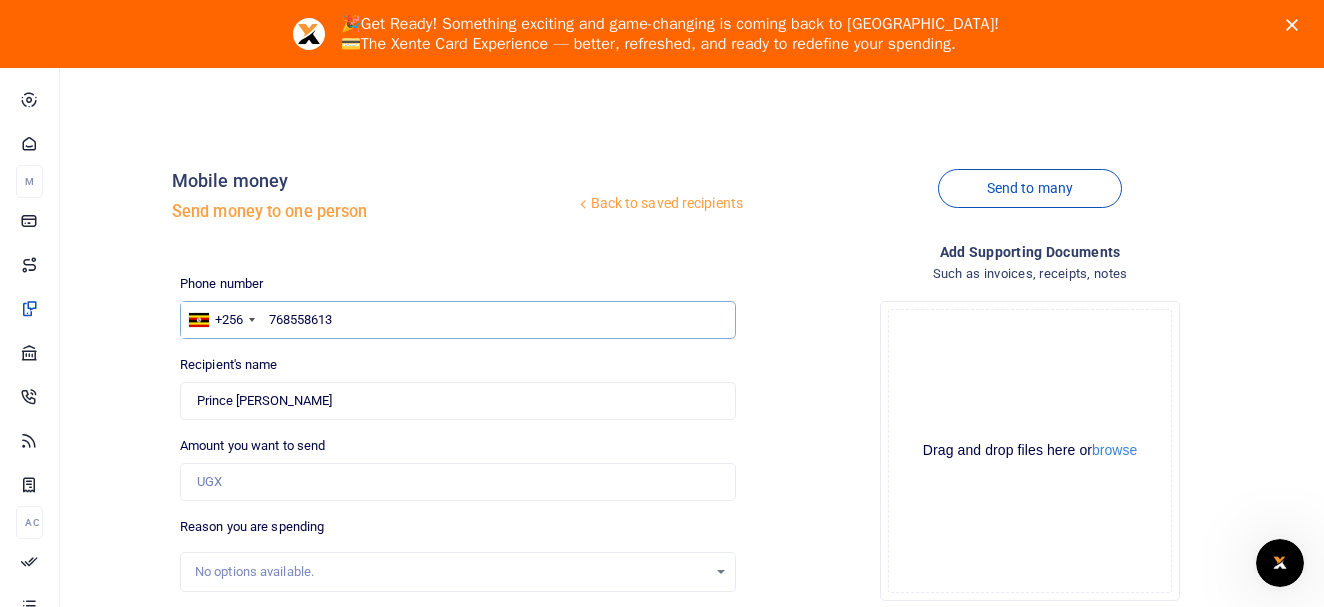 type on "768558613" 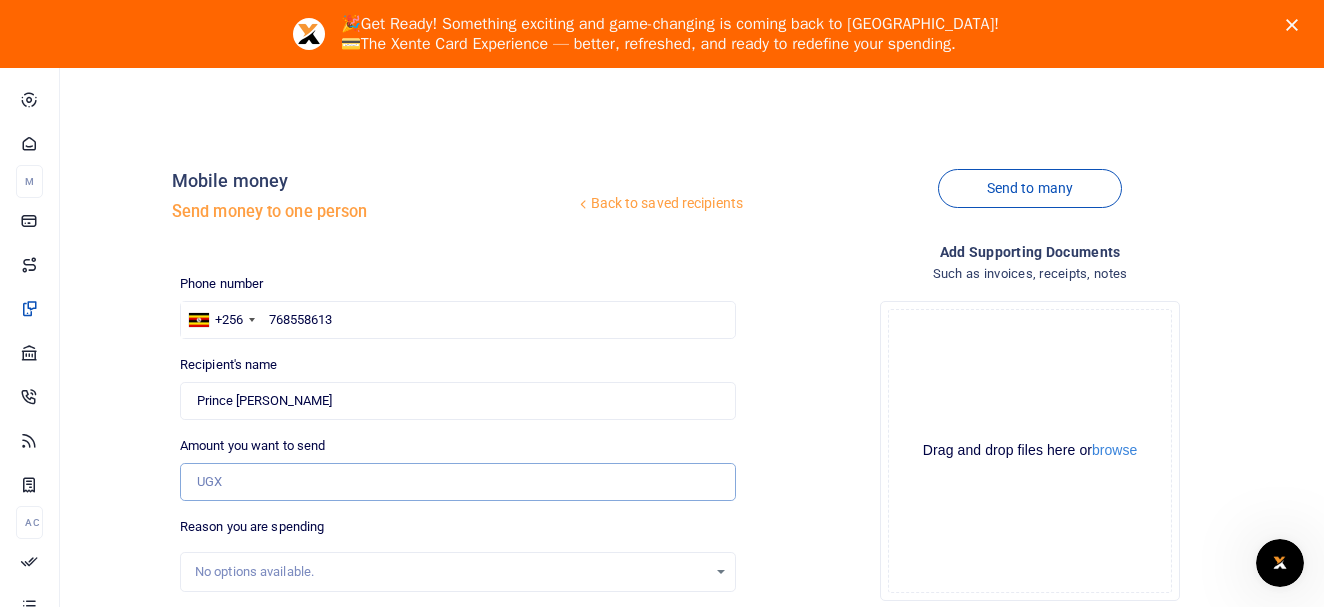 click on "Amount you want to send" at bounding box center (458, 482) 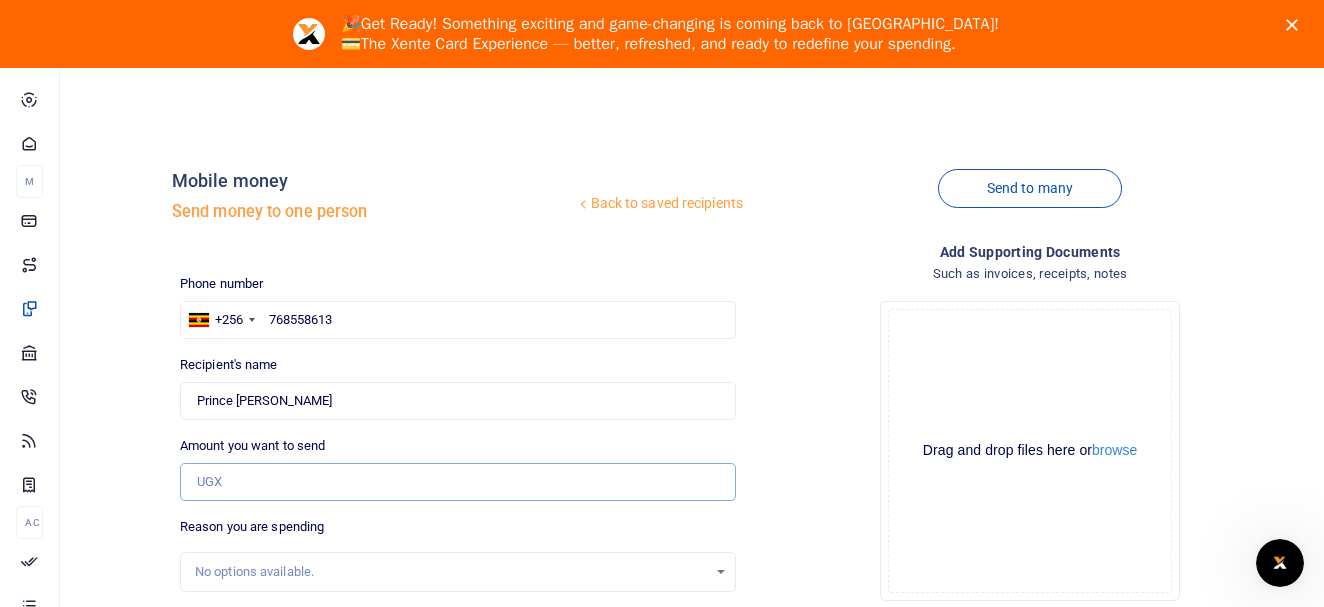 type on "5" 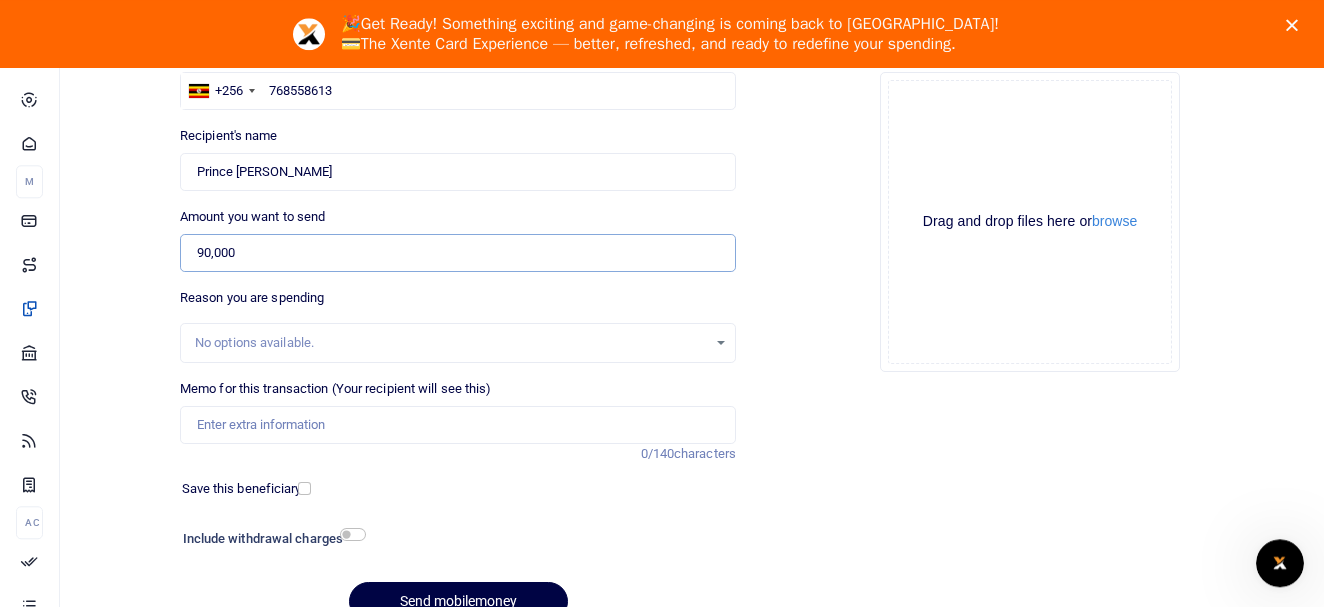 scroll, scrollTop: 230, scrollLeft: 0, axis: vertical 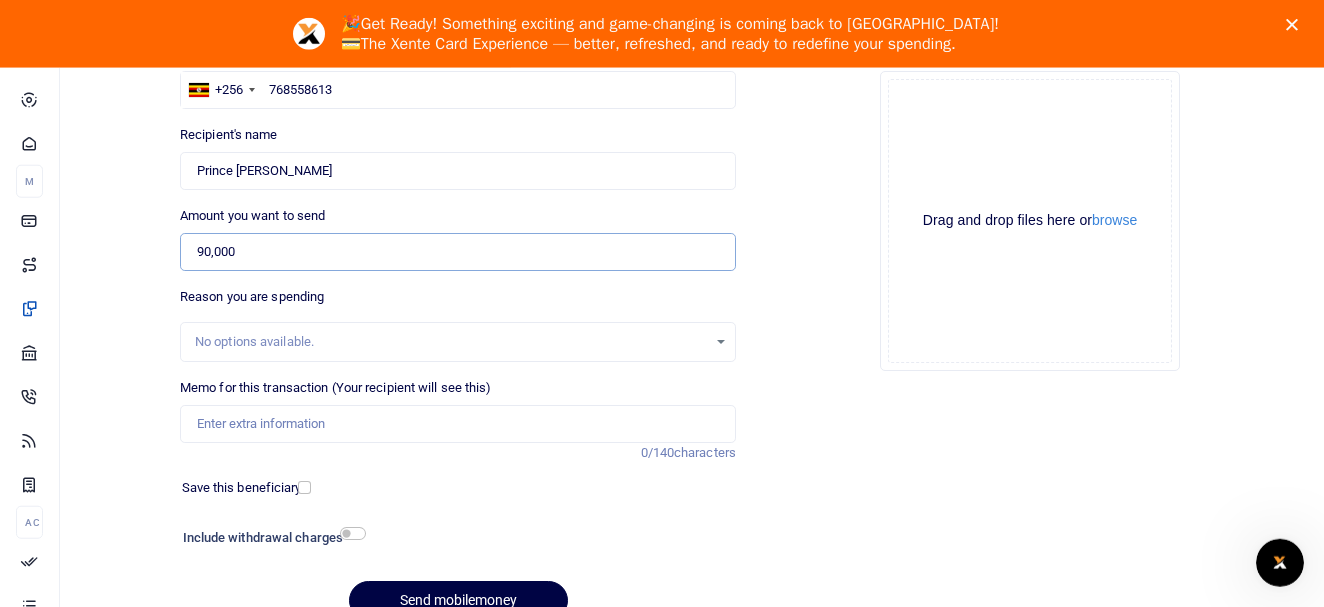 type on "90,000" 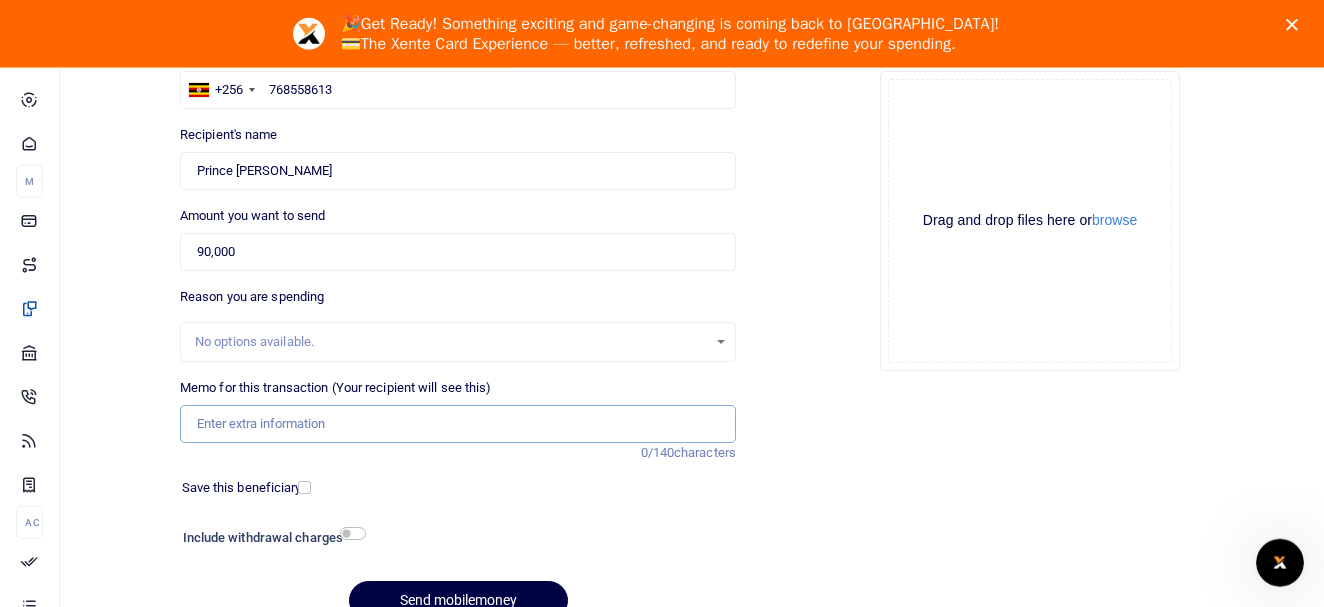 click on "Memo for this transaction (Your recipient will see this)" at bounding box center (458, 424) 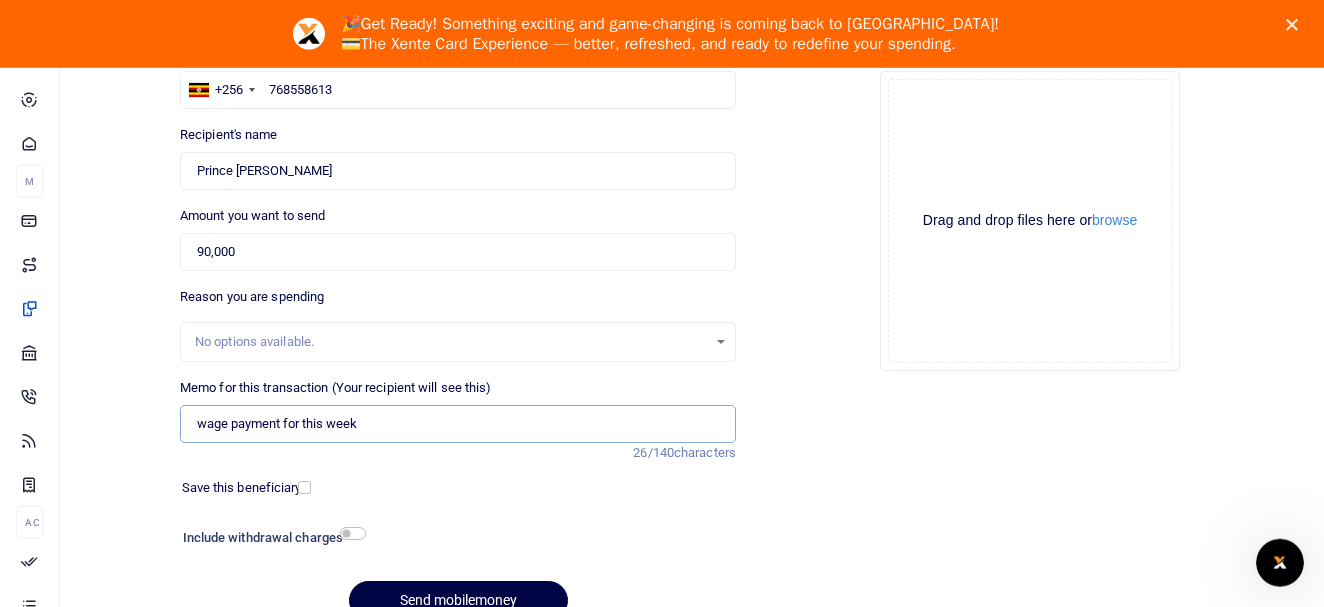 type on "wage payment for this week" 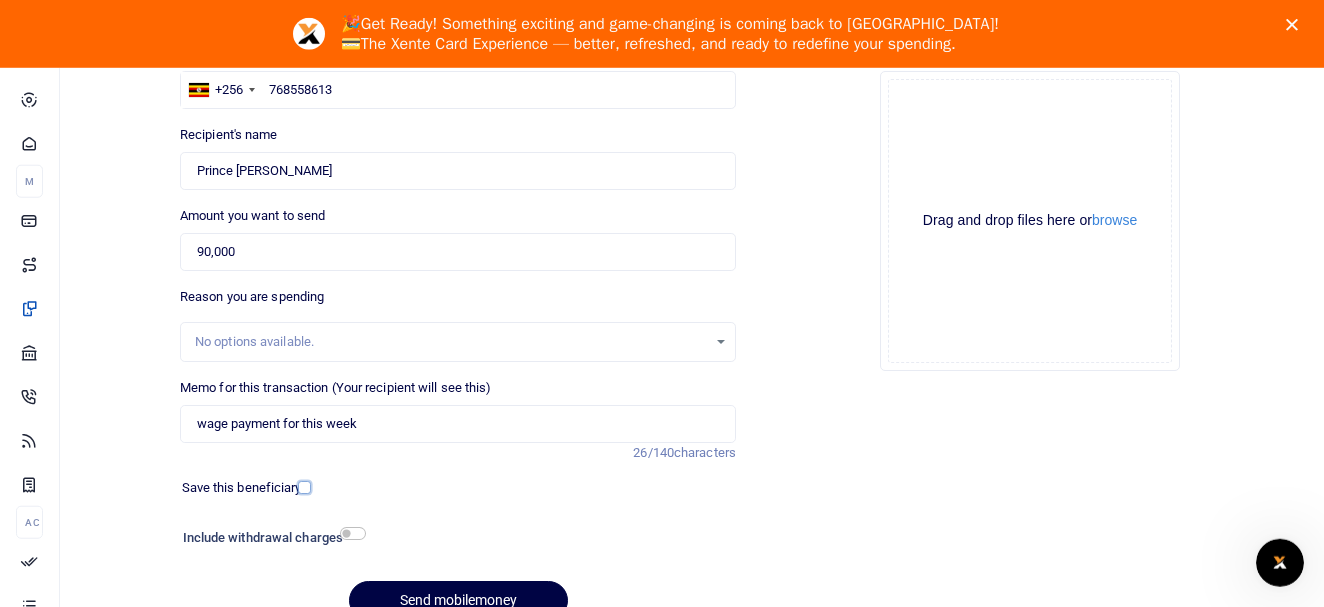 click at bounding box center (304, 487) 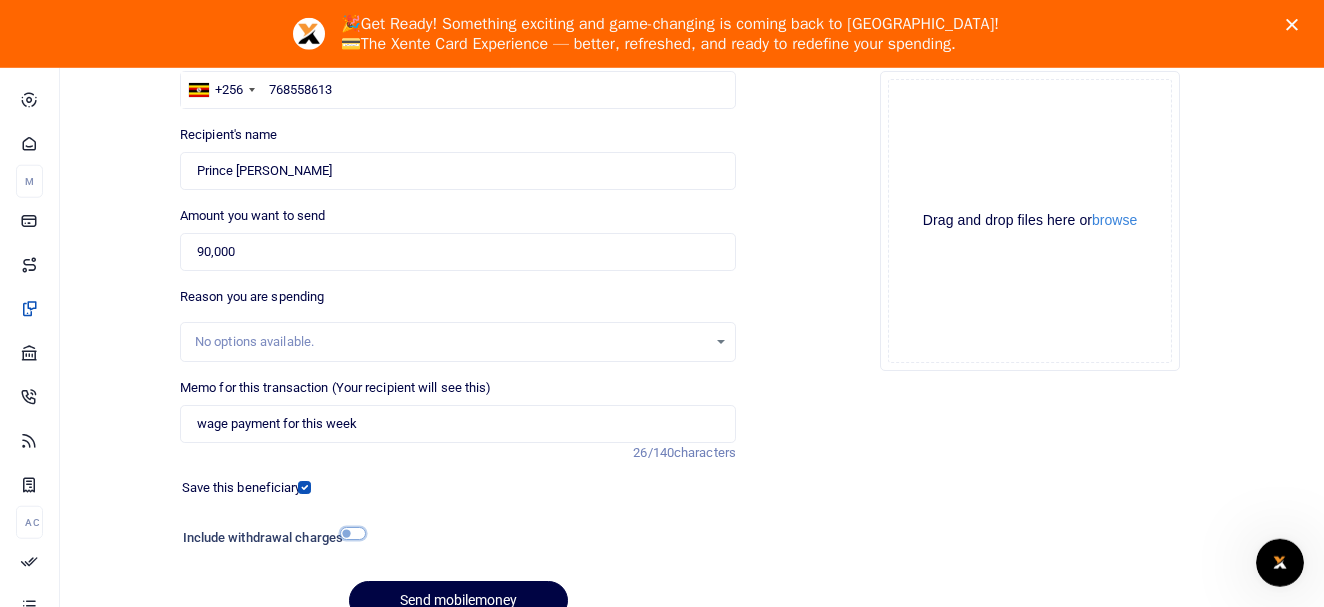 click at bounding box center (353, 533) 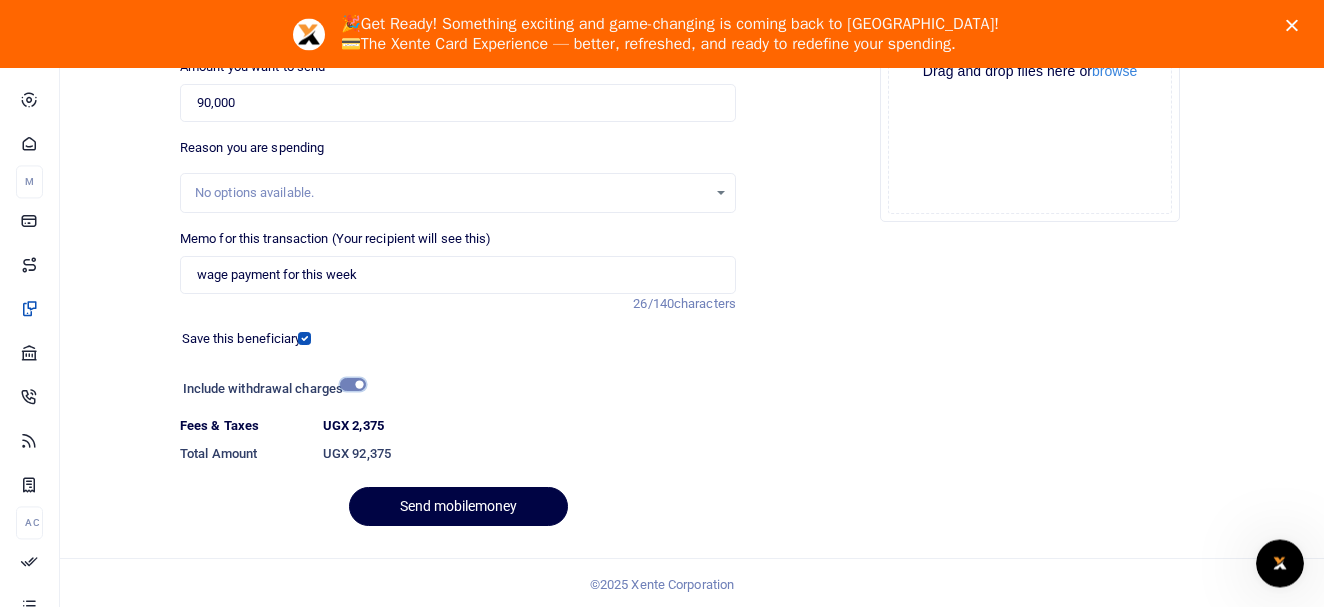 scroll, scrollTop: 395, scrollLeft: 0, axis: vertical 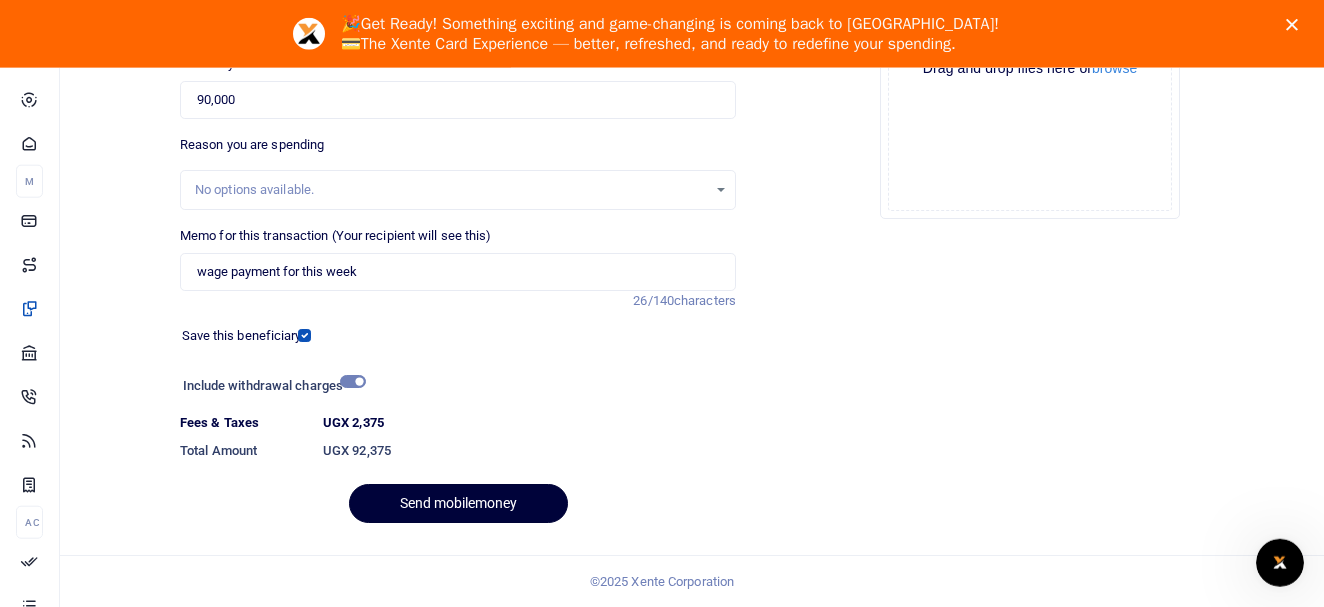 click on "Send mobilemoney" at bounding box center [458, 503] 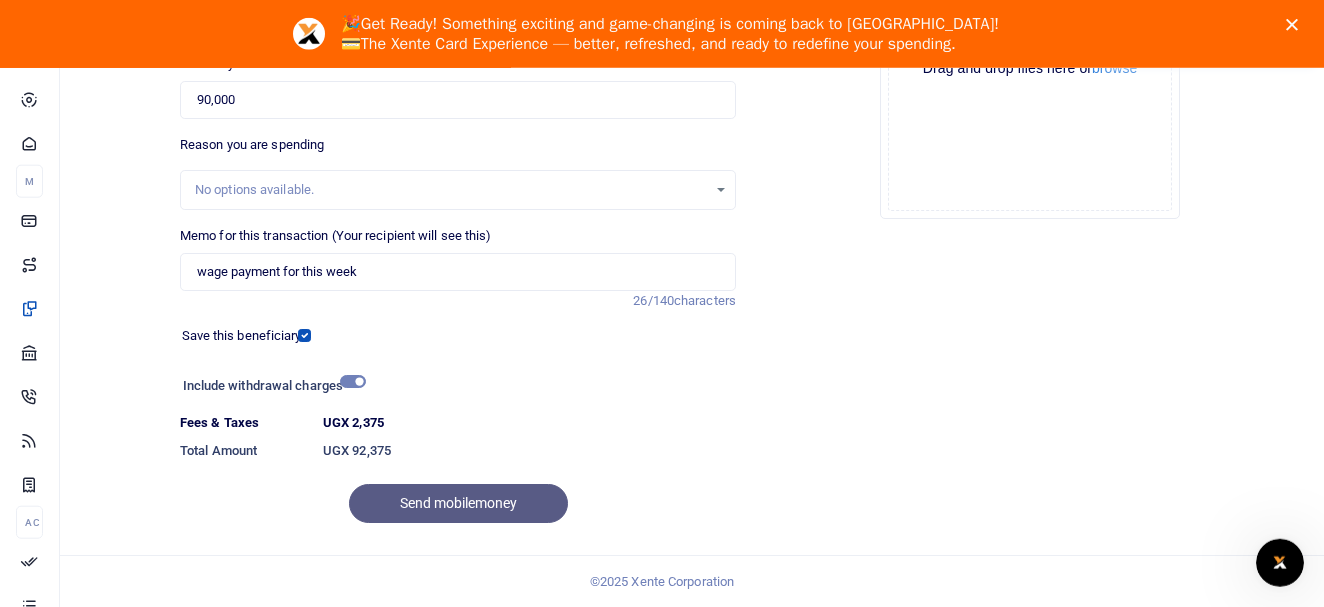 click on "Send mobilemoney" at bounding box center (458, 503) 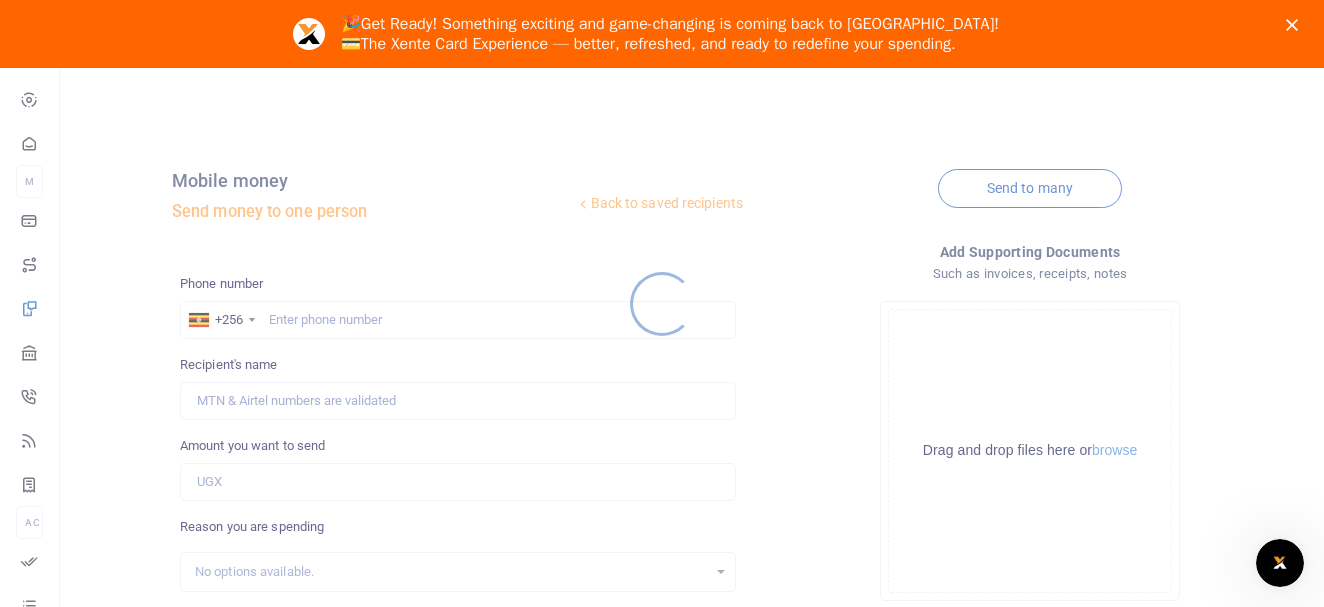 scroll, scrollTop: 0, scrollLeft: 0, axis: both 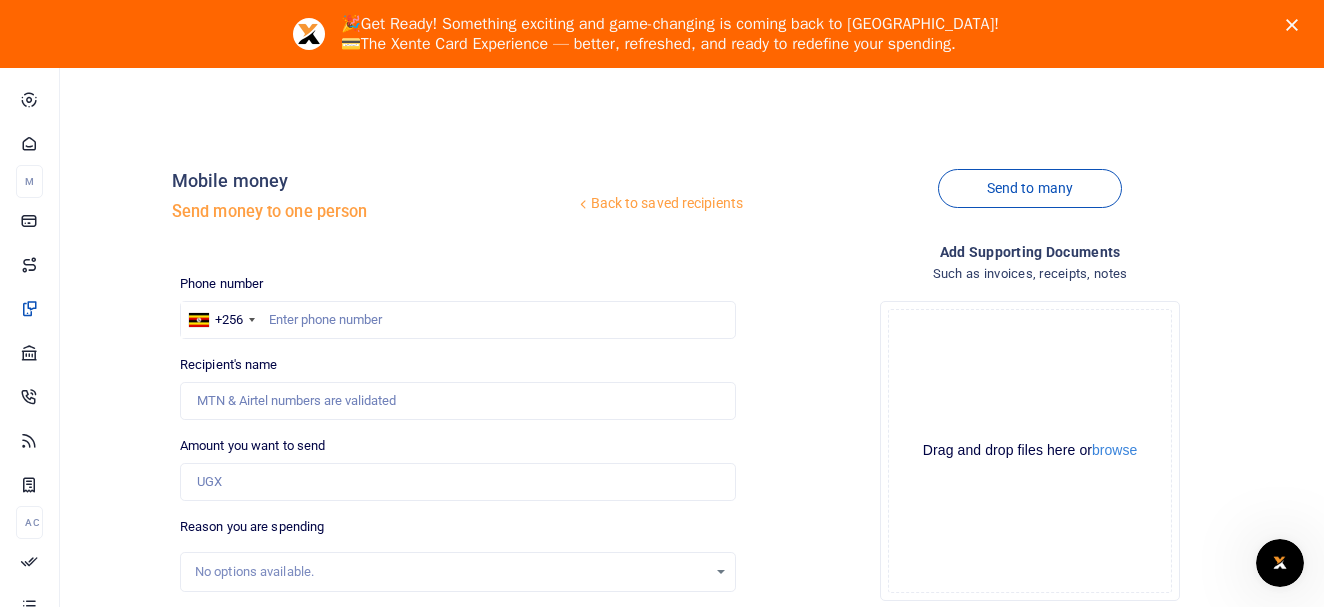 click on "Back to saved recipients" at bounding box center [659, 204] 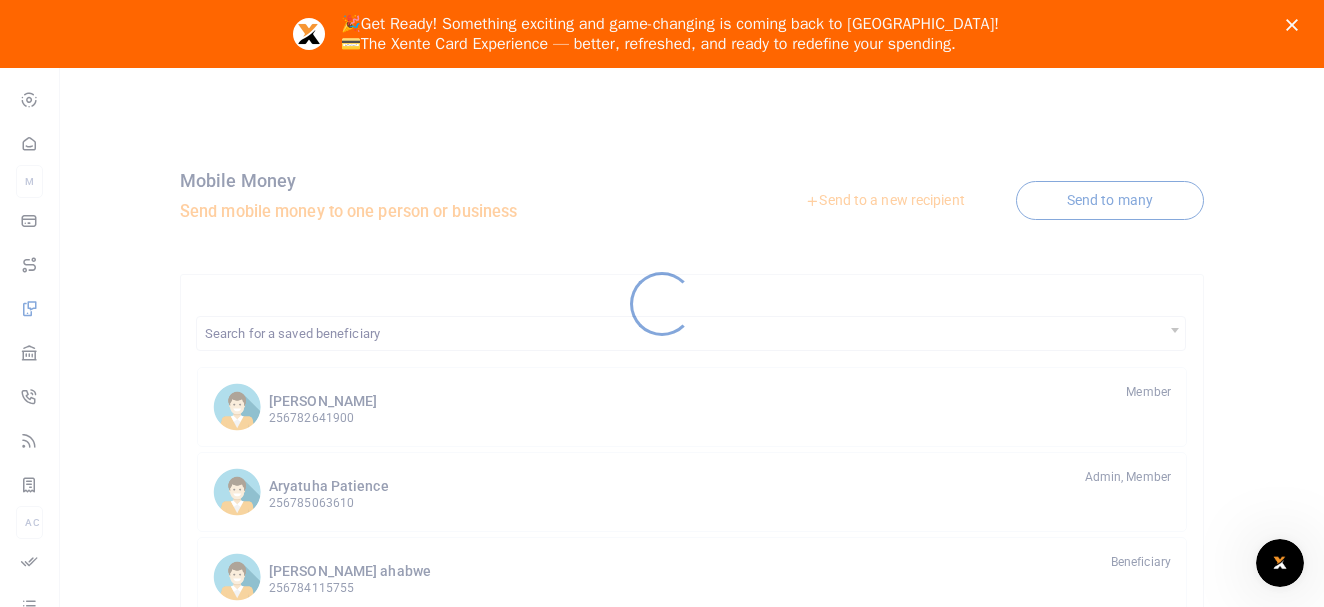 scroll, scrollTop: 0, scrollLeft: 0, axis: both 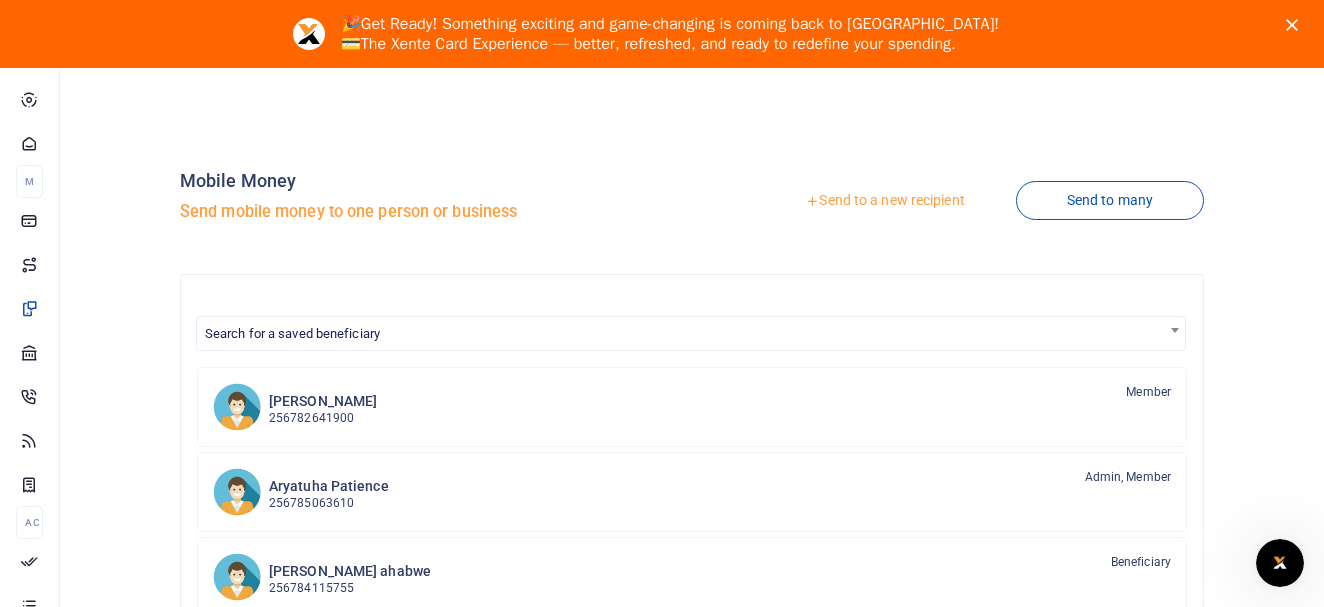 click on "Send to a new recipient" at bounding box center [884, 201] 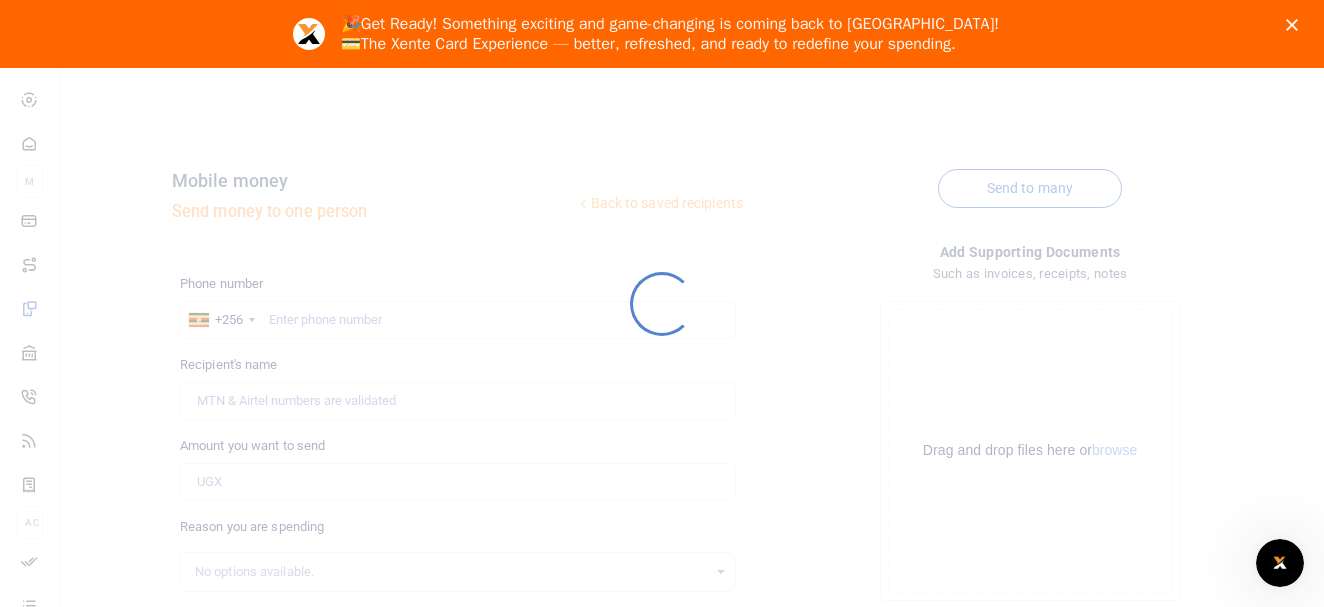 scroll, scrollTop: 0, scrollLeft: 0, axis: both 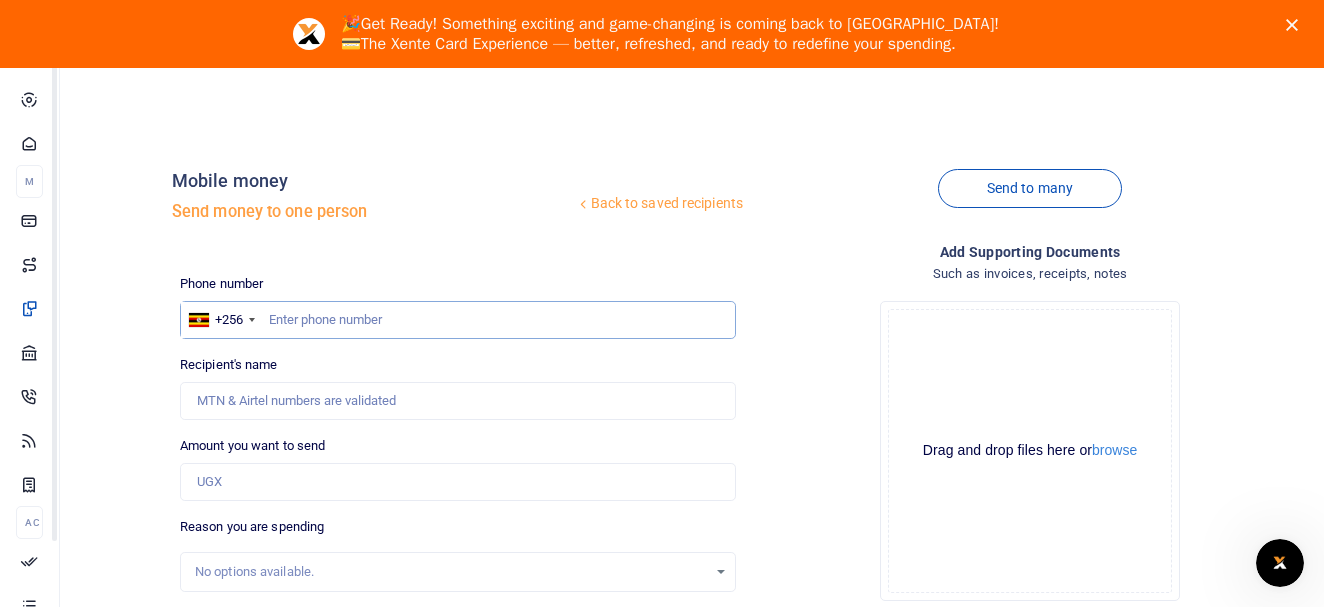 click at bounding box center (458, 320) 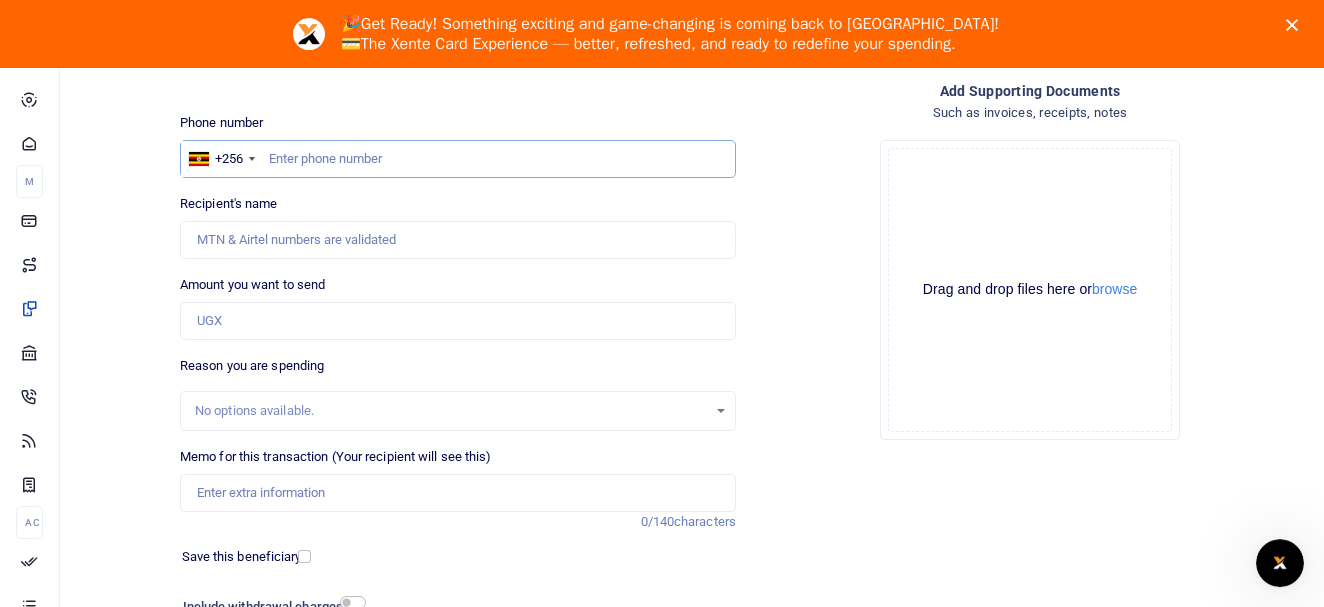 scroll, scrollTop: 0, scrollLeft: 0, axis: both 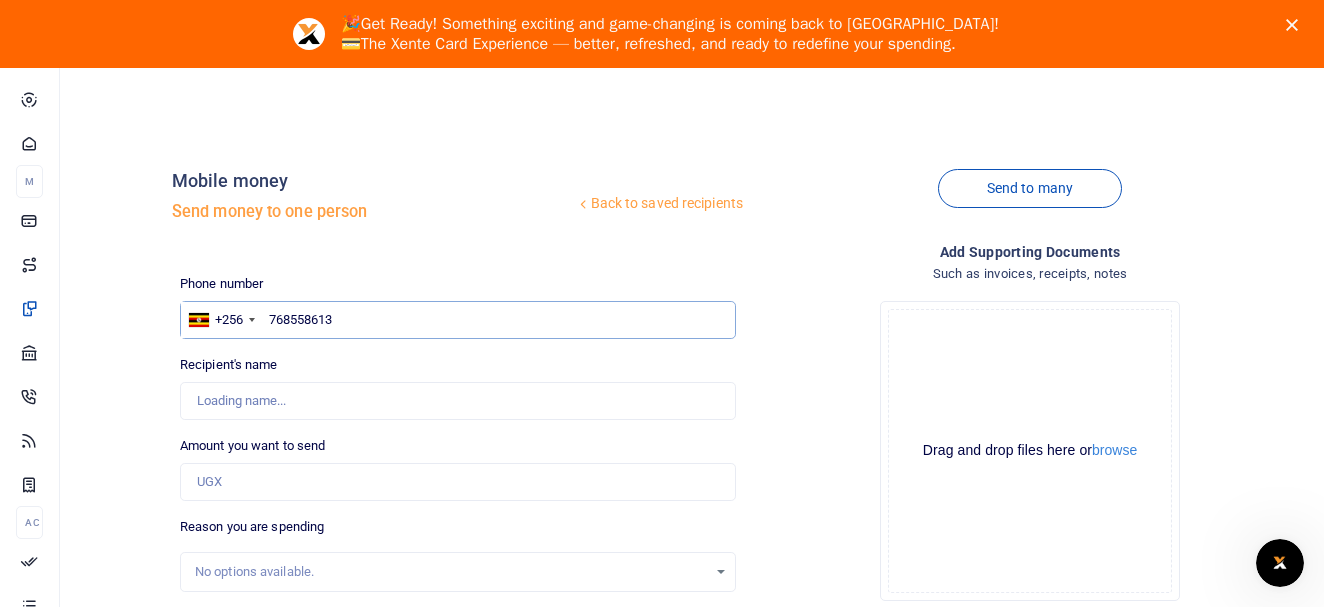 type on "768558613" 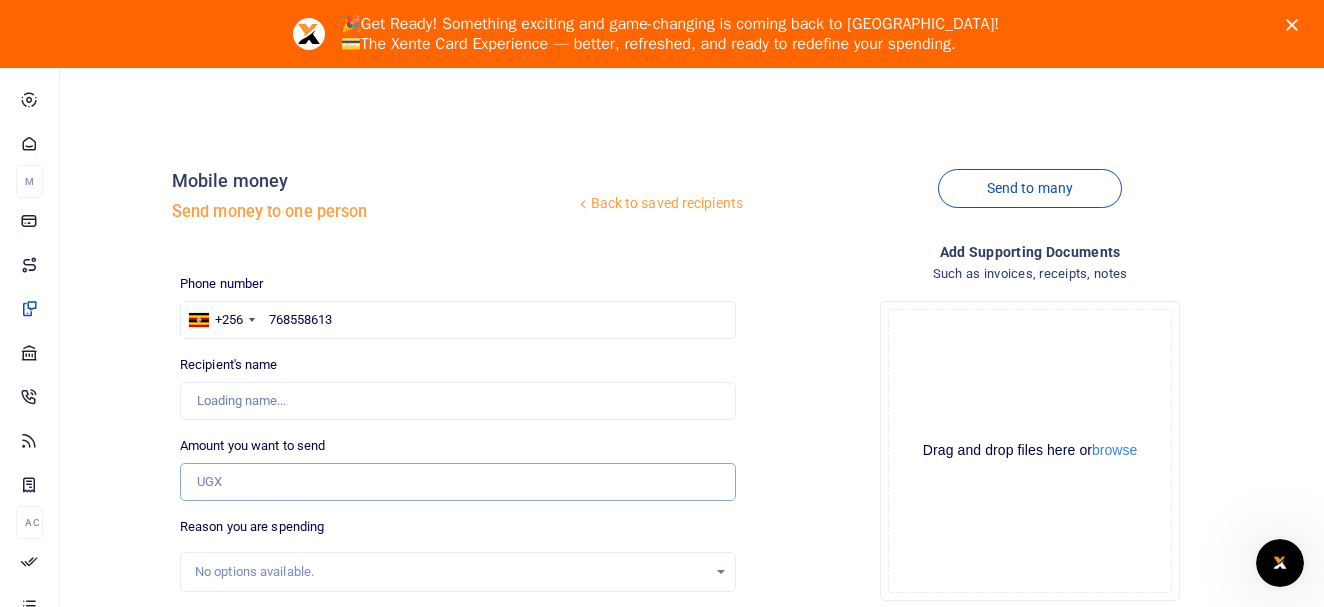 click on "Amount you want to send" at bounding box center (458, 482) 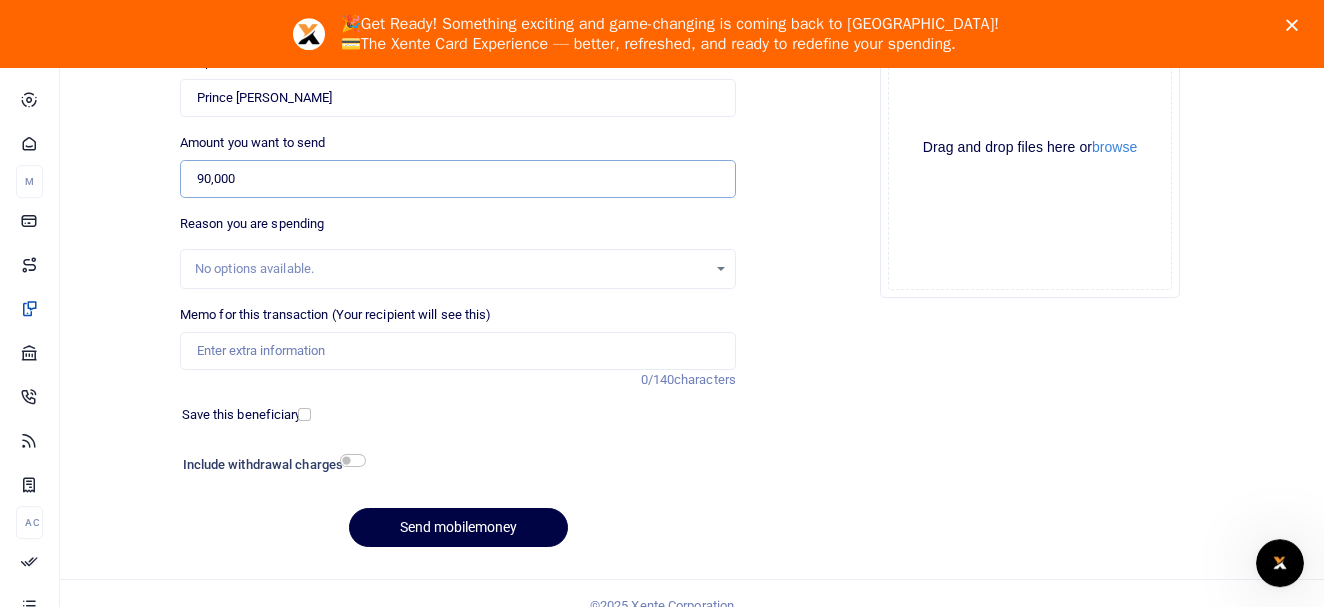 scroll, scrollTop: 304, scrollLeft: 0, axis: vertical 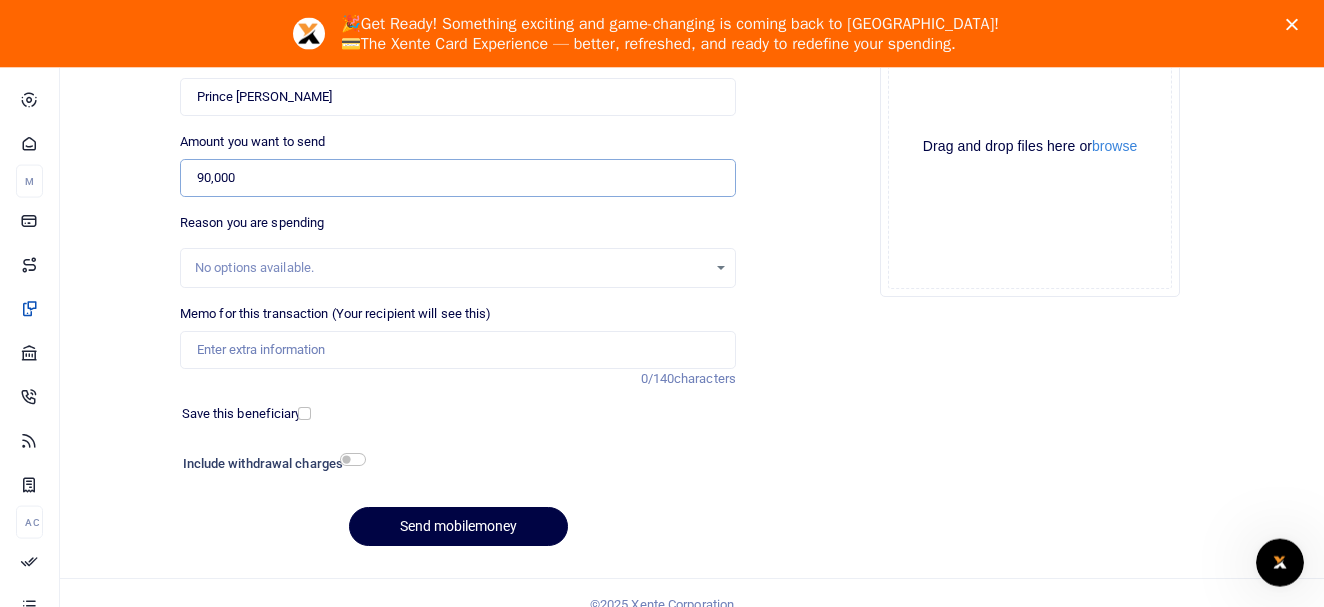 type on "90,000" 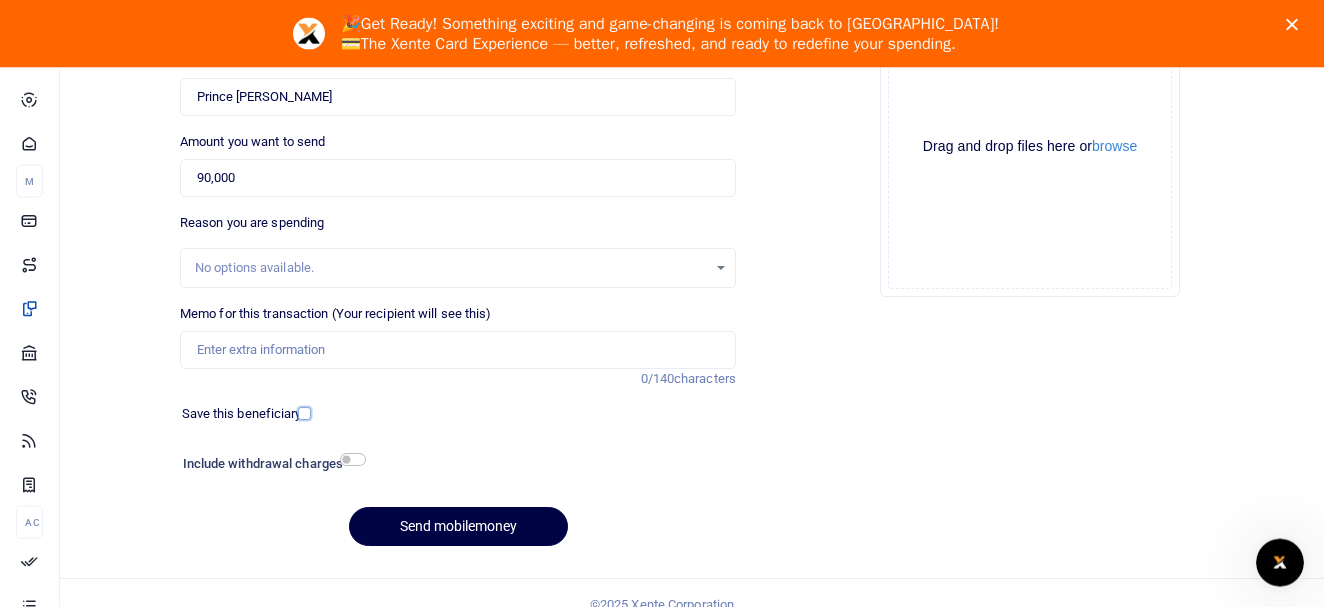 click at bounding box center (304, 413) 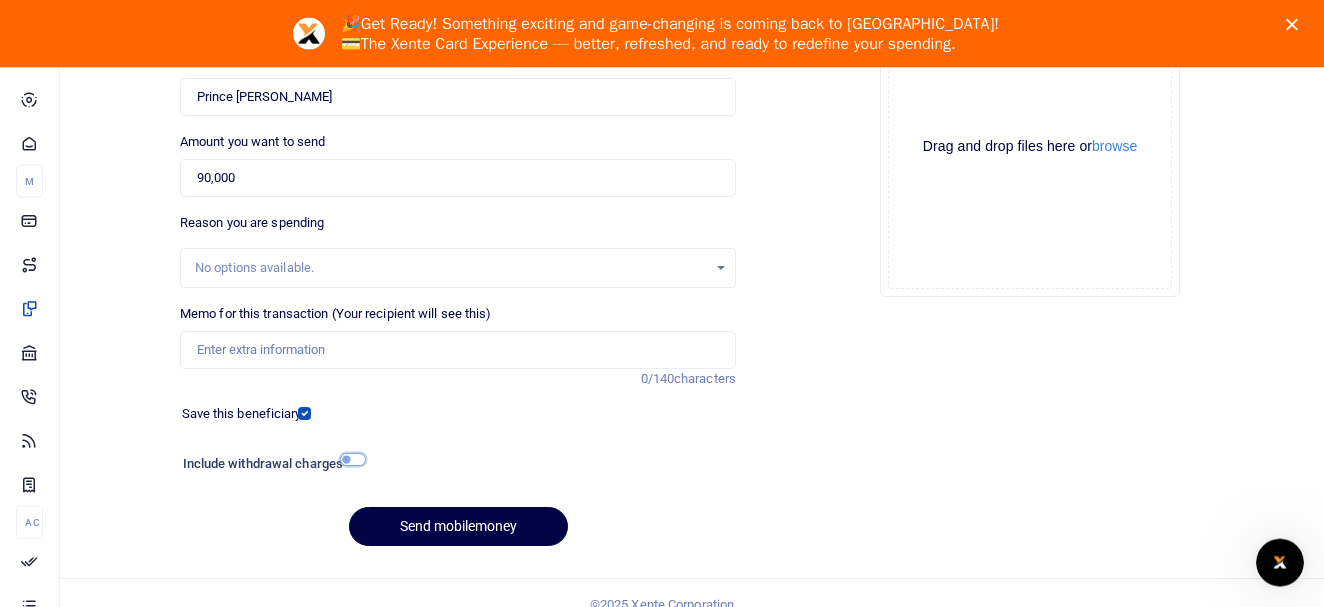 click at bounding box center [353, 459] 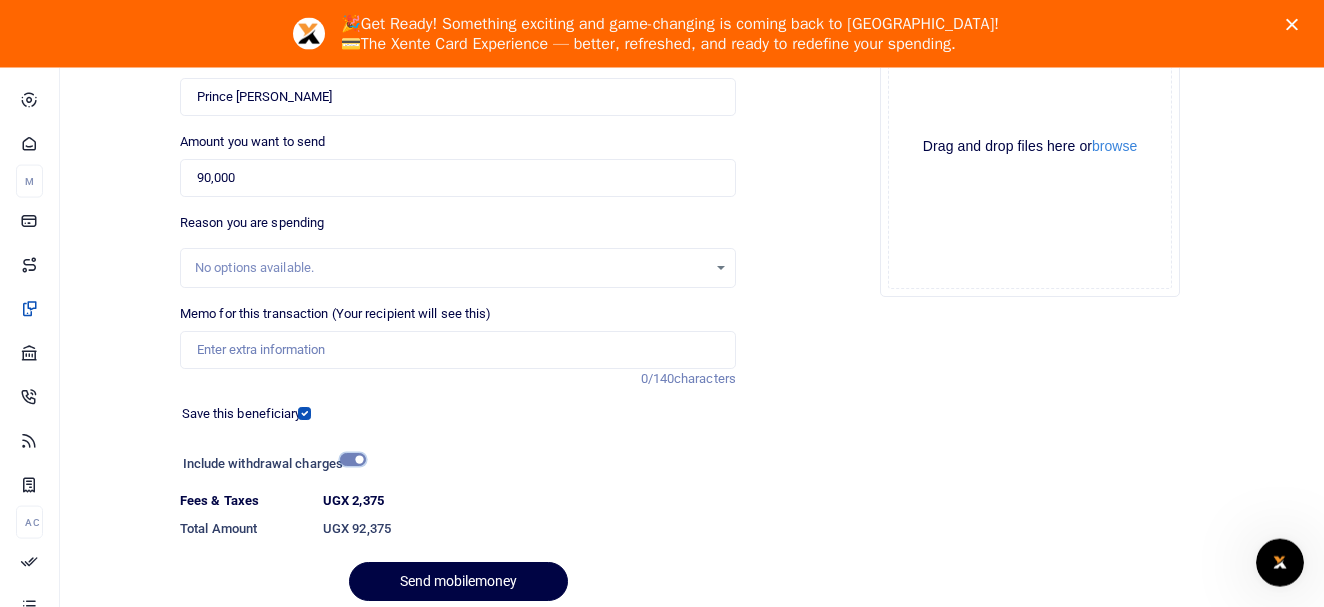 scroll, scrollTop: 402, scrollLeft: 0, axis: vertical 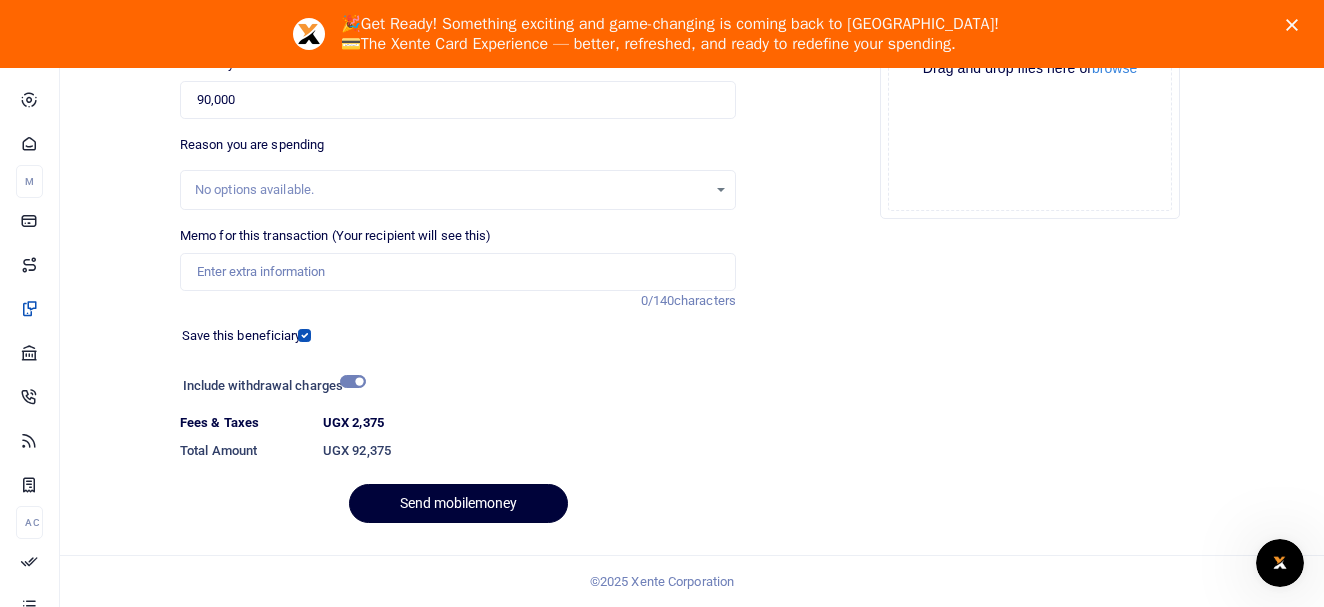 click on "Send mobilemoney" at bounding box center [458, 503] 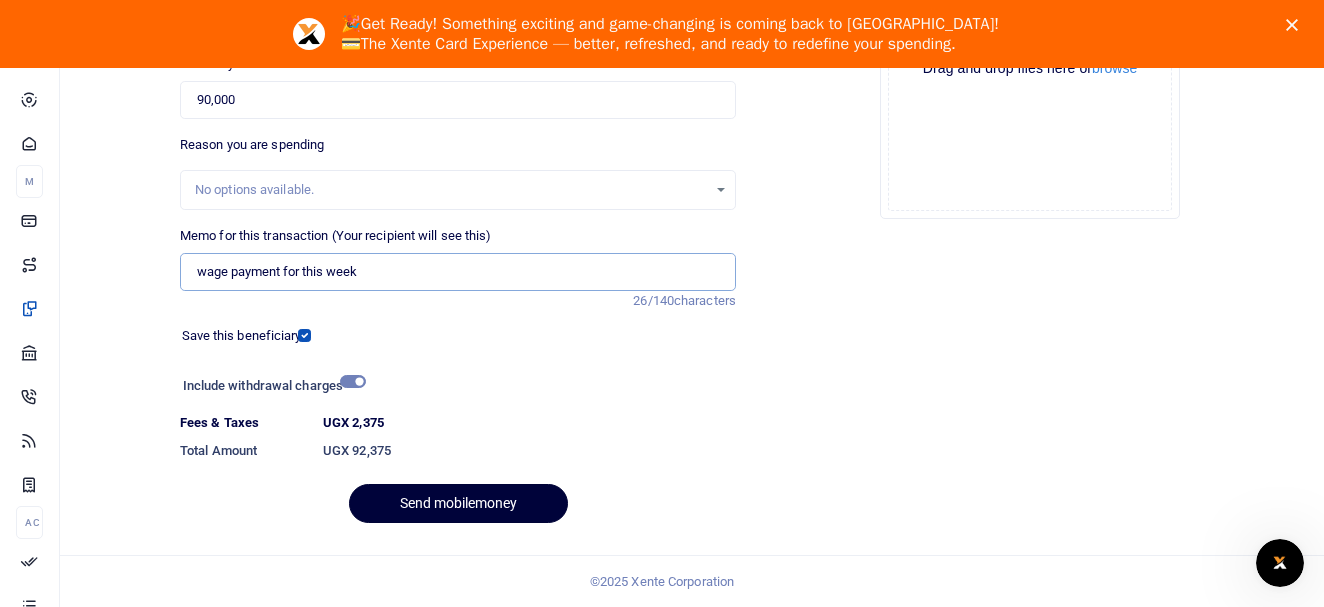 type on "wage payment for this week" 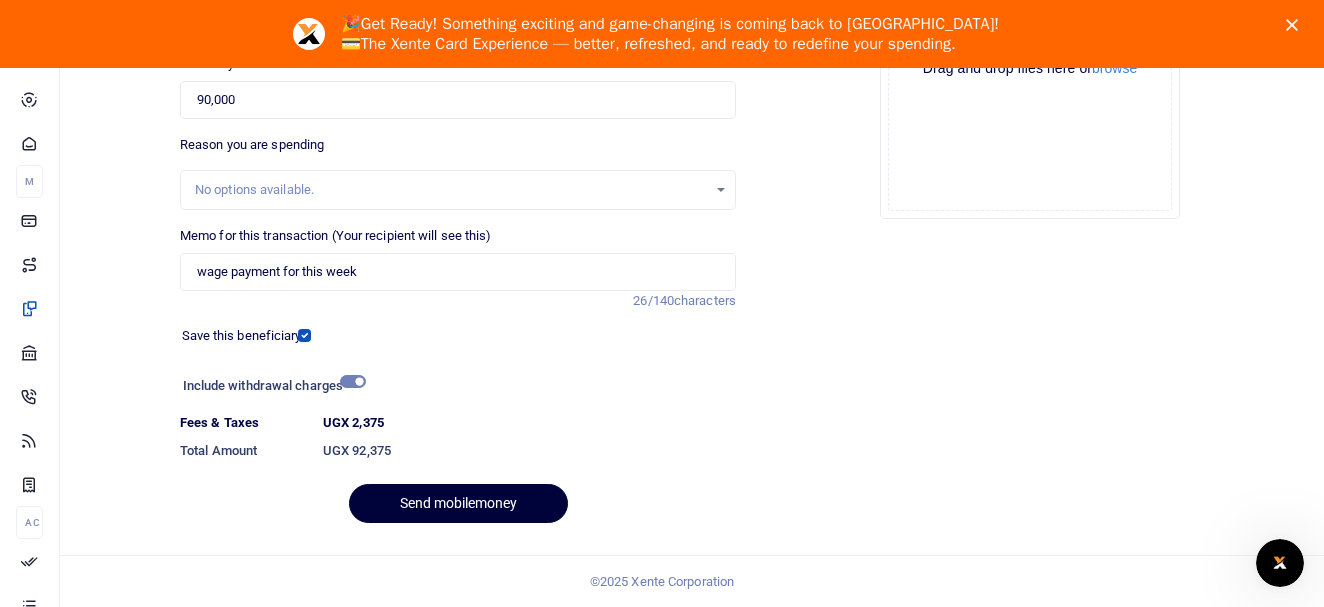 click on "Send mobilemoney" at bounding box center (458, 503) 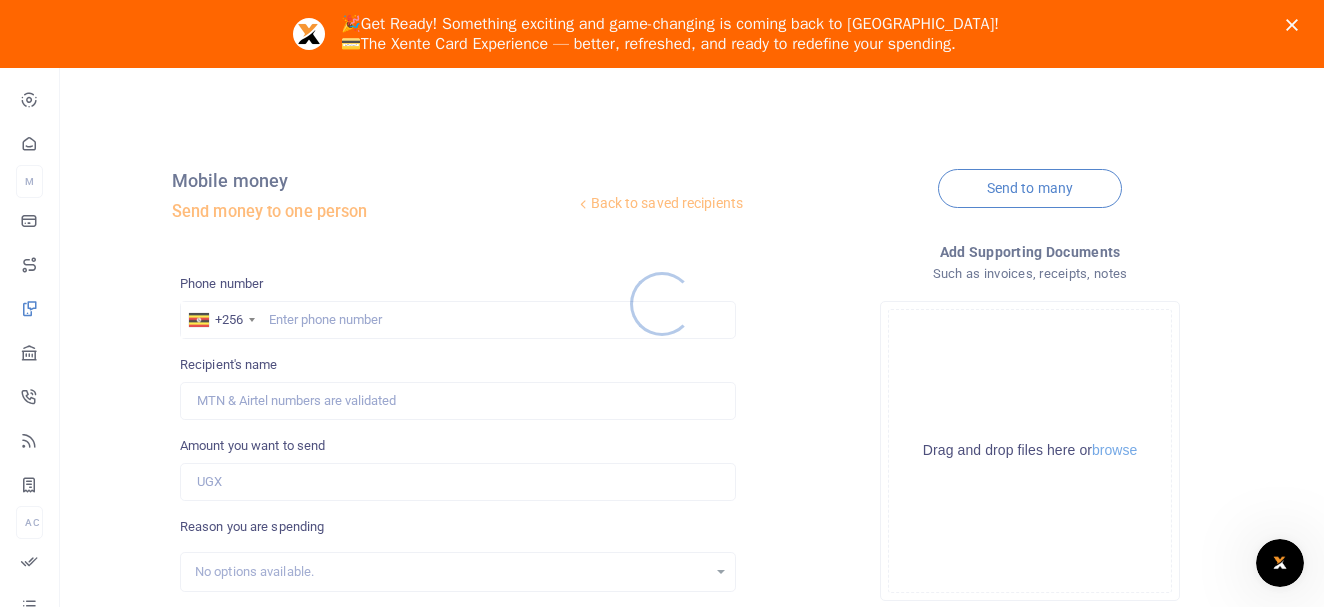 scroll, scrollTop: 0, scrollLeft: 0, axis: both 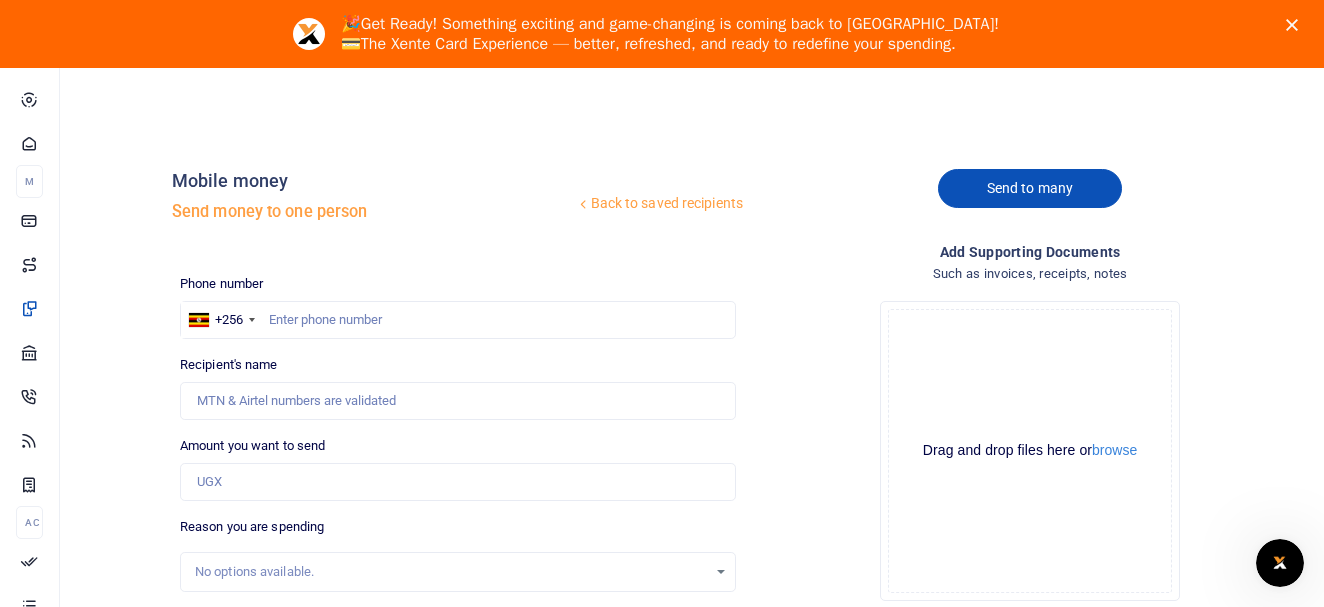 click on "Send to many" at bounding box center [1030, 188] 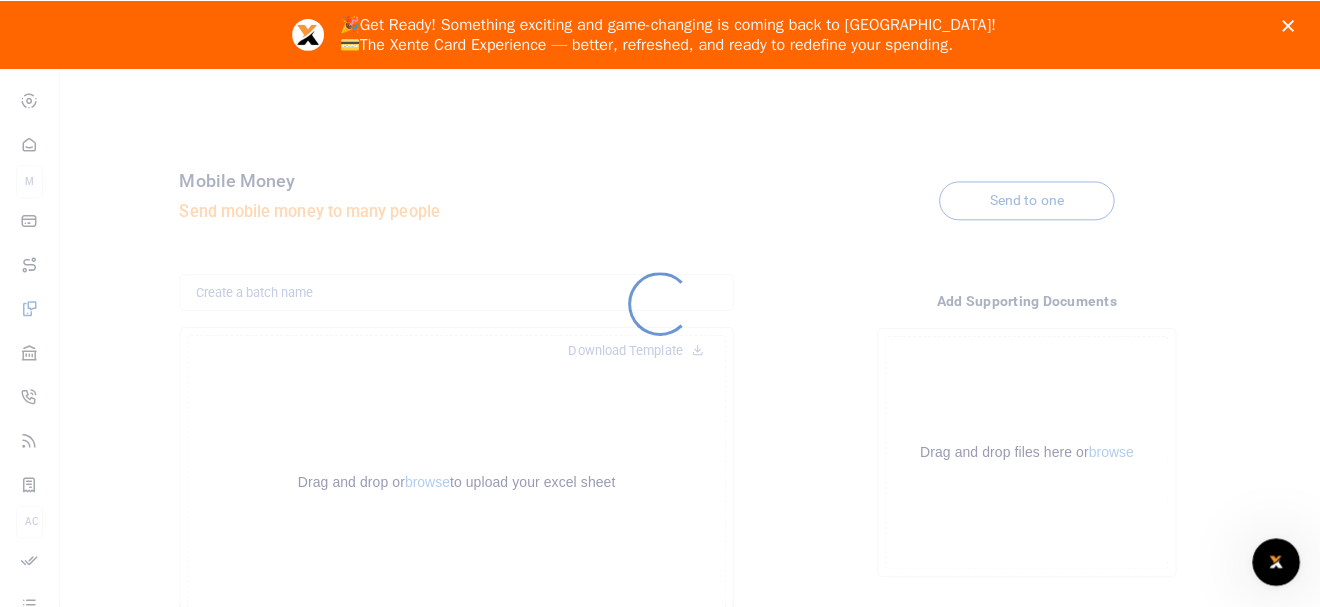 scroll, scrollTop: 0, scrollLeft: 0, axis: both 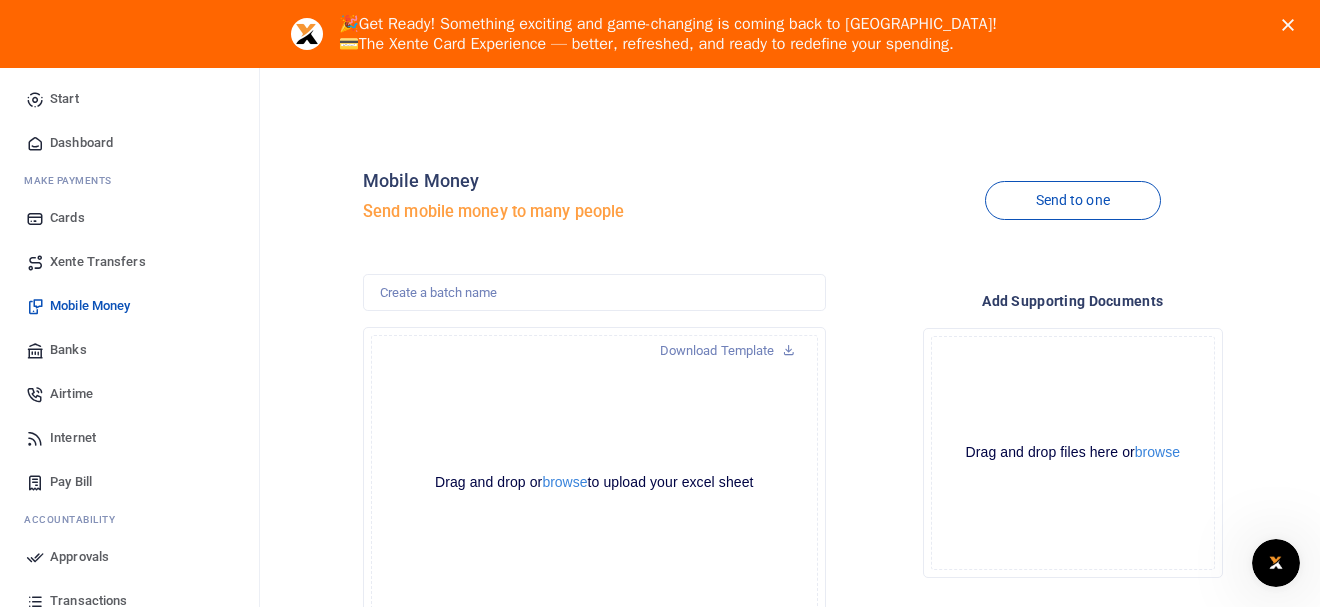 click on "Dashboard" at bounding box center [81, 143] 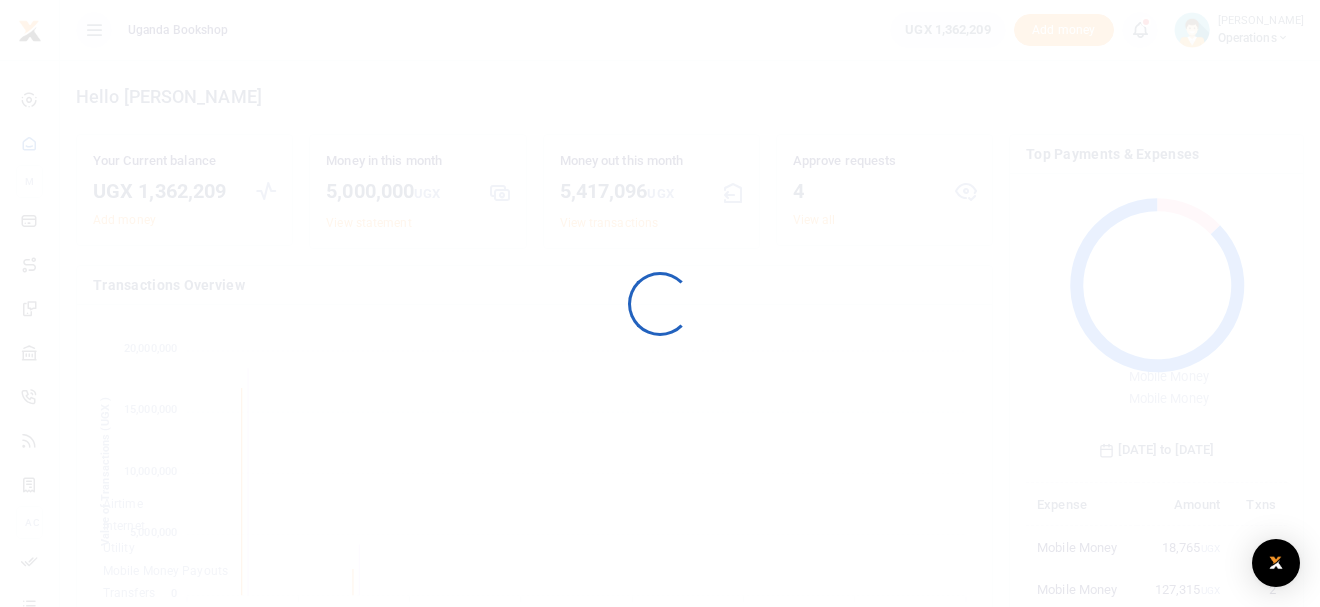 scroll, scrollTop: 0, scrollLeft: 0, axis: both 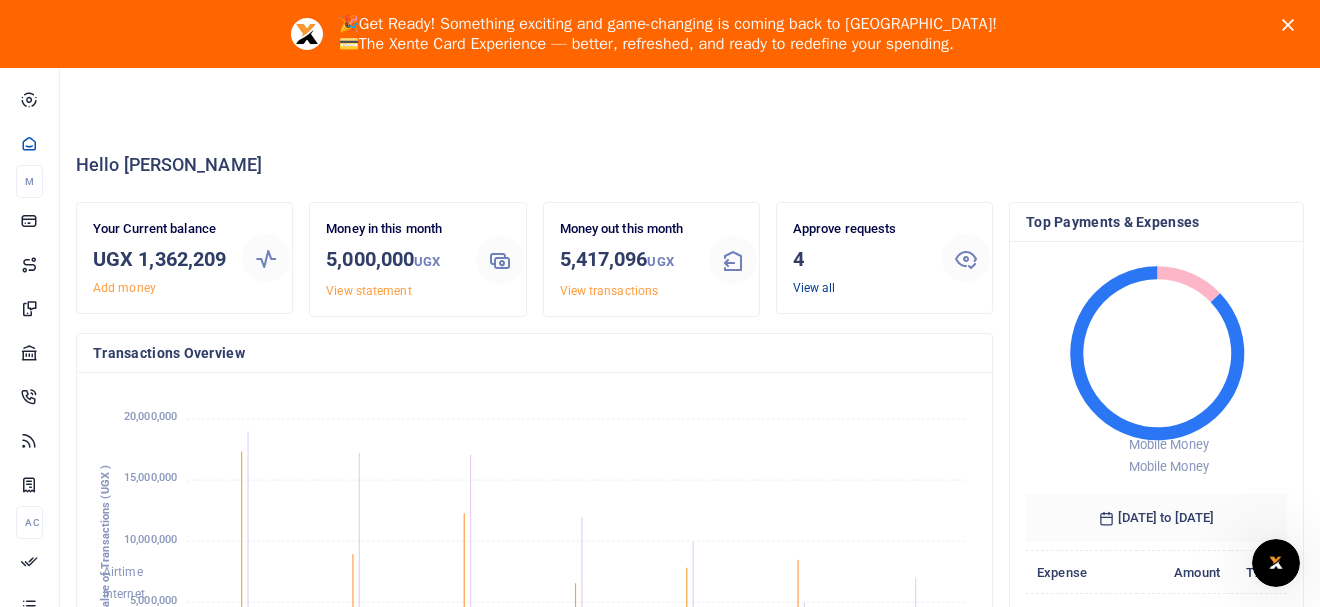 click on "View all" at bounding box center (814, 288) 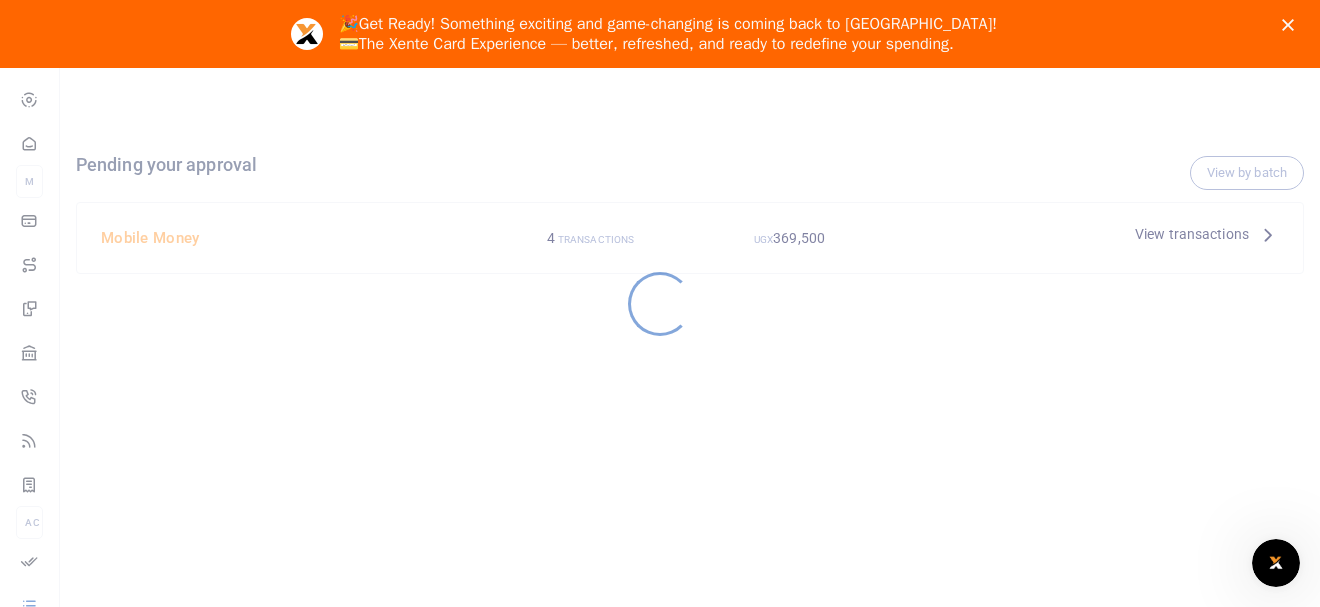 scroll, scrollTop: 0, scrollLeft: 0, axis: both 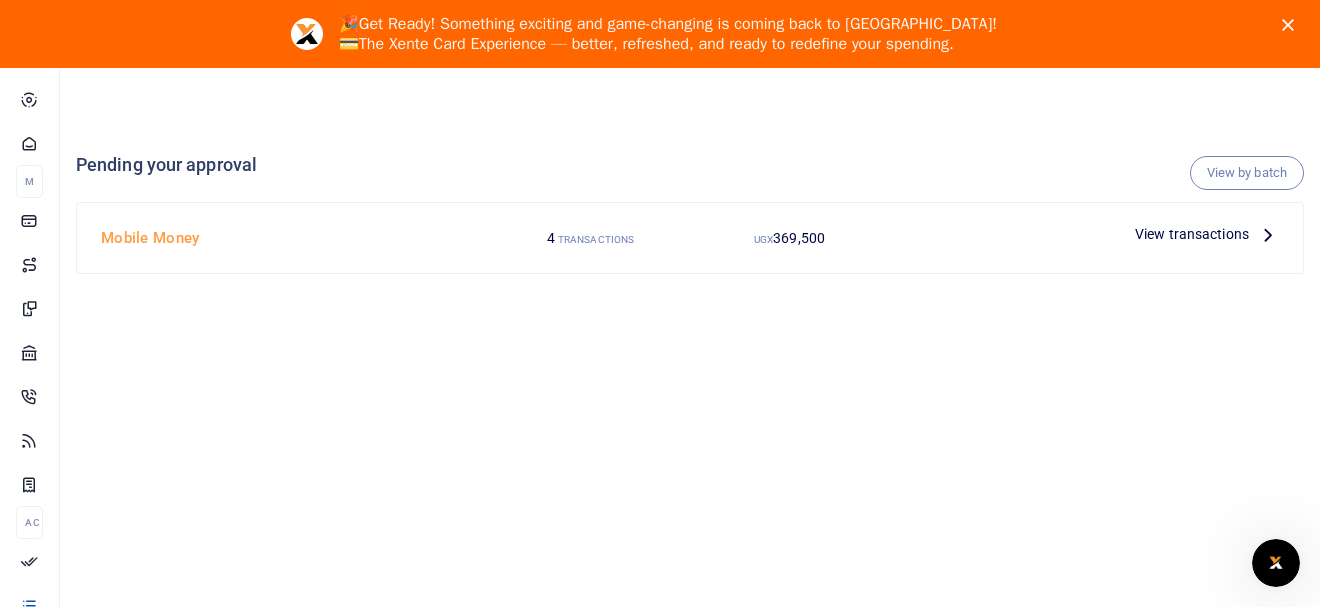 click at bounding box center [1268, 234] 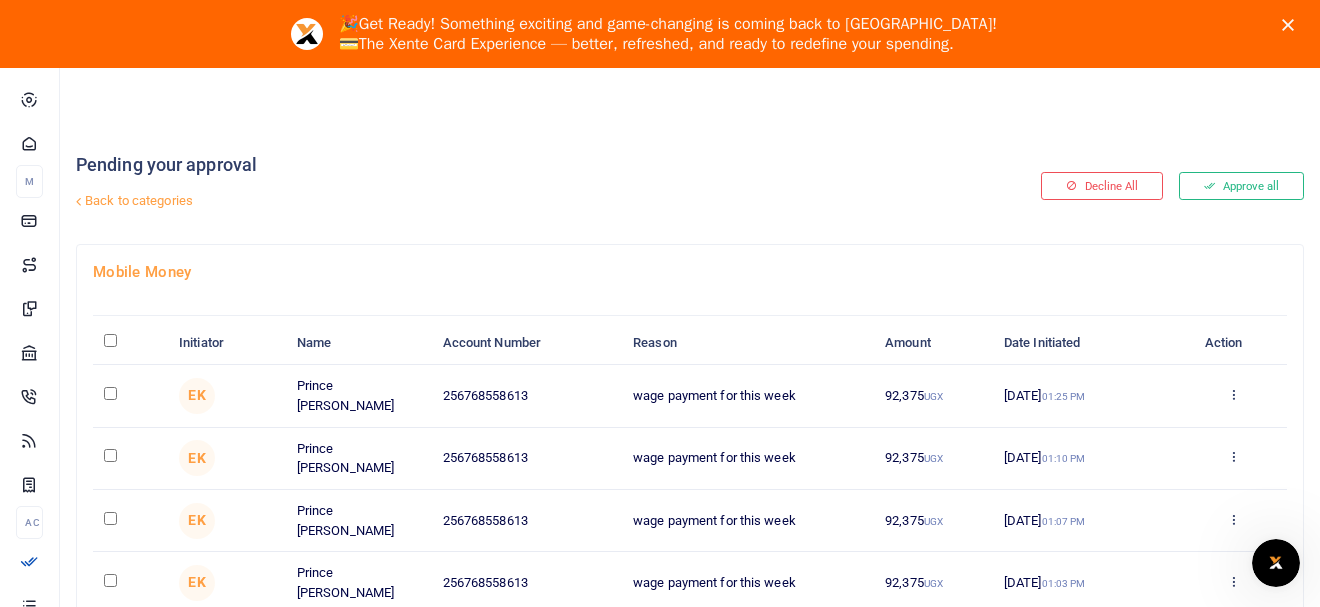 scroll, scrollTop: 0, scrollLeft: 0, axis: both 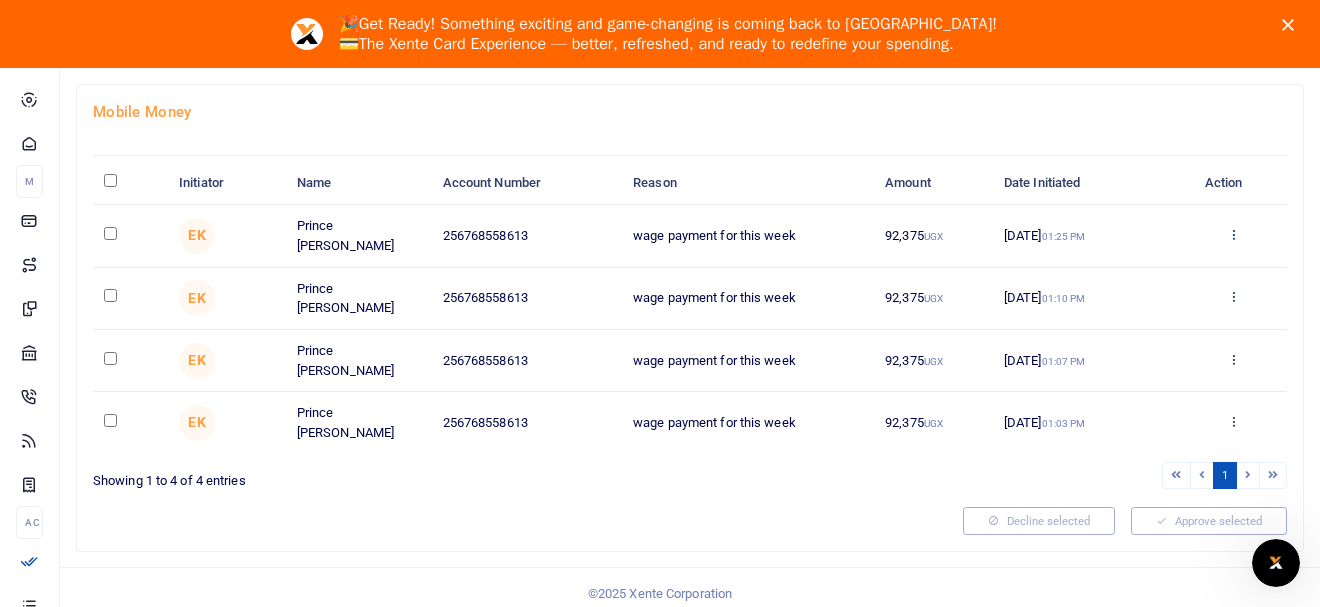 click at bounding box center (1233, 234) 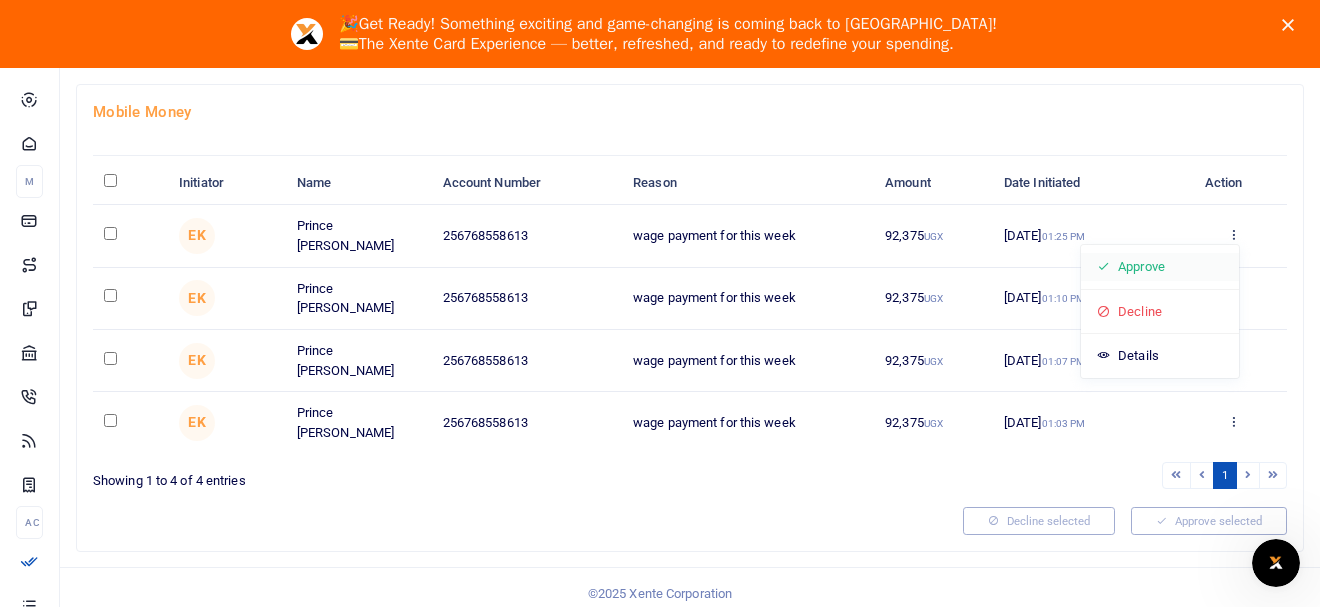 click on "Approve" at bounding box center [1160, 267] 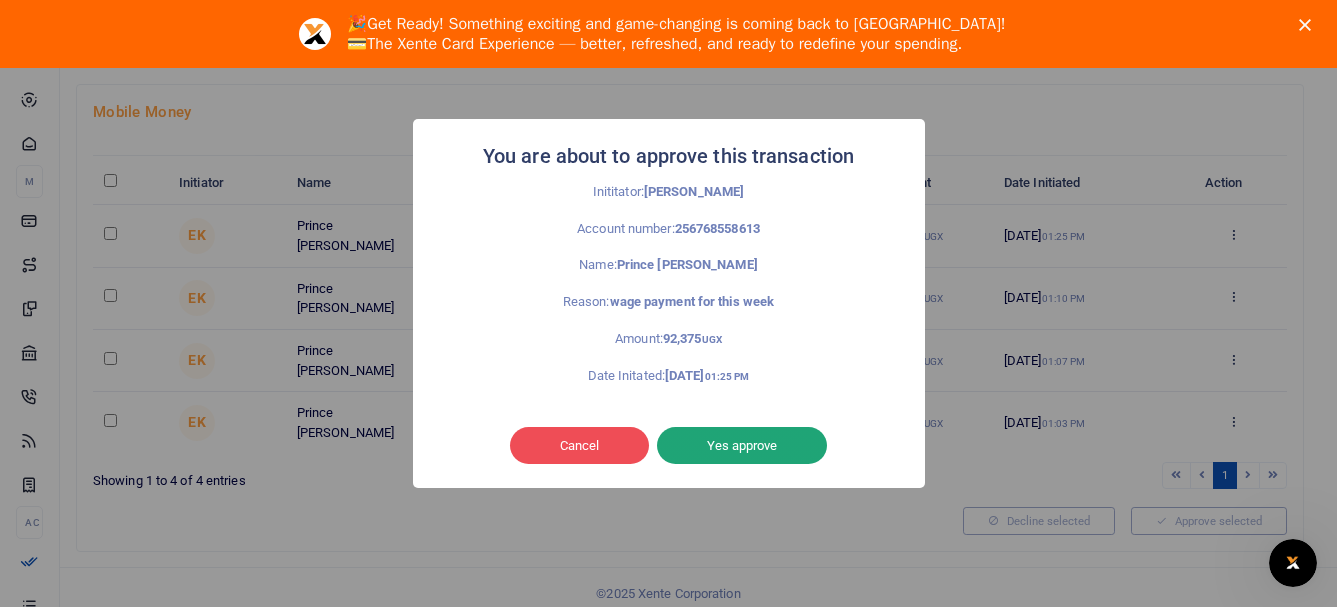 click on "Yes approve" at bounding box center [742, 446] 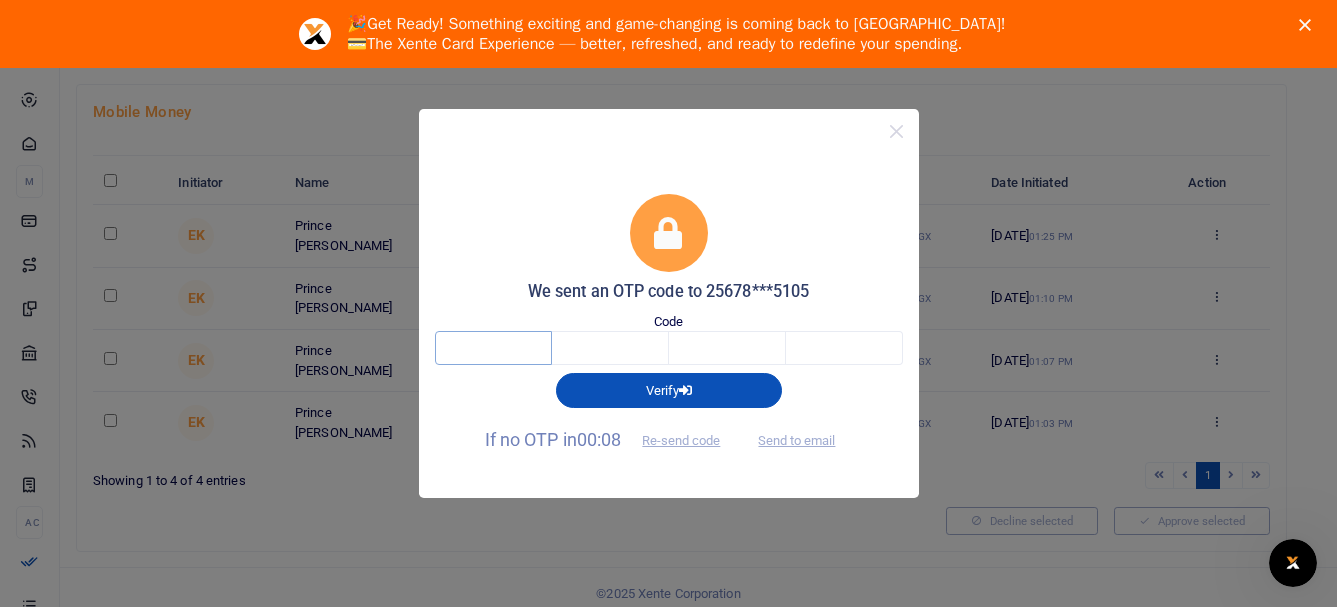 click at bounding box center [493, 348] 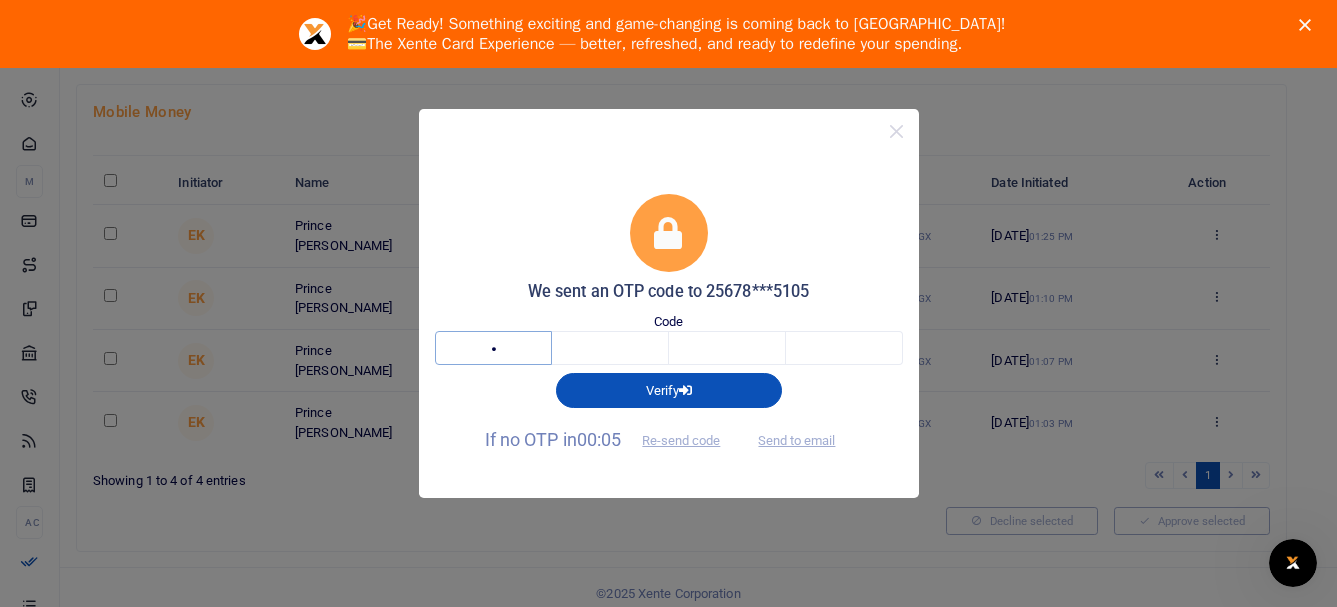 type on "6" 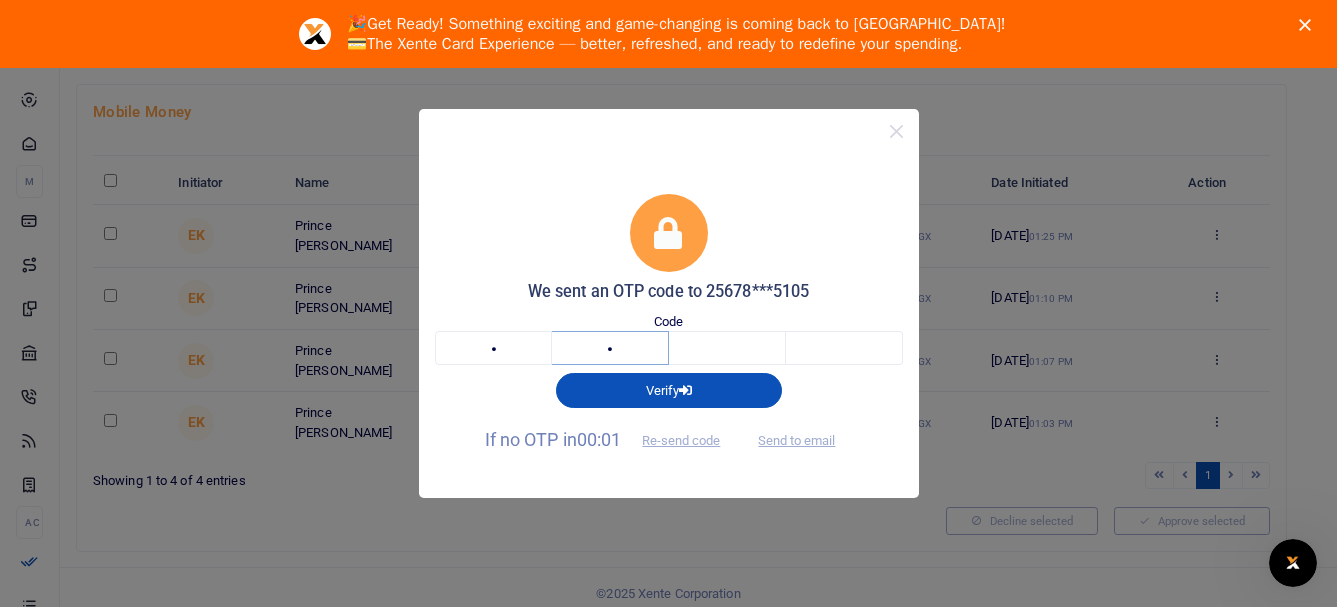 type on "9" 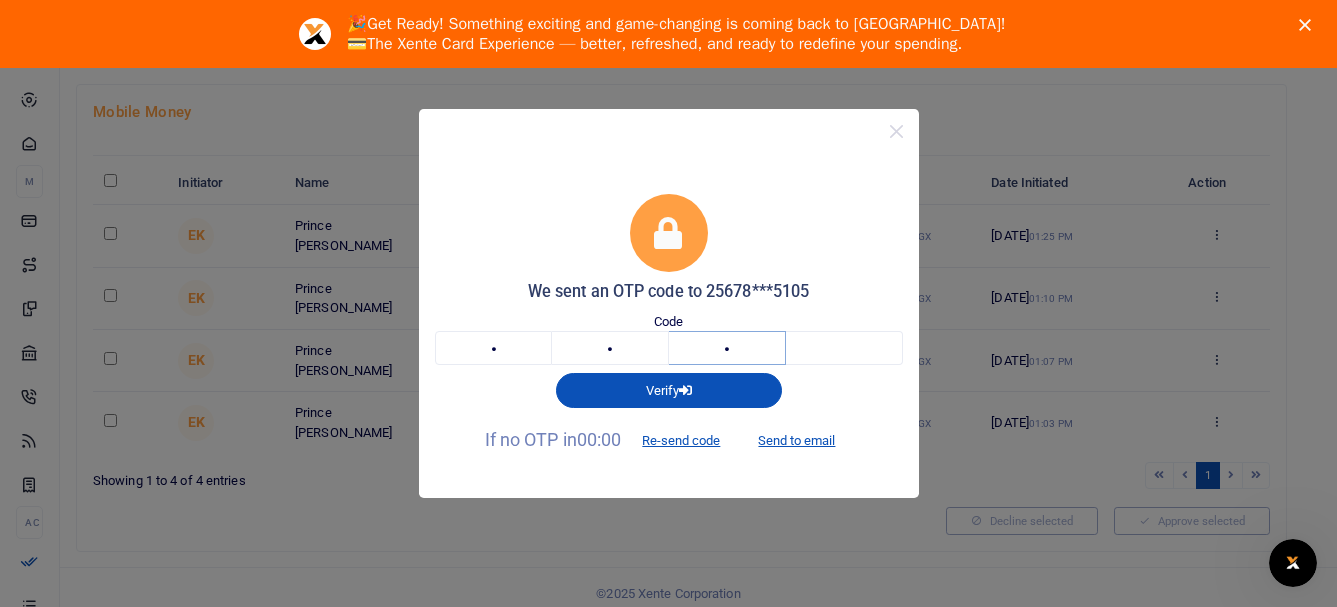 type on "6" 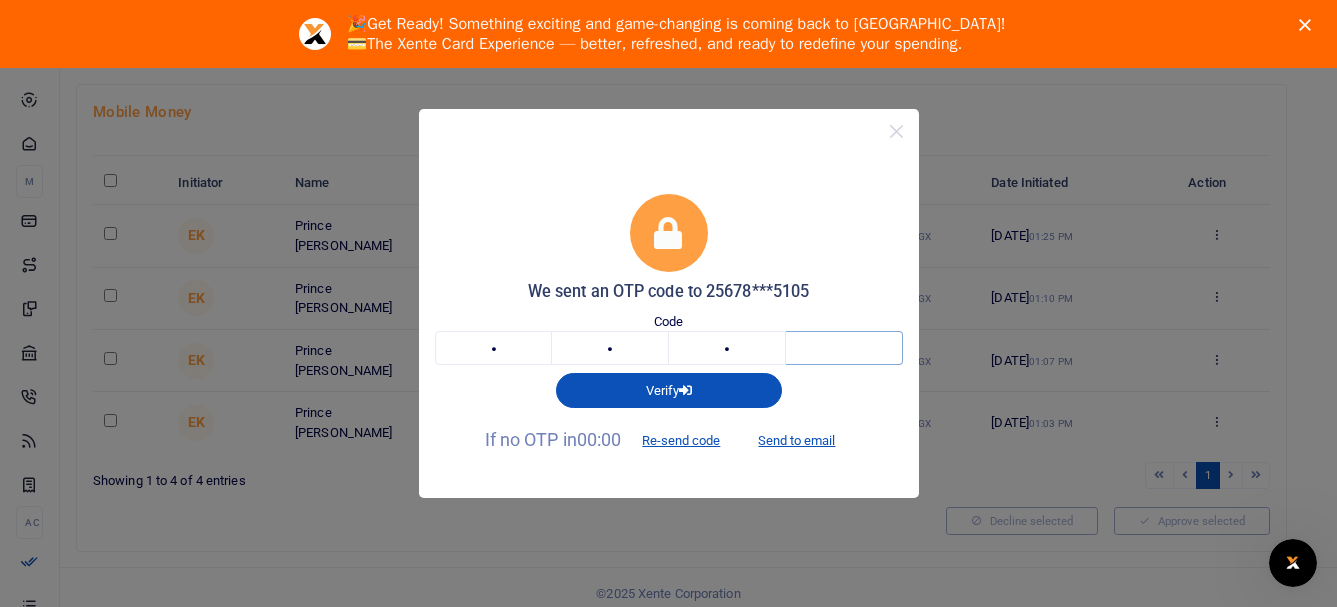type on "4" 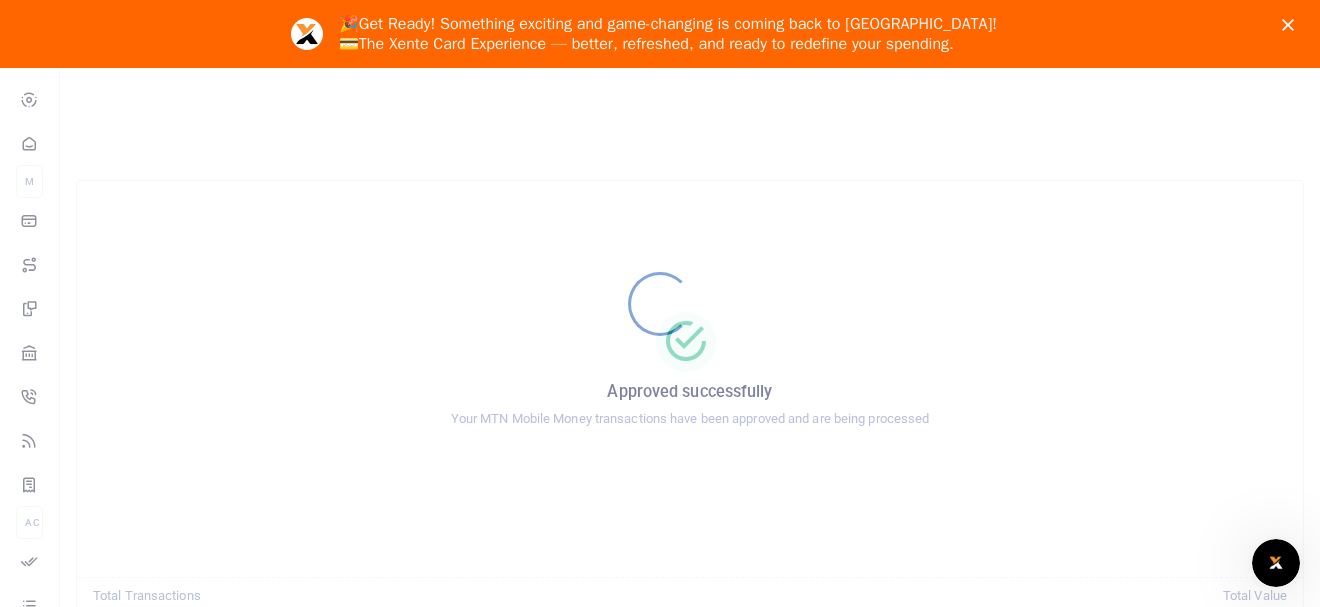 scroll, scrollTop: 0, scrollLeft: 0, axis: both 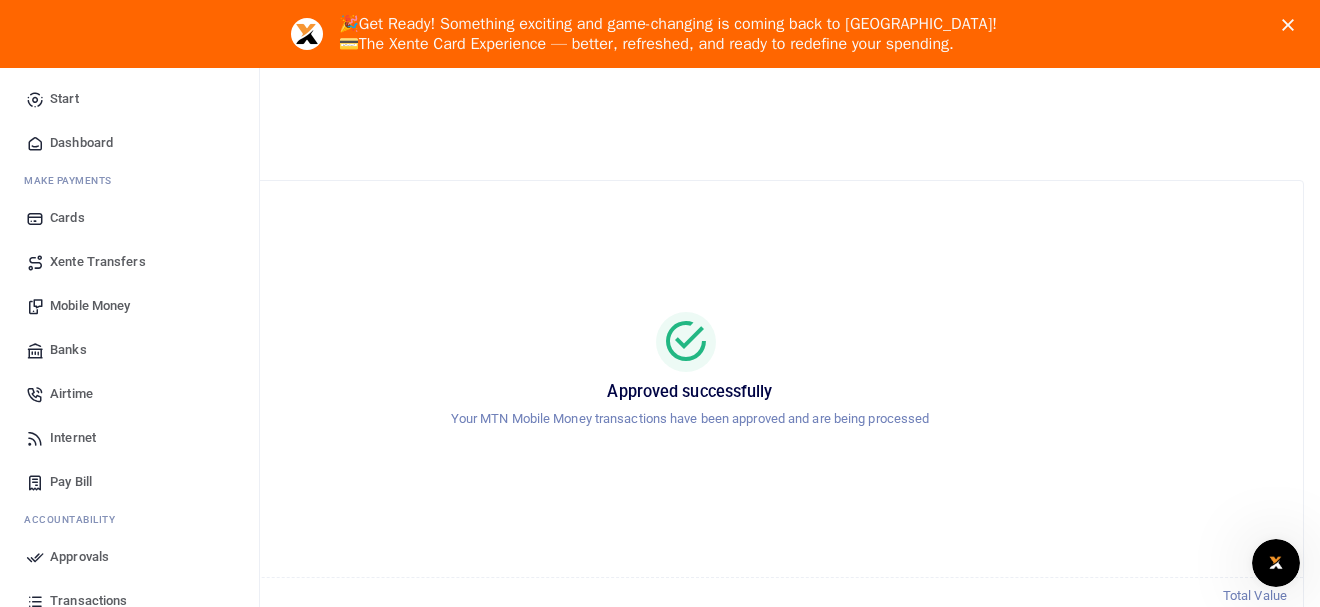 click on "Dashboard" at bounding box center (129, 143) 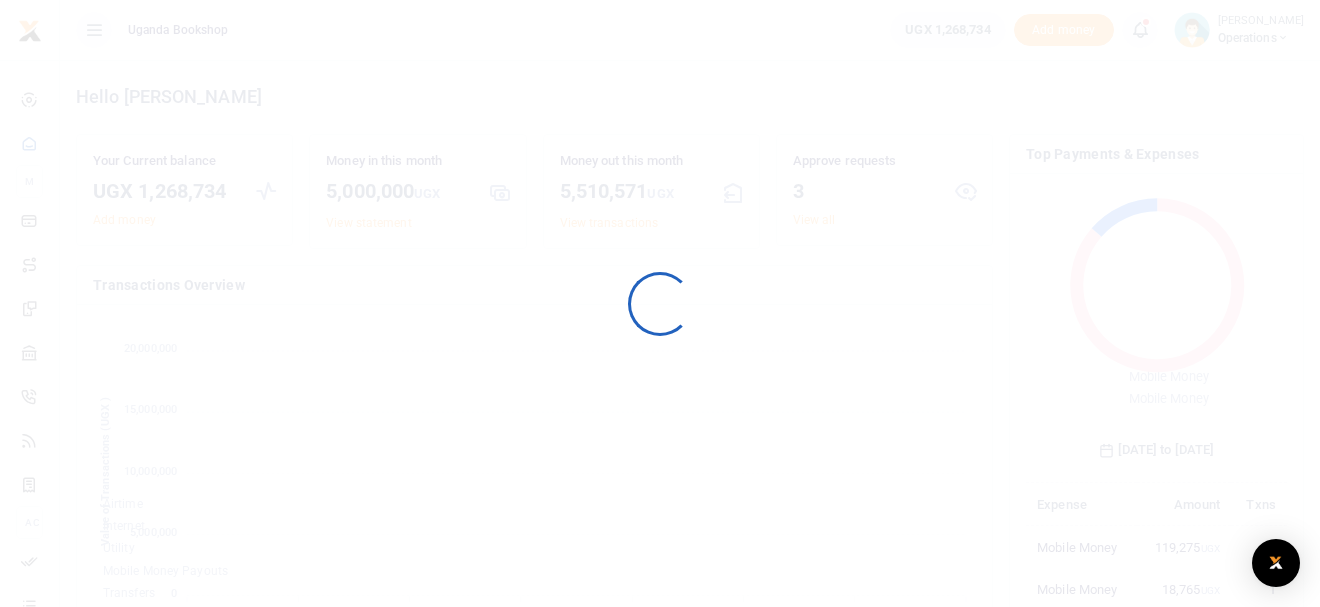 scroll, scrollTop: 0, scrollLeft: 0, axis: both 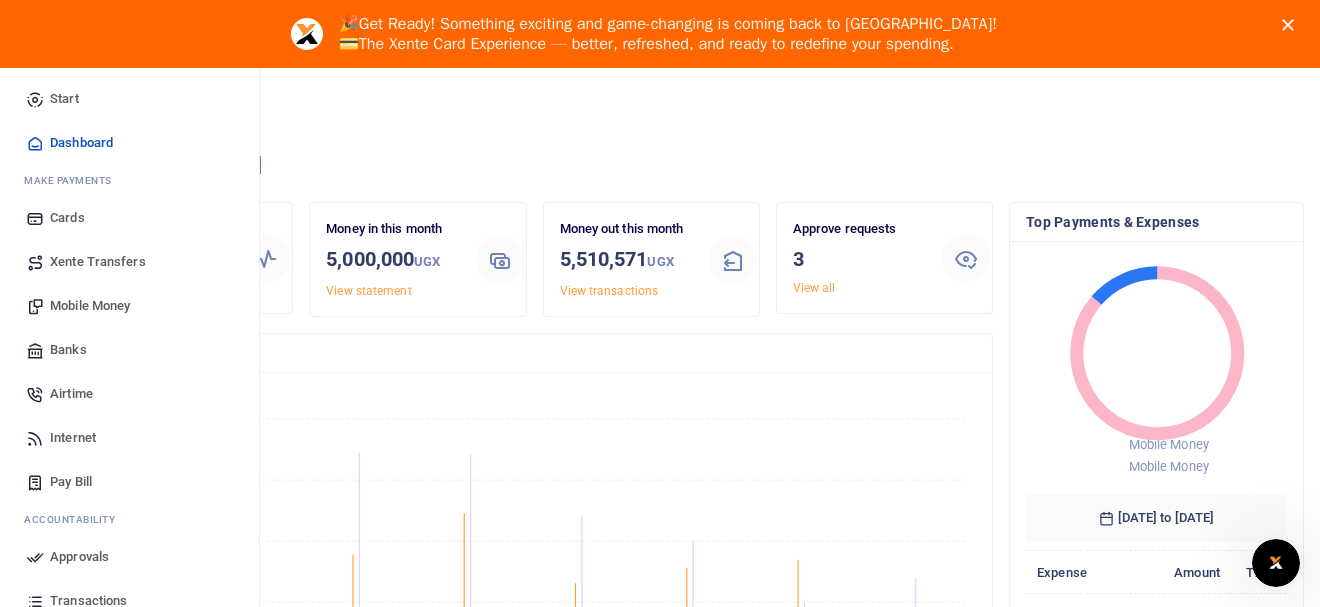 click on "Mobile Money" at bounding box center [90, 306] 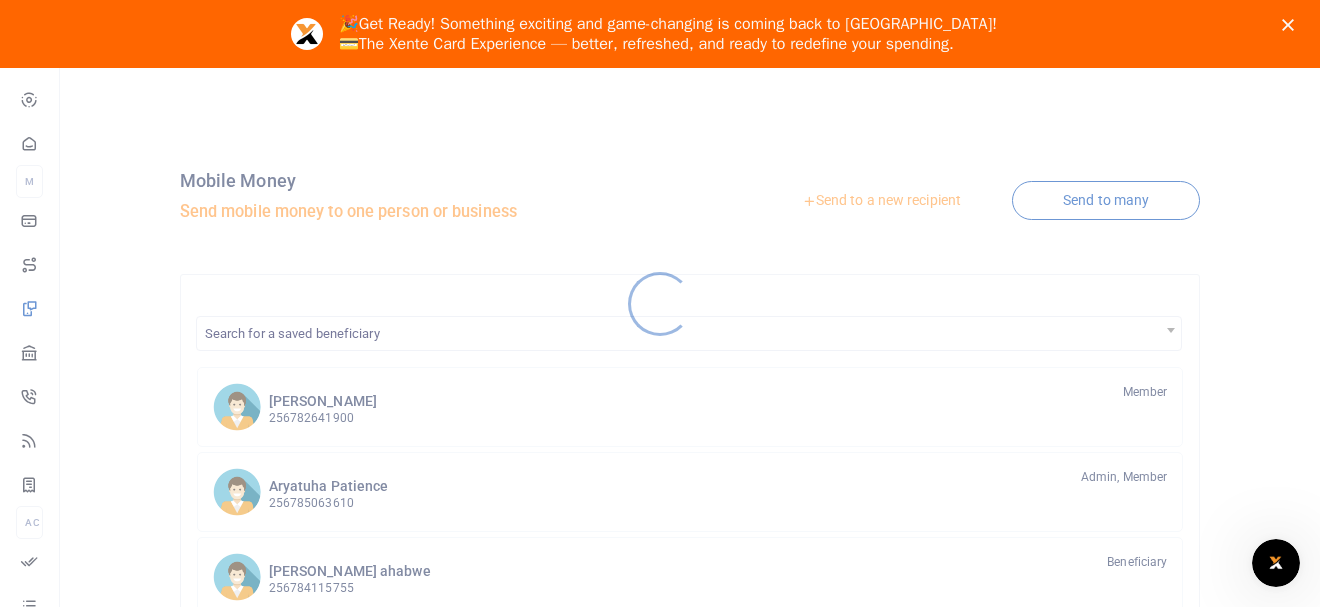 scroll, scrollTop: 0, scrollLeft: 0, axis: both 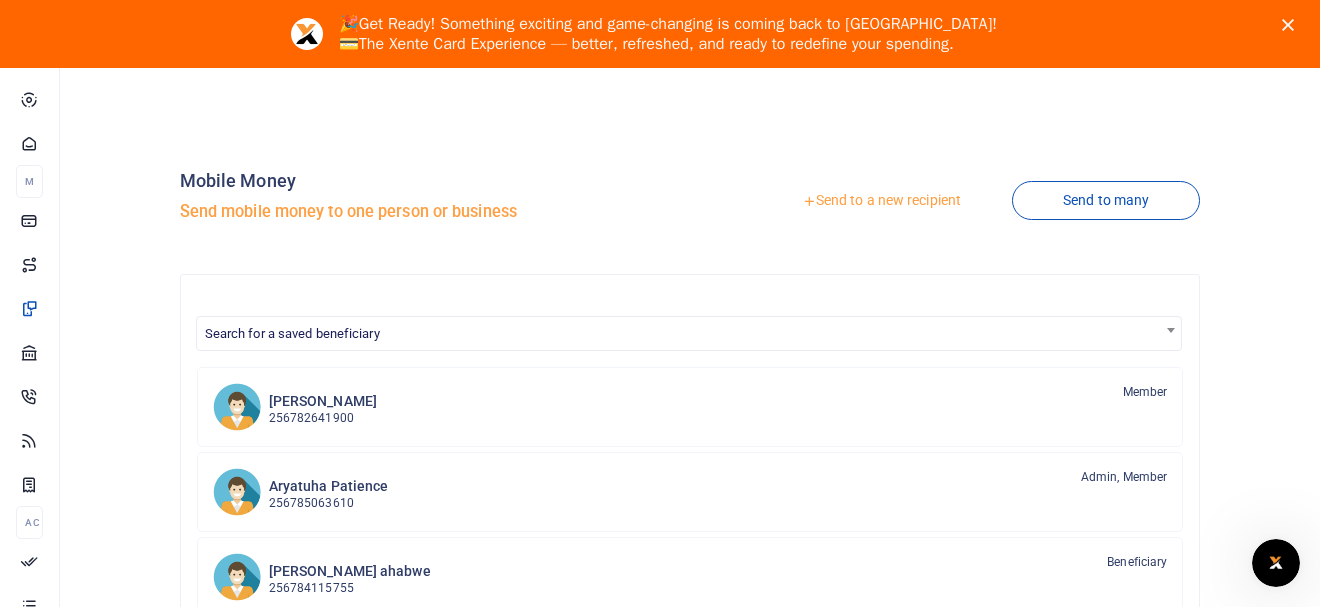 click on "Send to a new recipient" at bounding box center (881, 201) 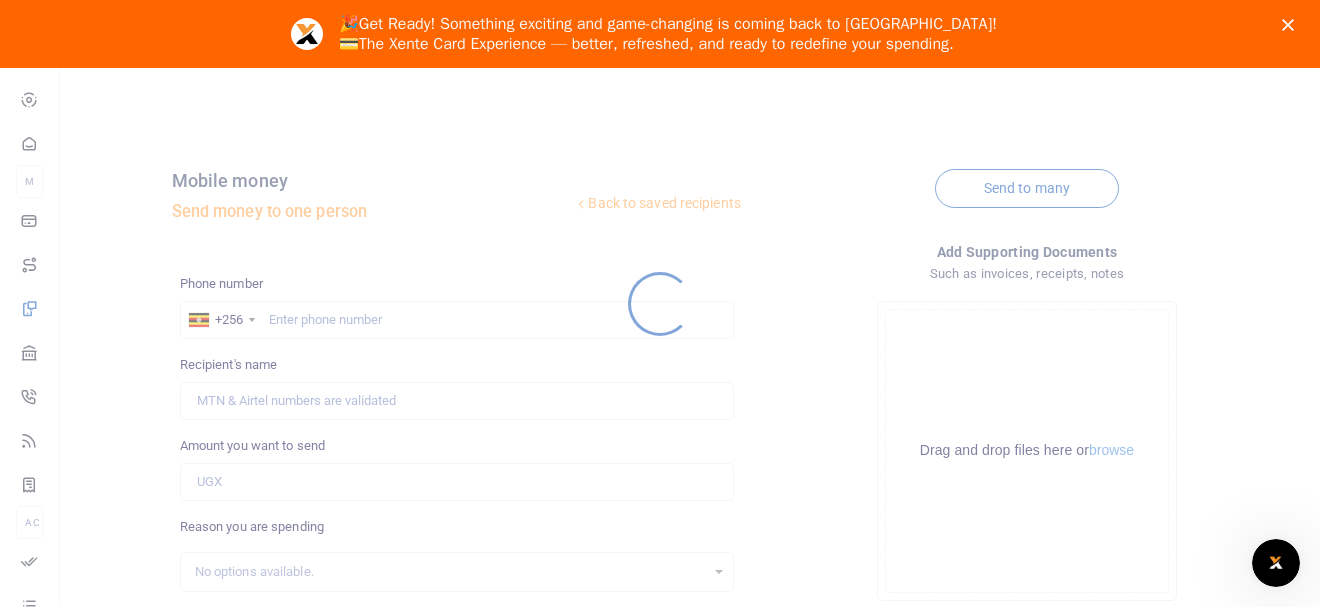 scroll, scrollTop: 0, scrollLeft: 0, axis: both 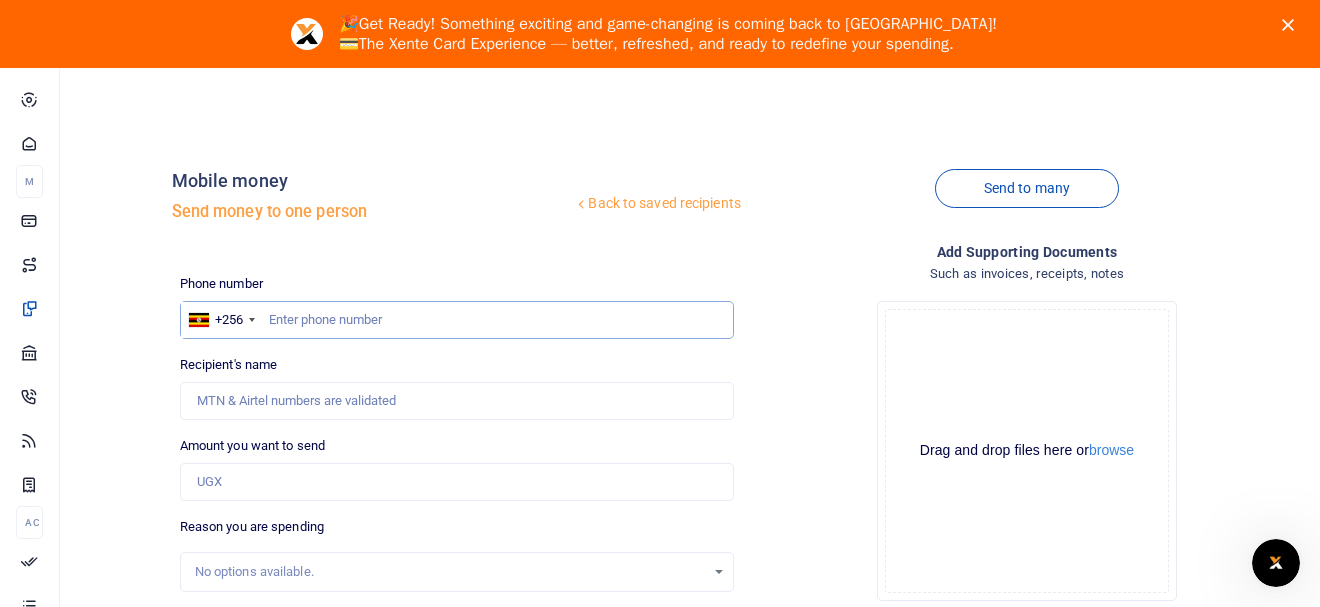 click at bounding box center [457, 320] 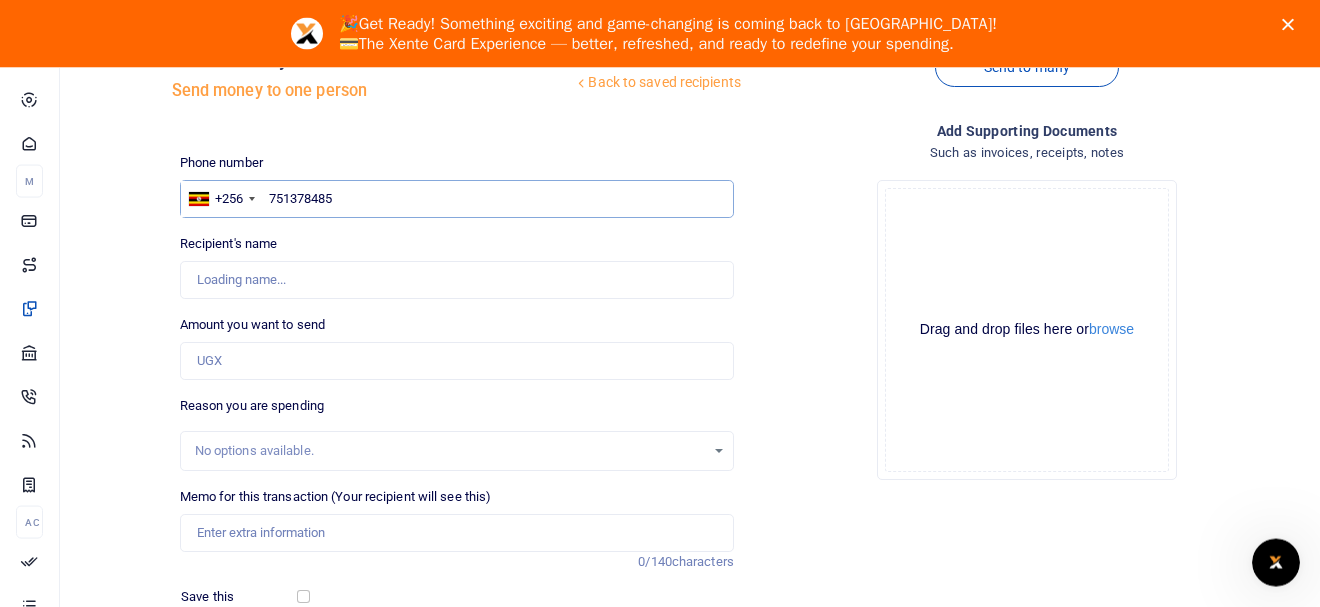 scroll, scrollTop: 125, scrollLeft: 0, axis: vertical 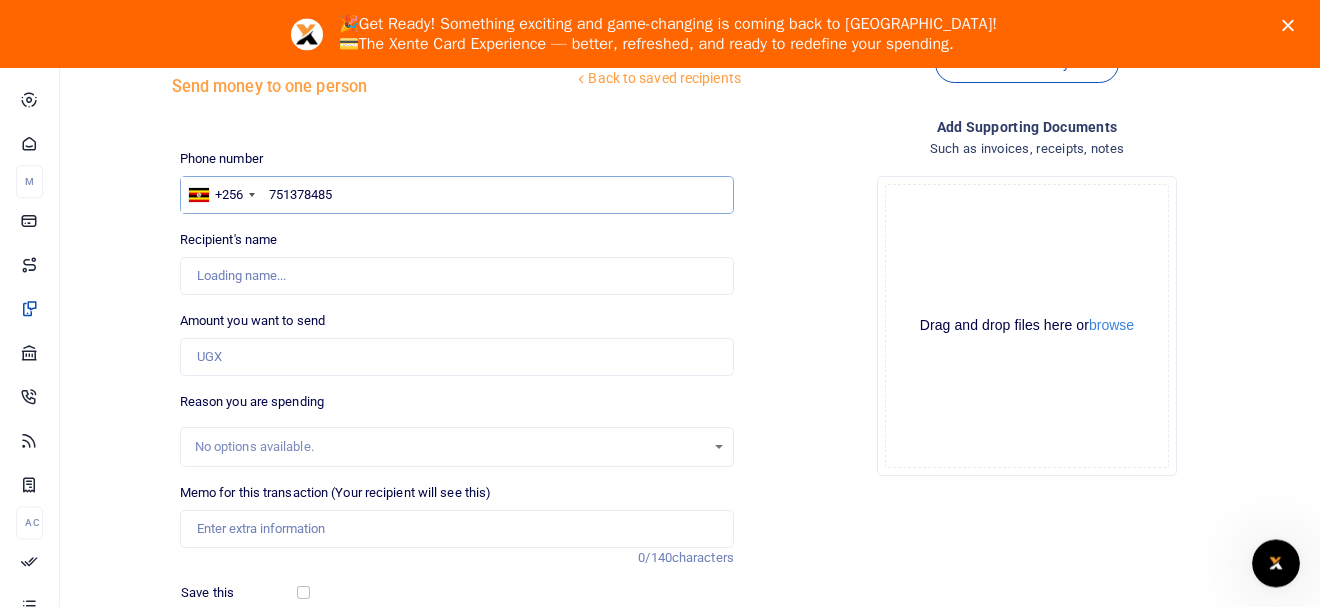 type on "751378485" 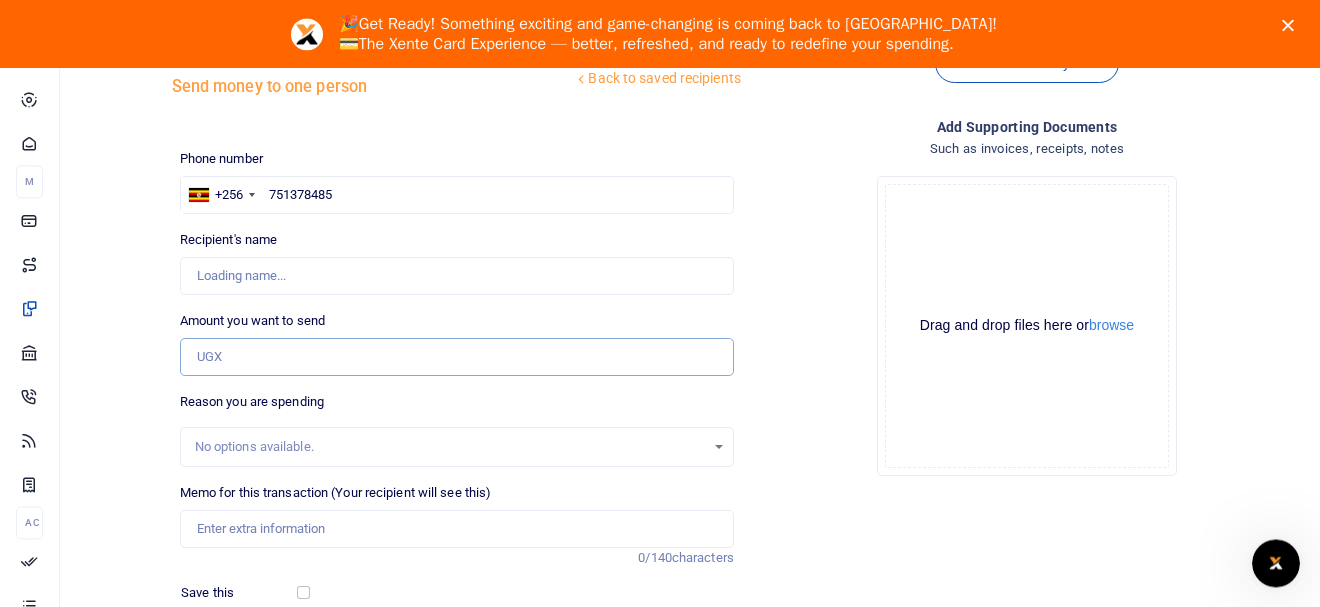 click on "Amount you want to send" at bounding box center (457, 357) 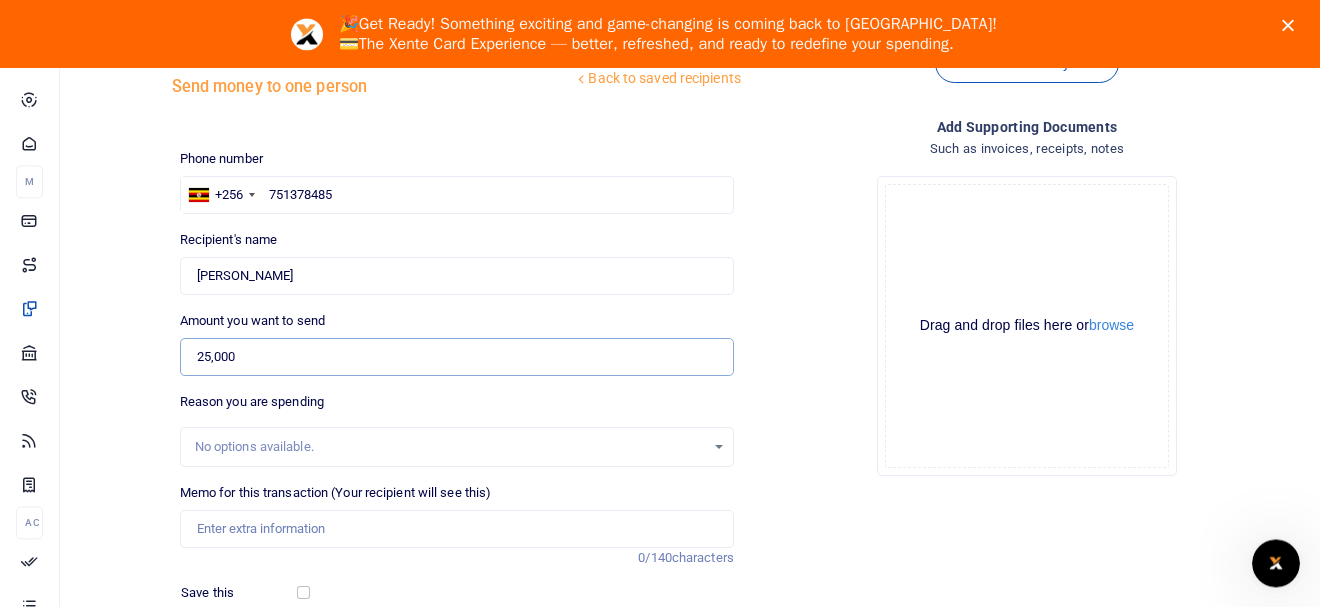 type on "25,000" 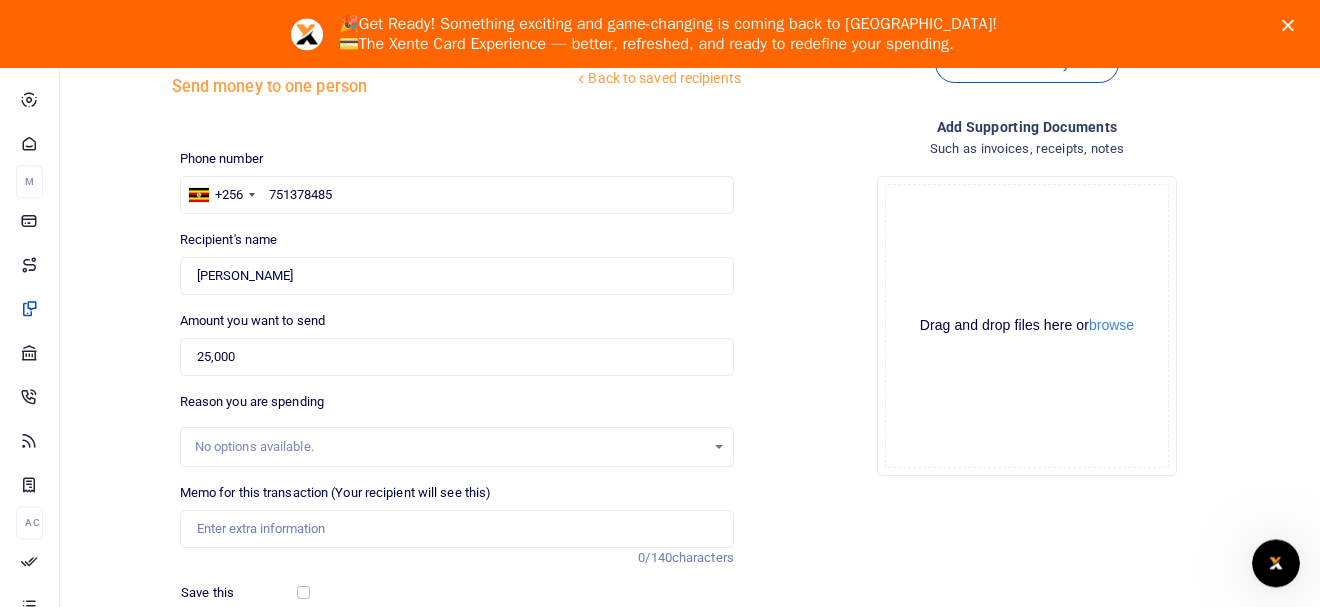 click on "No options available." at bounding box center (450, 447) 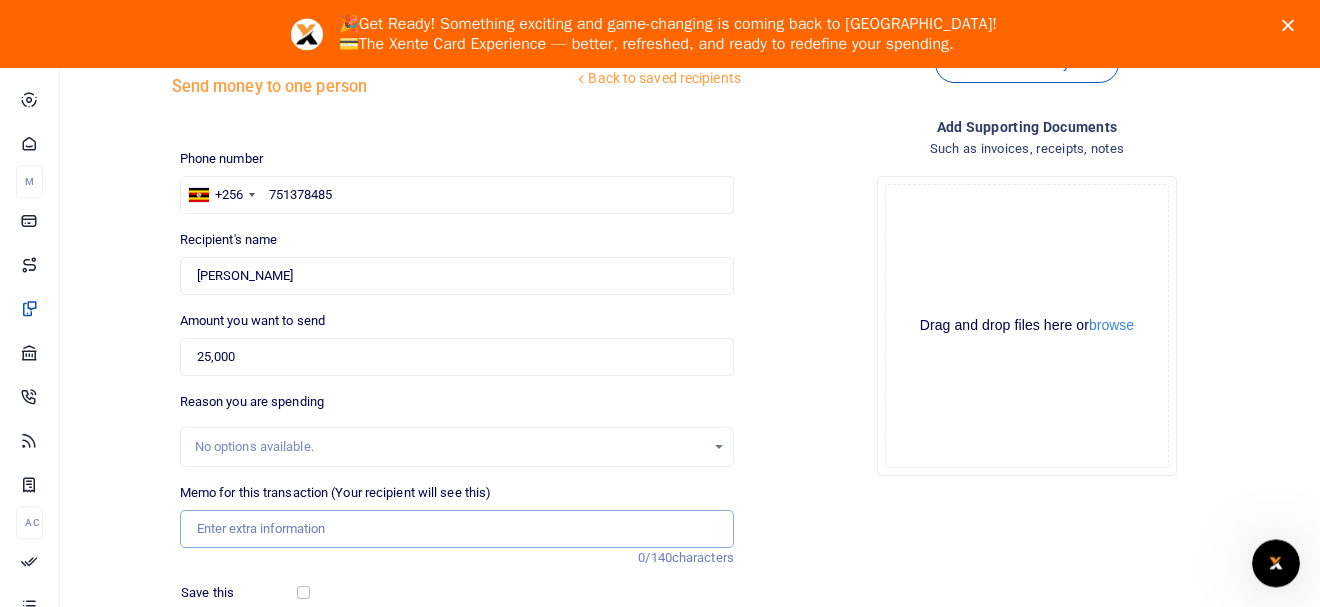click on "Memo for this transaction (Your recipient will see this)" at bounding box center (457, 529) 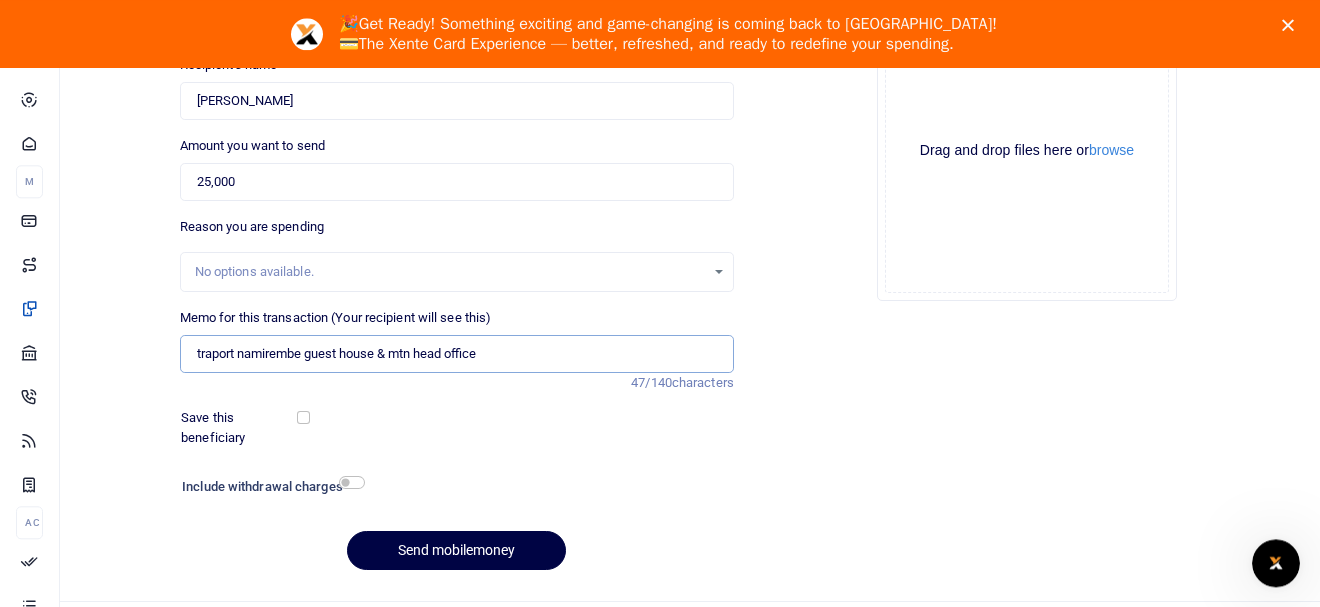 scroll, scrollTop: 347, scrollLeft: 0, axis: vertical 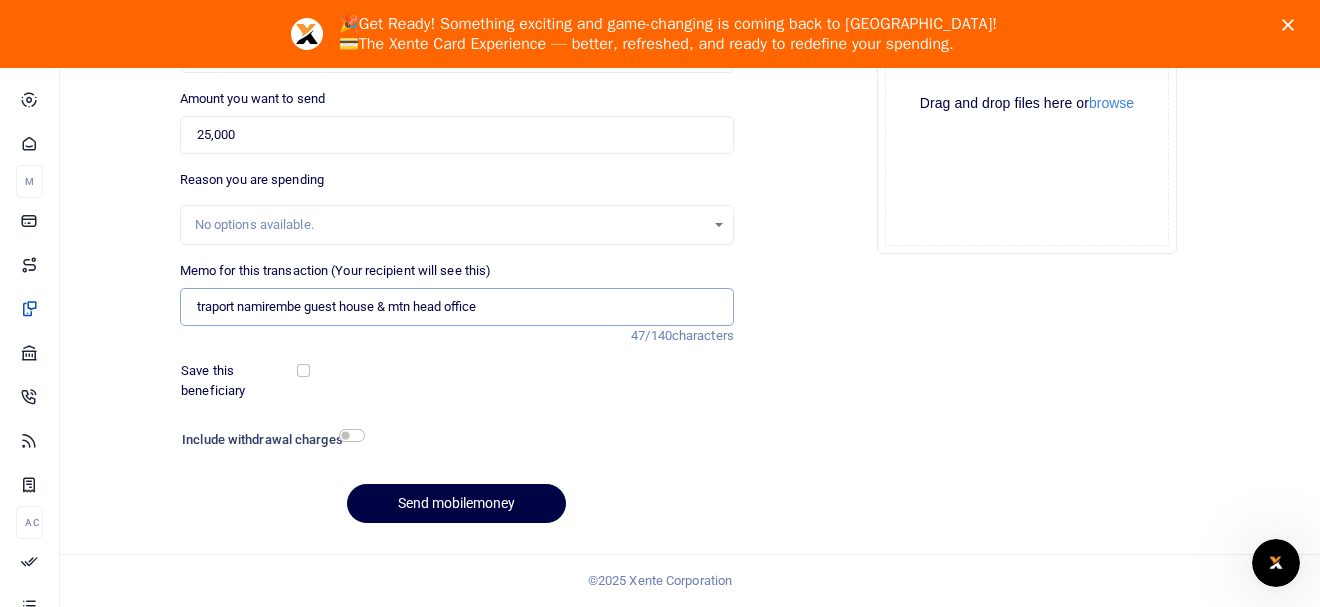 type on "traport namirembe guest house & mtn head office" 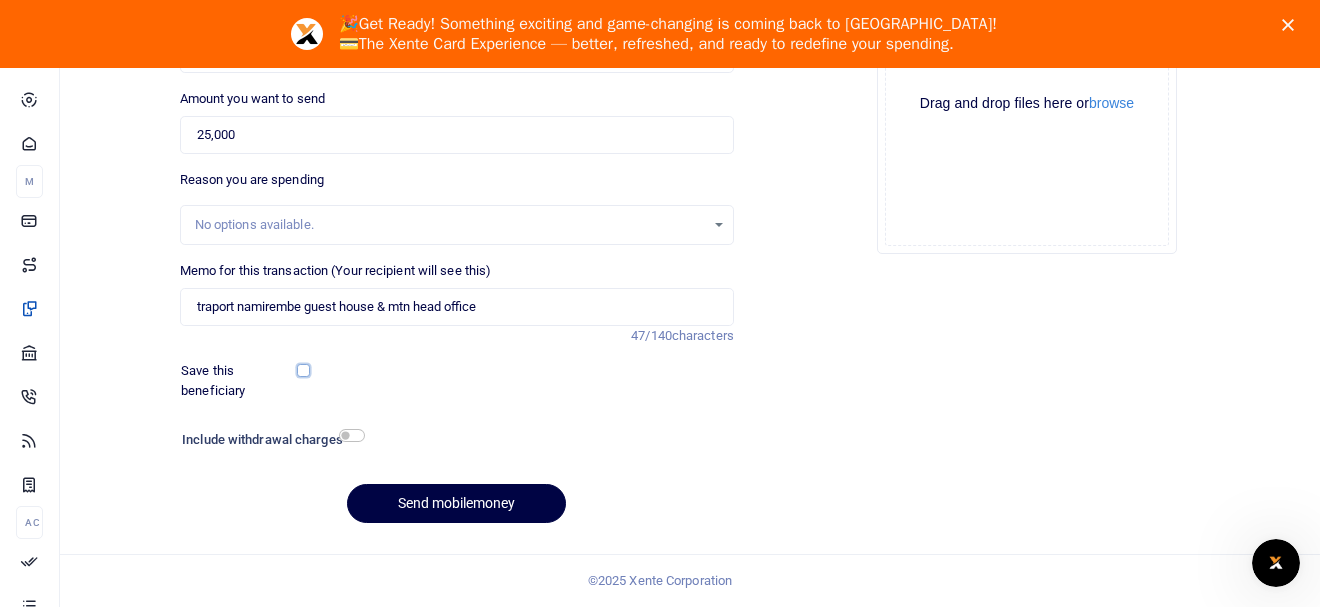 drag, startPoint x: 305, startPoint y: 368, endPoint x: 314, endPoint y: 379, distance: 14.21267 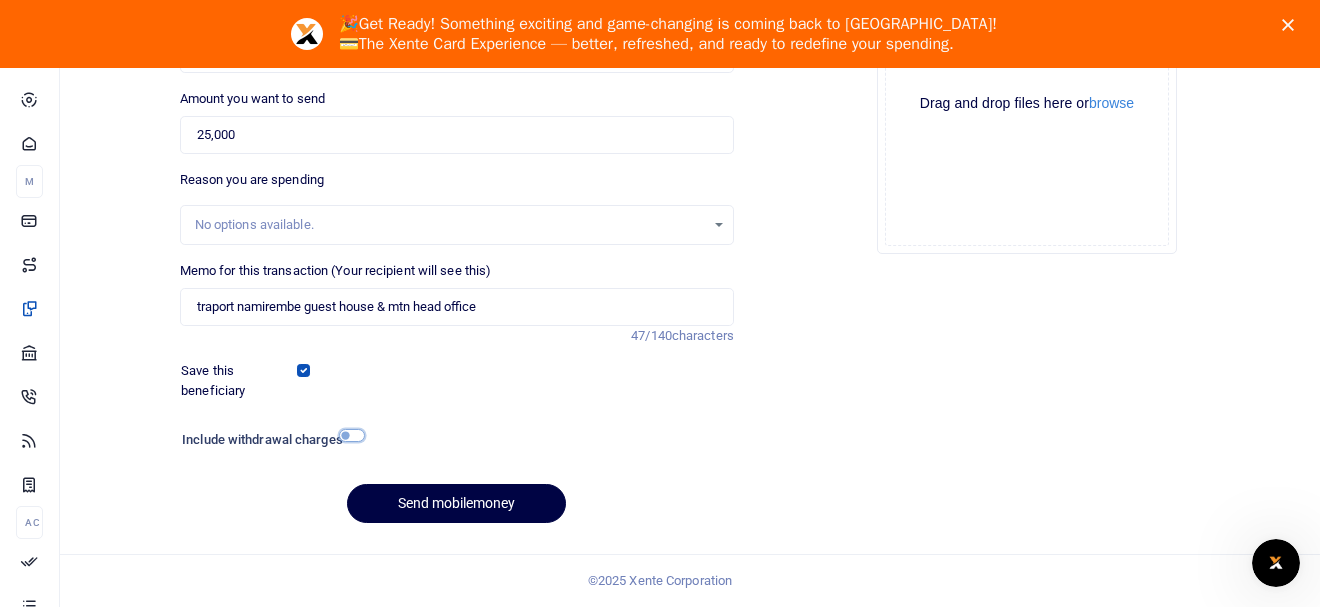 click at bounding box center (352, 435) 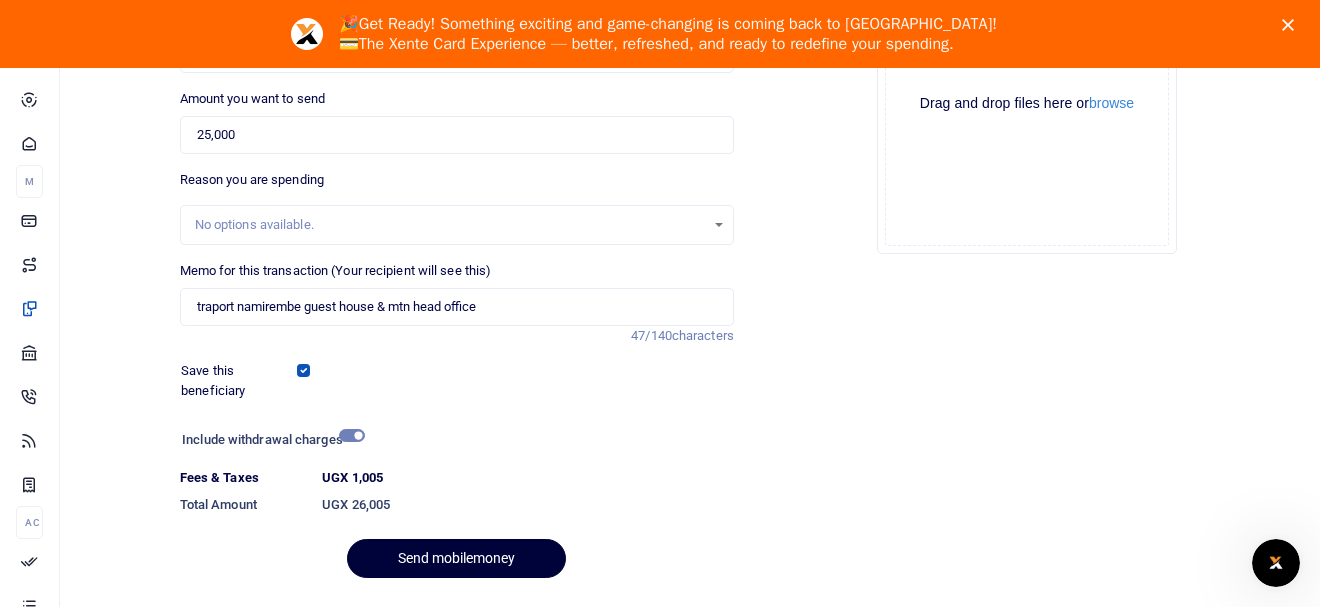 click on "Send mobilemoney" at bounding box center [456, 558] 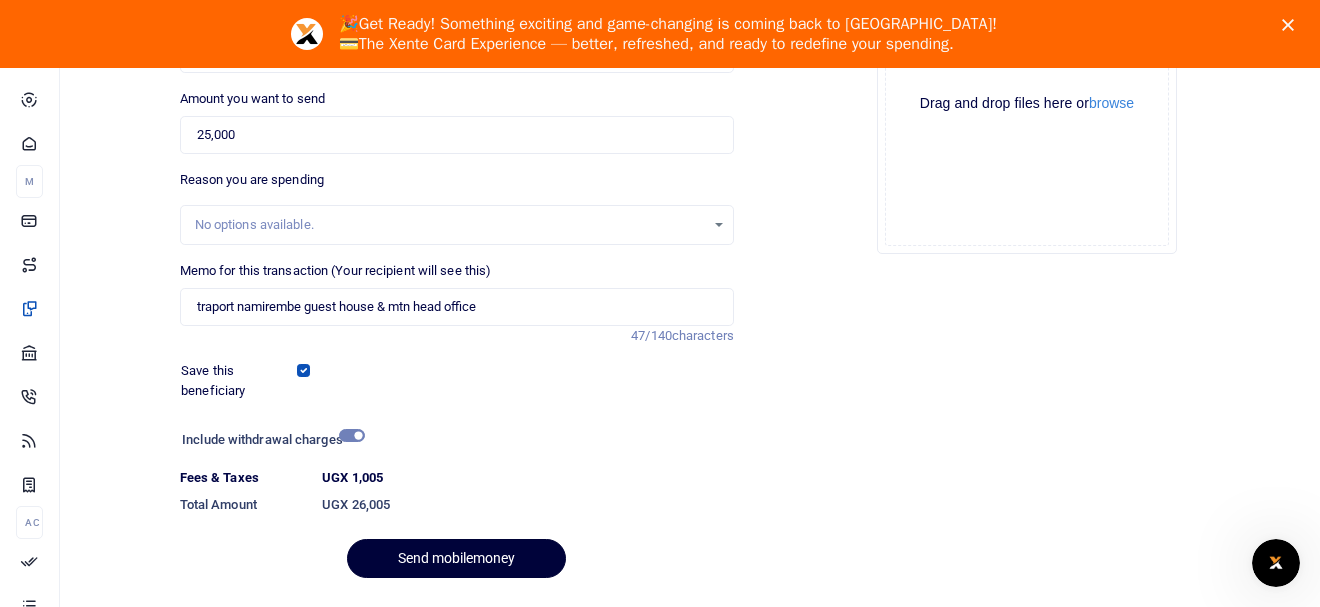 click on "Send mobilemoney" at bounding box center [456, 558] 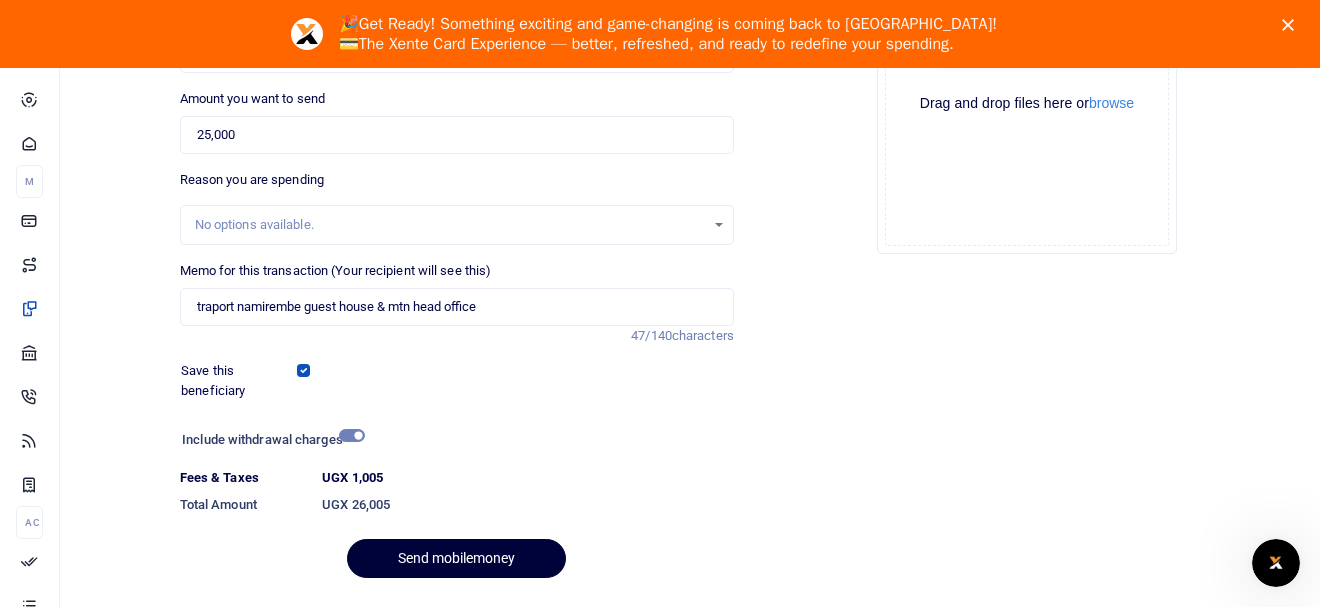 click on "Send mobilemoney" at bounding box center (456, 558) 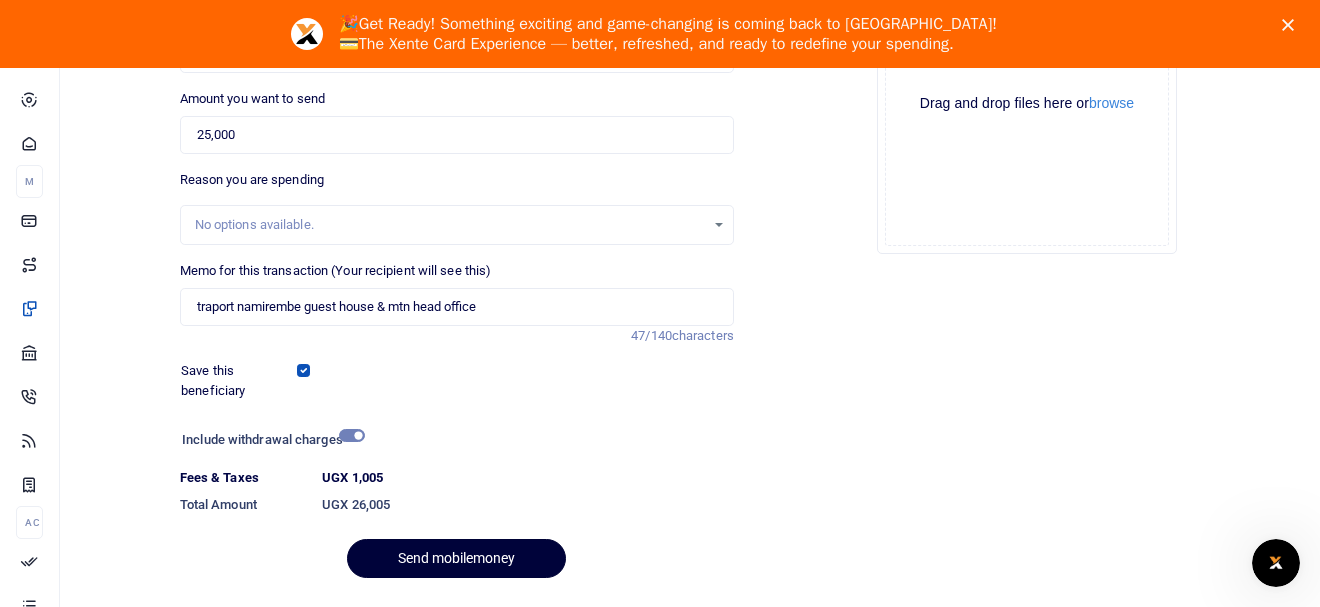 click on "Send mobilemoney" at bounding box center [456, 558] 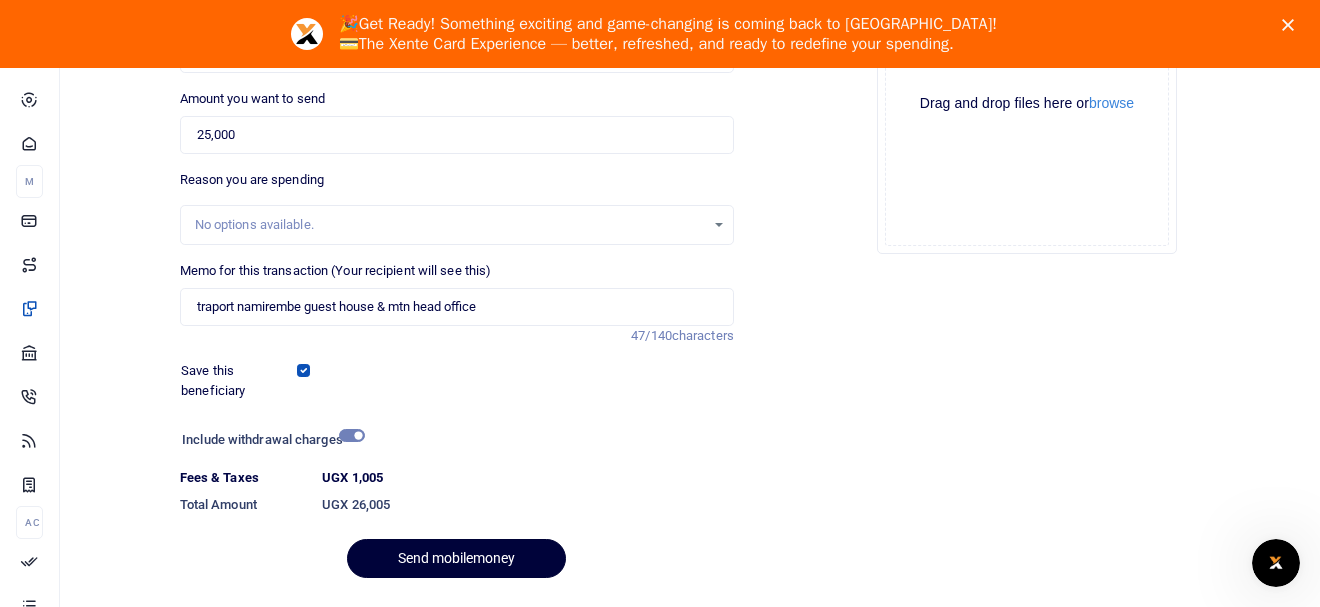 click on "Send mobilemoney" at bounding box center (456, 558) 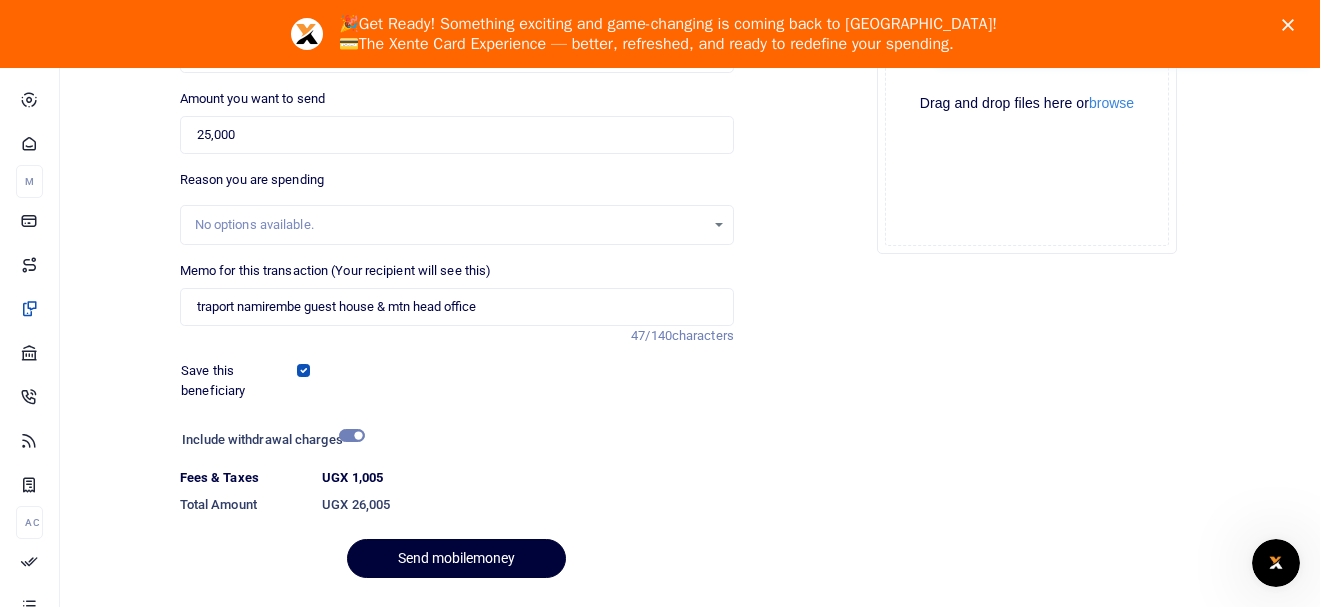 click on "Send mobilemoney" at bounding box center [456, 558] 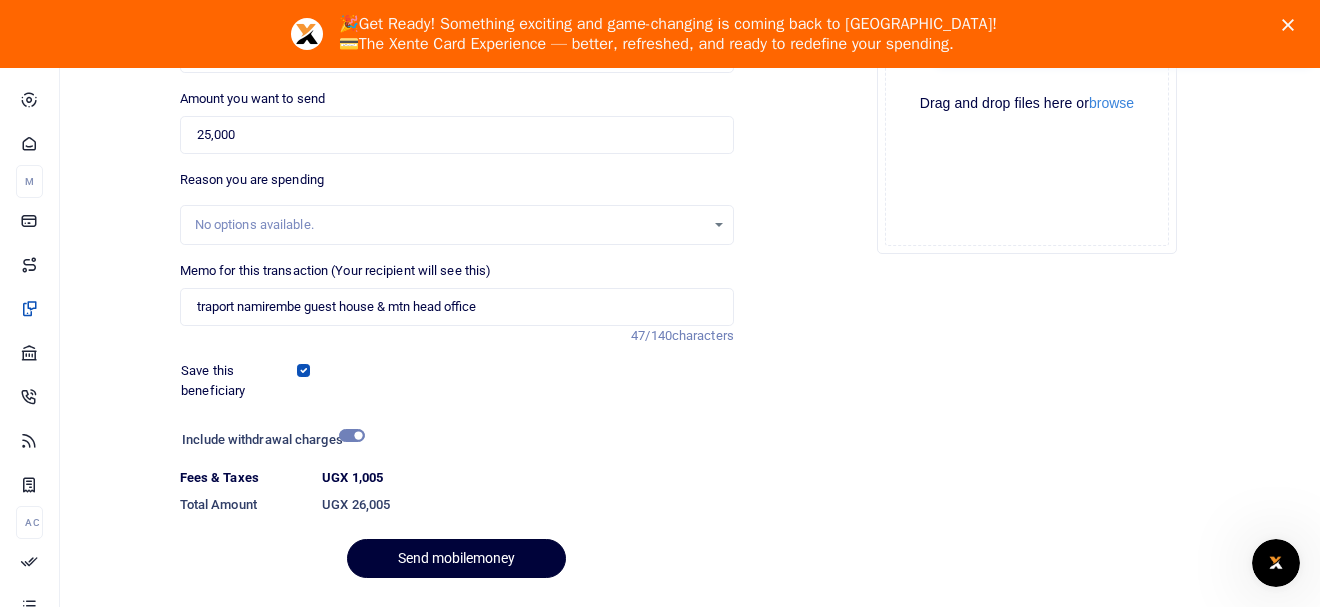 click on "Send mobilemoney" at bounding box center (456, 558) 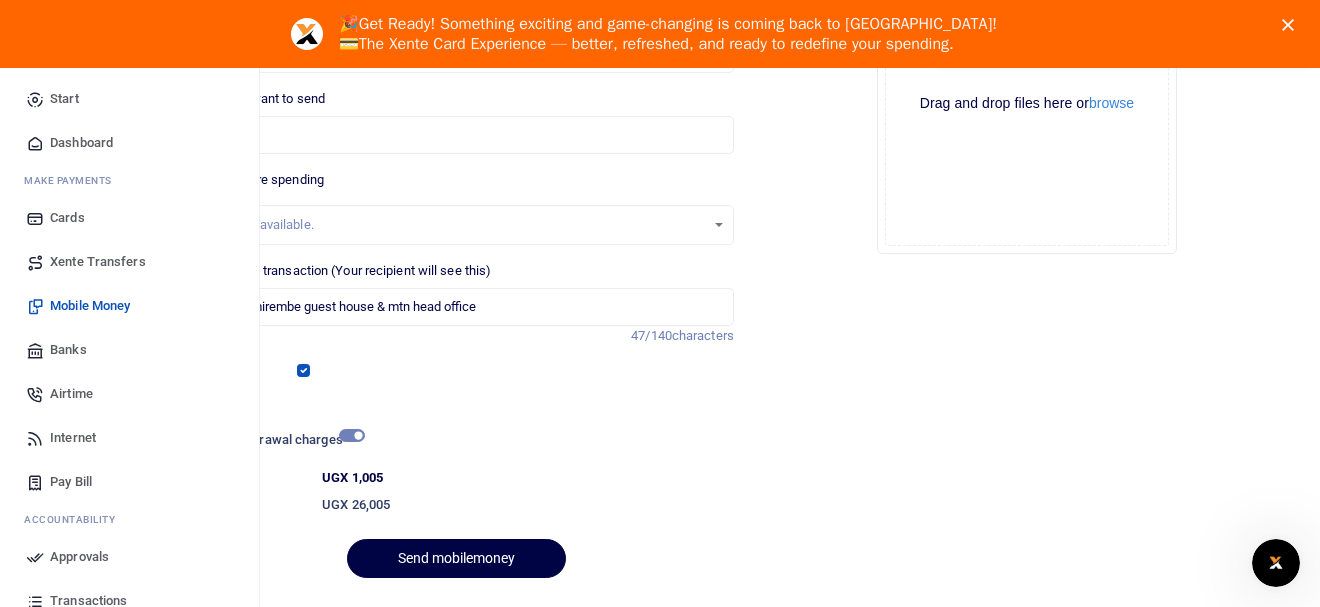 click on "Dashboard" at bounding box center [81, 143] 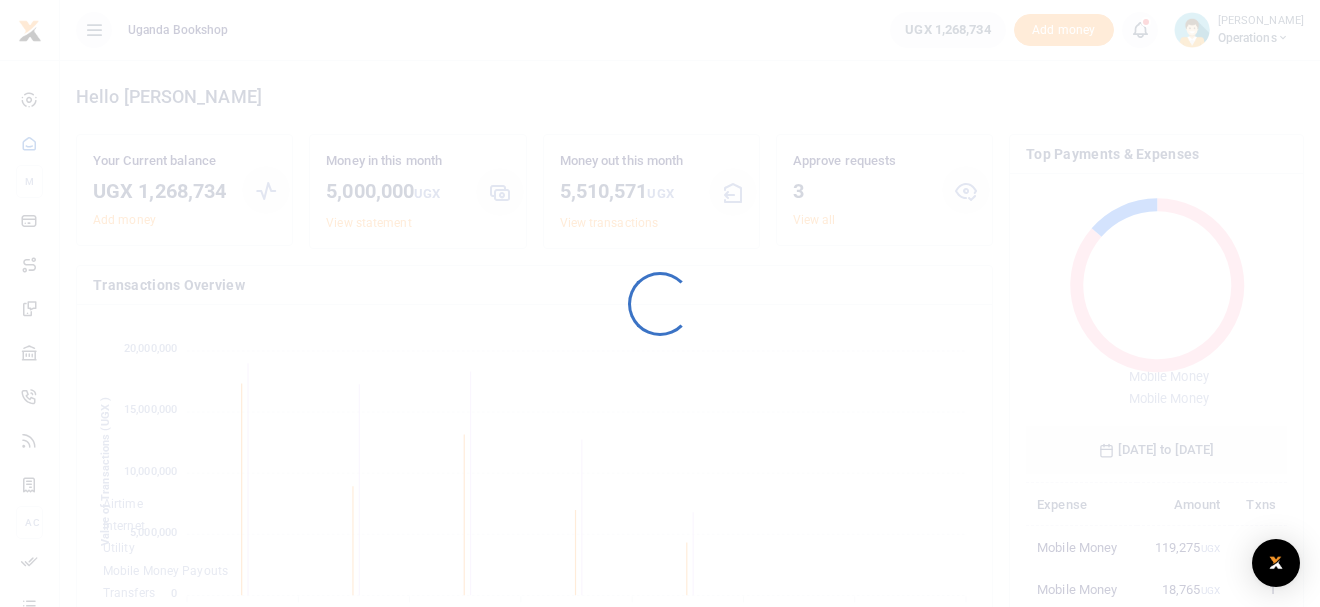 scroll, scrollTop: 0, scrollLeft: 0, axis: both 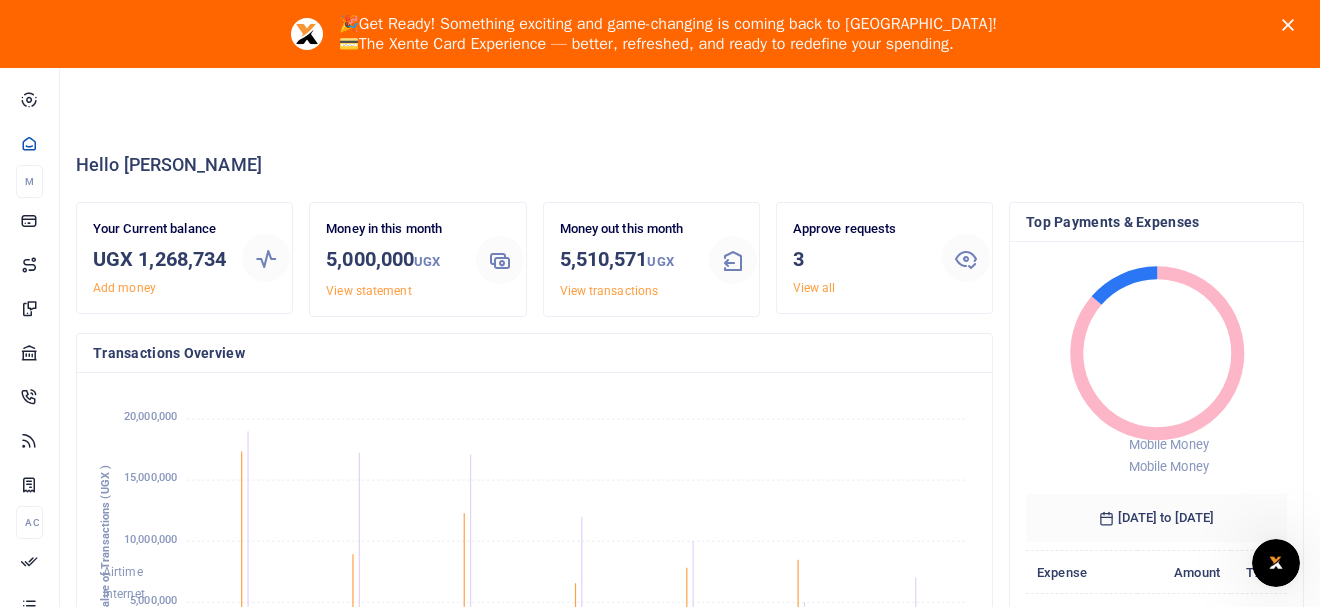 click on "Approve requests
3
View all" at bounding box center (859, 258) 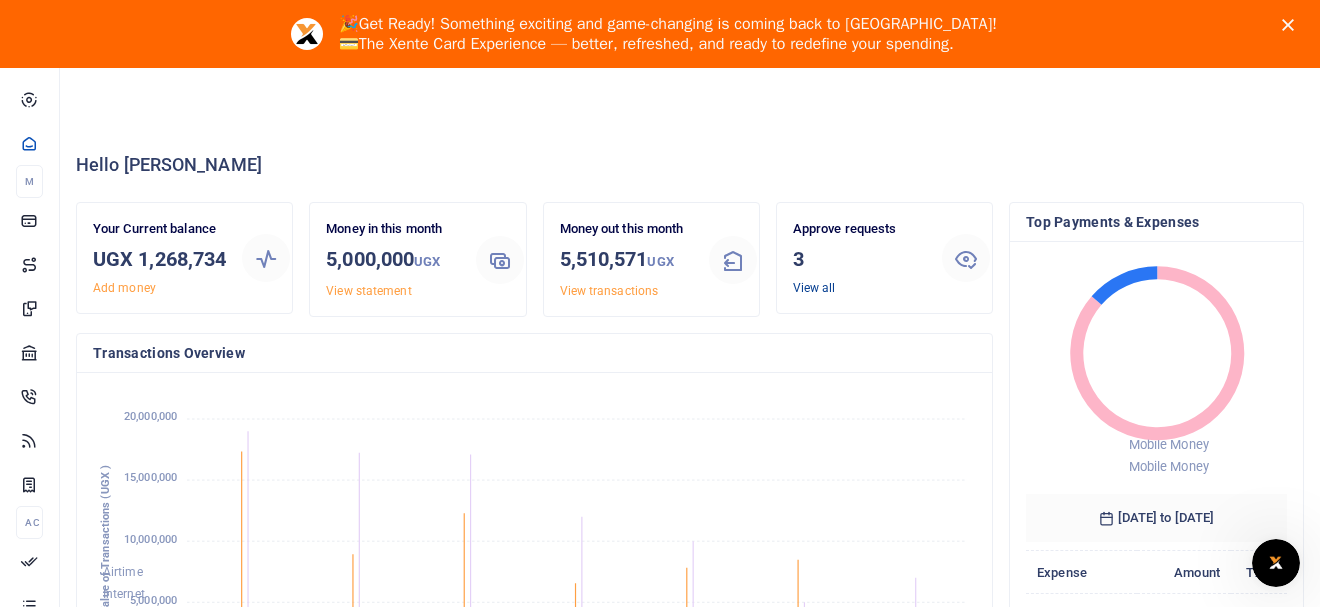 click on "View all" at bounding box center [814, 288] 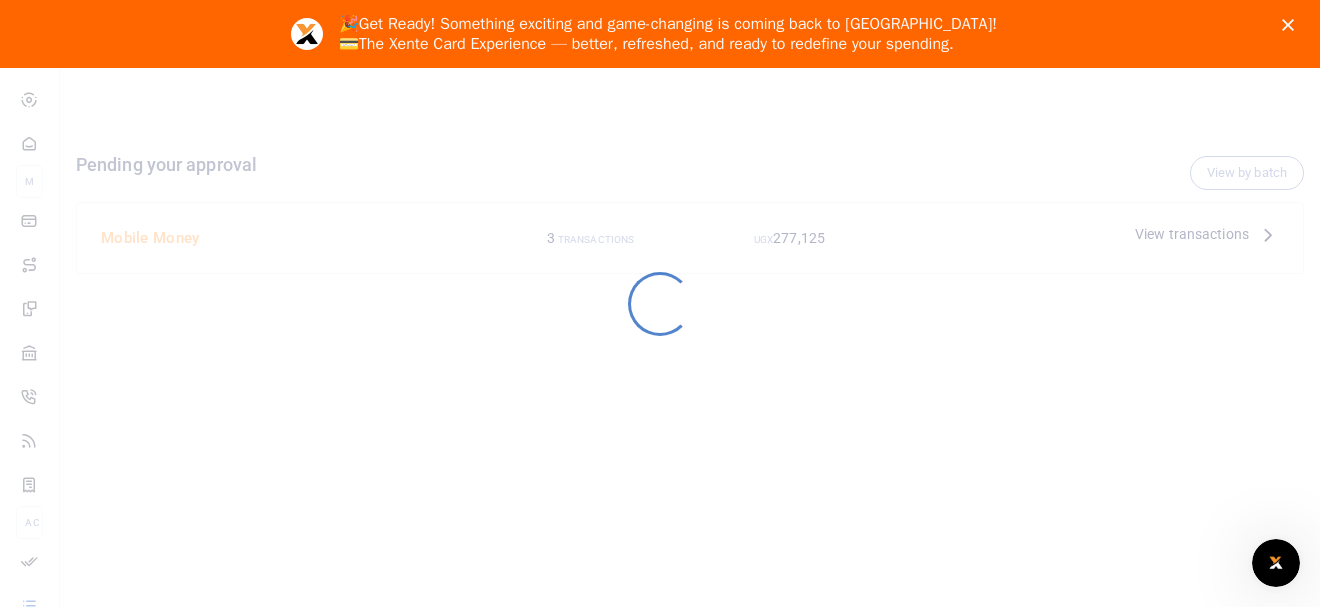 scroll, scrollTop: 0, scrollLeft: 0, axis: both 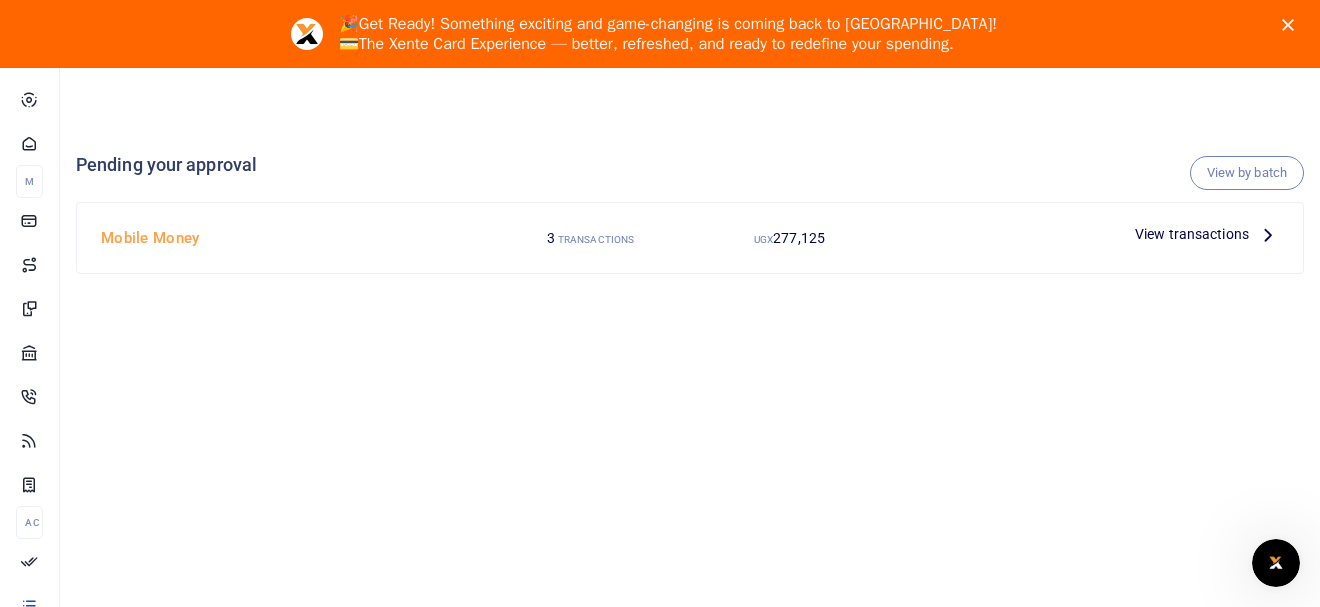 click at bounding box center [1268, 234] 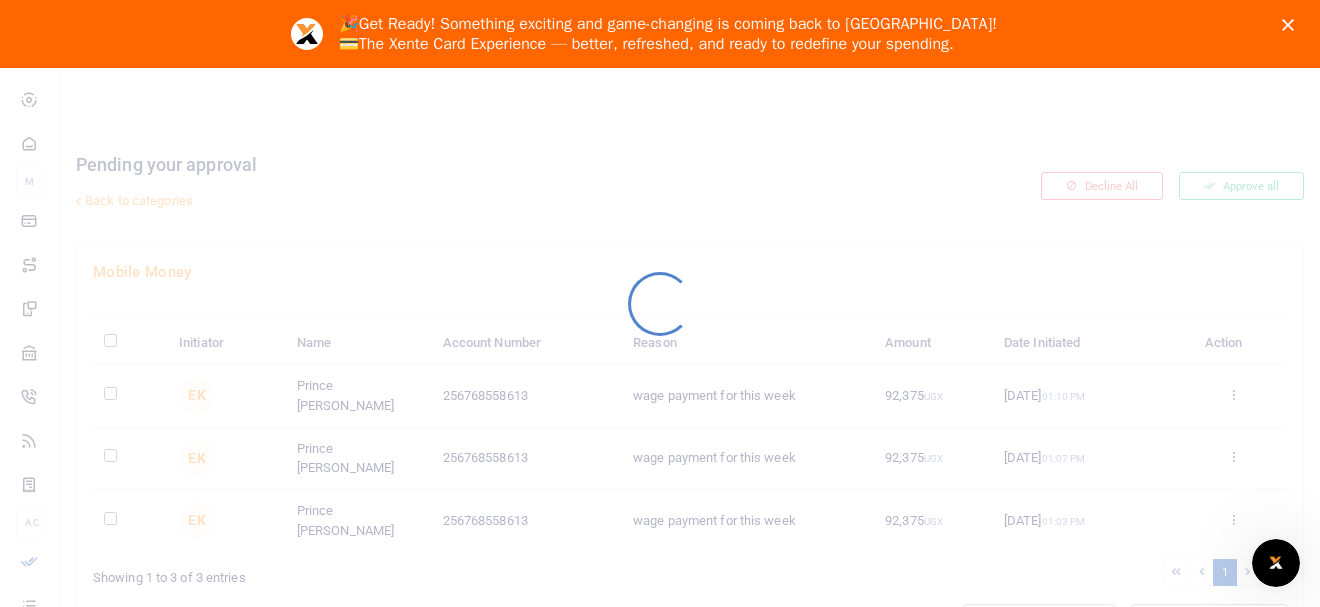 scroll, scrollTop: 0, scrollLeft: 0, axis: both 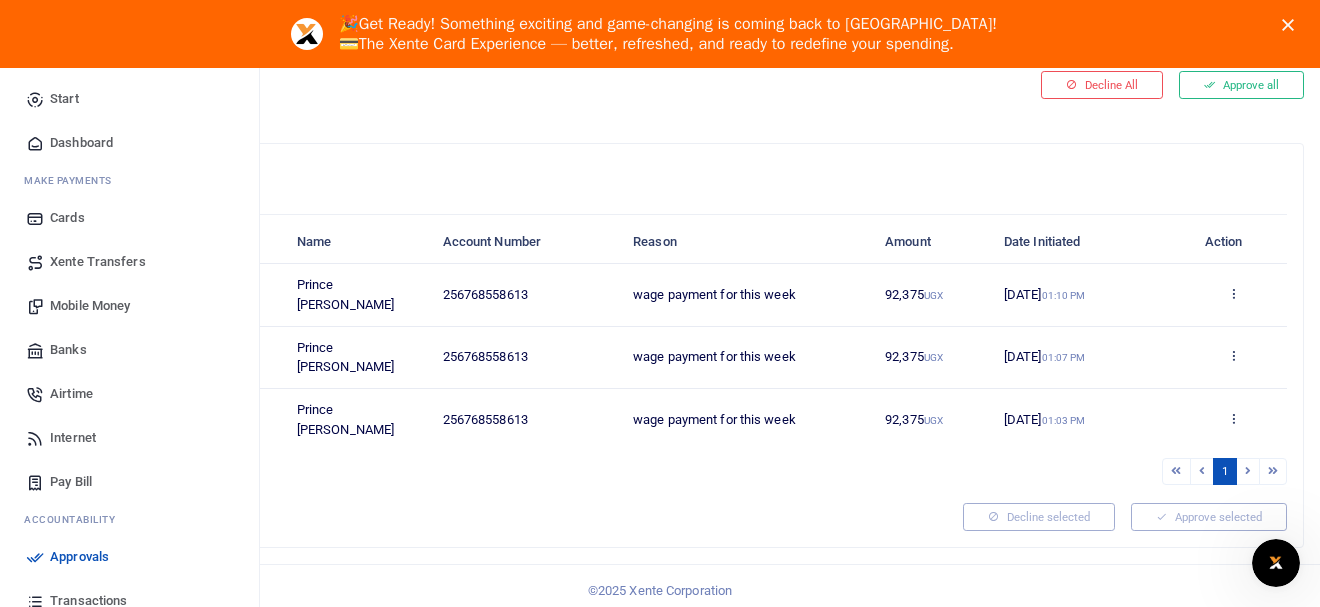click on "Mobile Money" at bounding box center [90, 306] 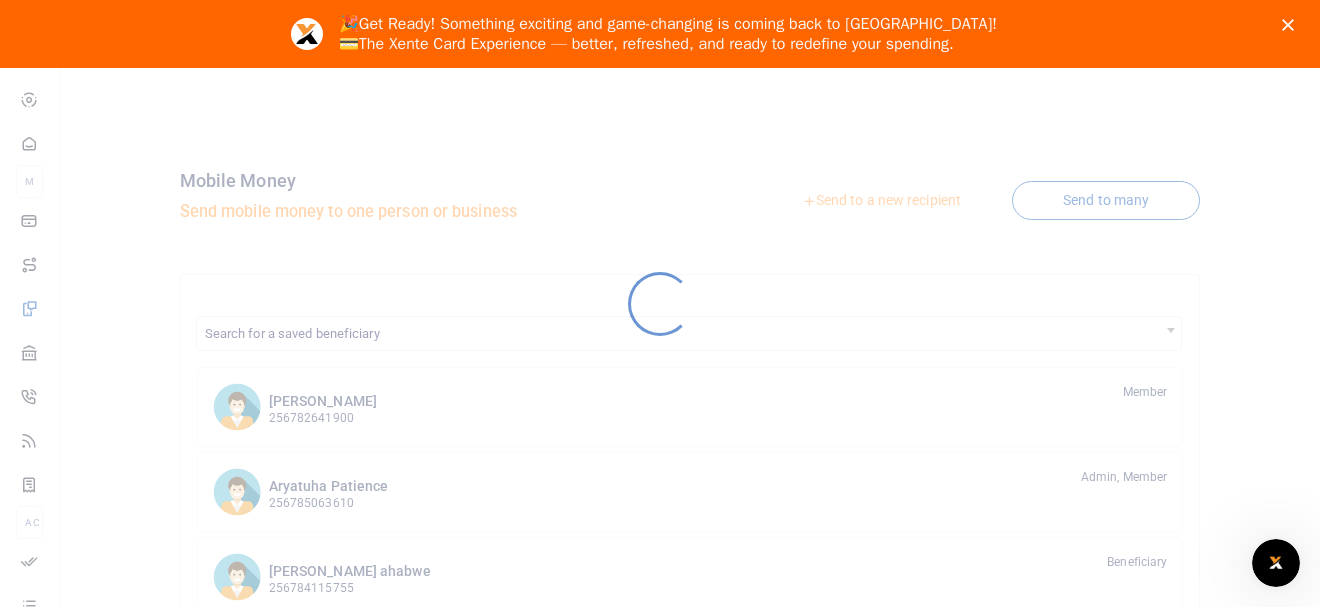scroll, scrollTop: 0, scrollLeft: 0, axis: both 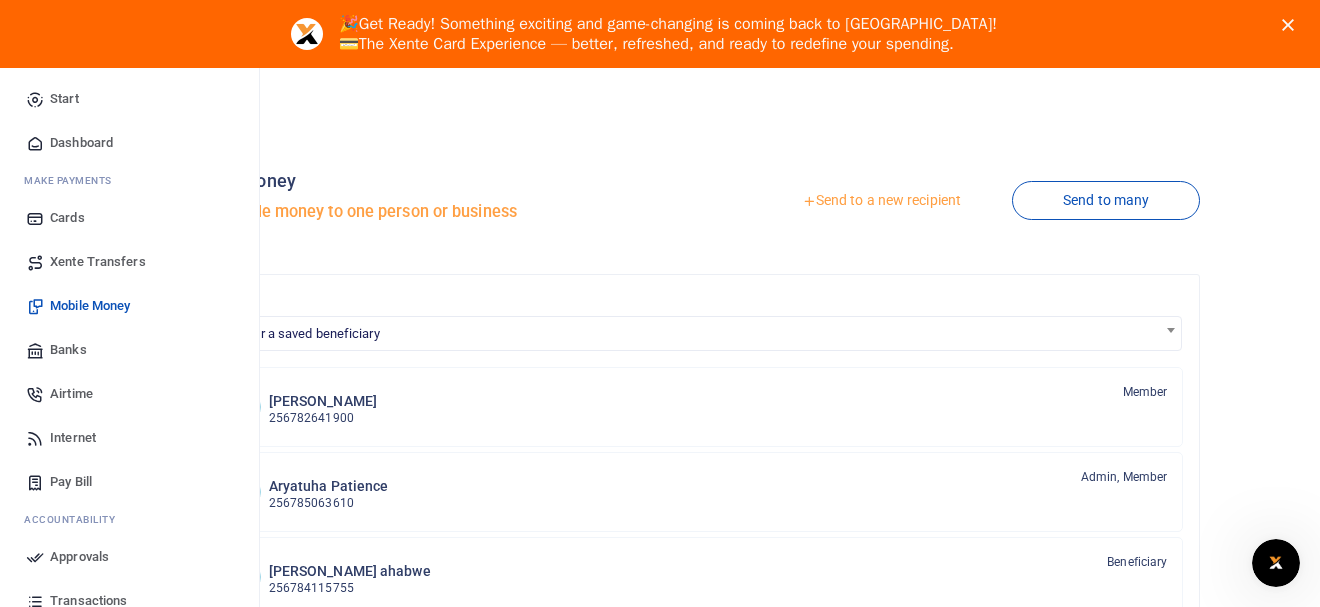 click on "Xente Transfers" at bounding box center (98, 262) 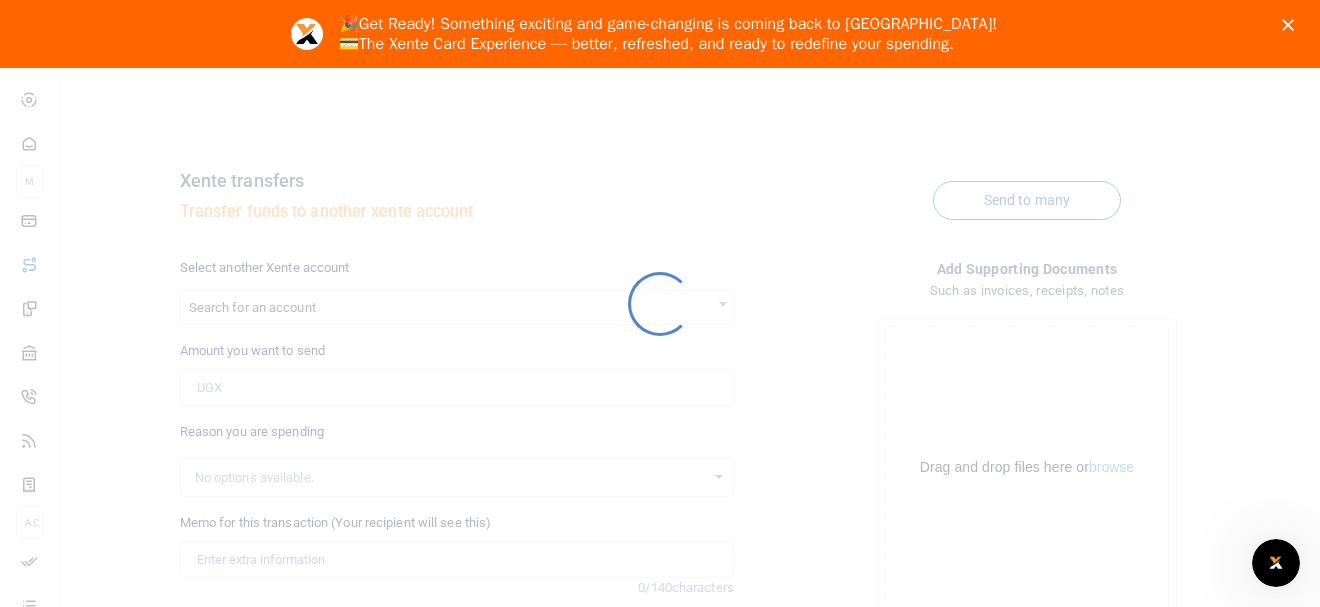 scroll, scrollTop: 0, scrollLeft: 0, axis: both 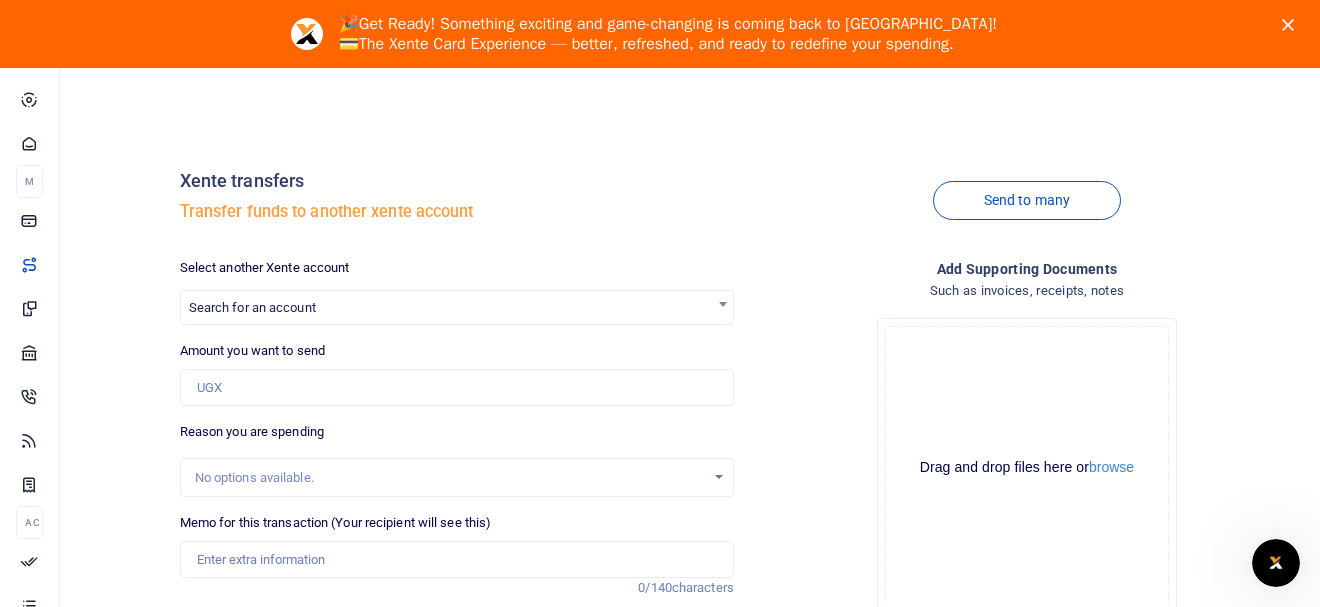 drag, startPoint x: 563, startPoint y: 524, endPoint x: 553, endPoint y: 539, distance: 18.027756 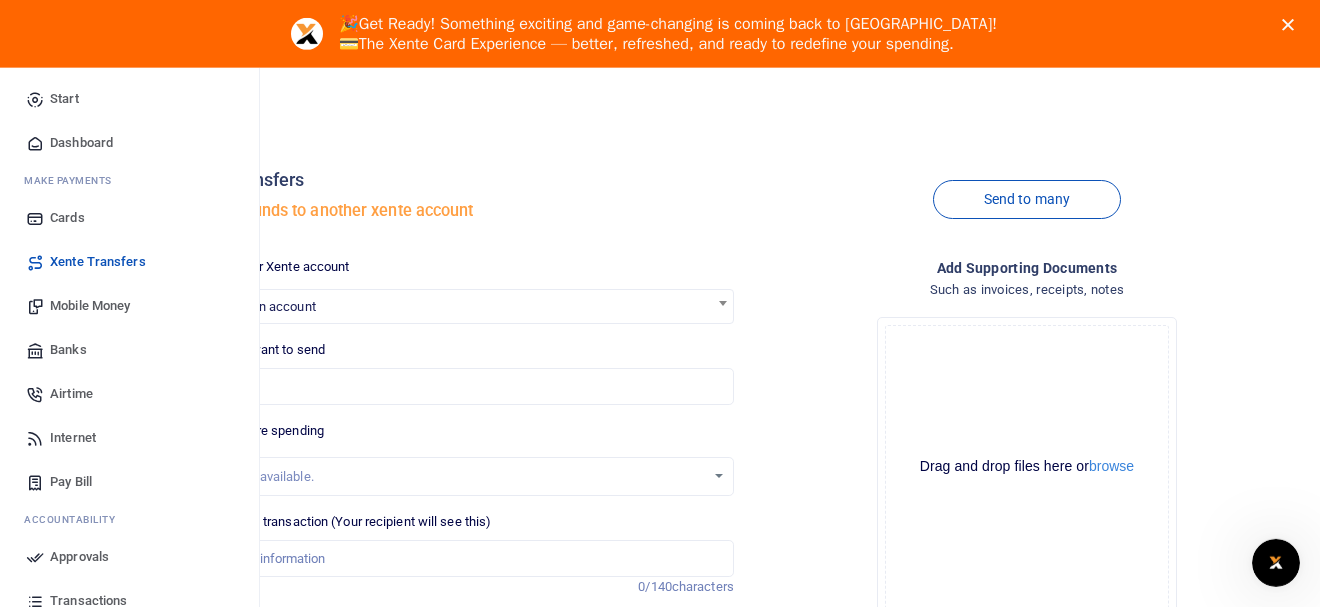 click on "Mobile Money" at bounding box center (90, 306) 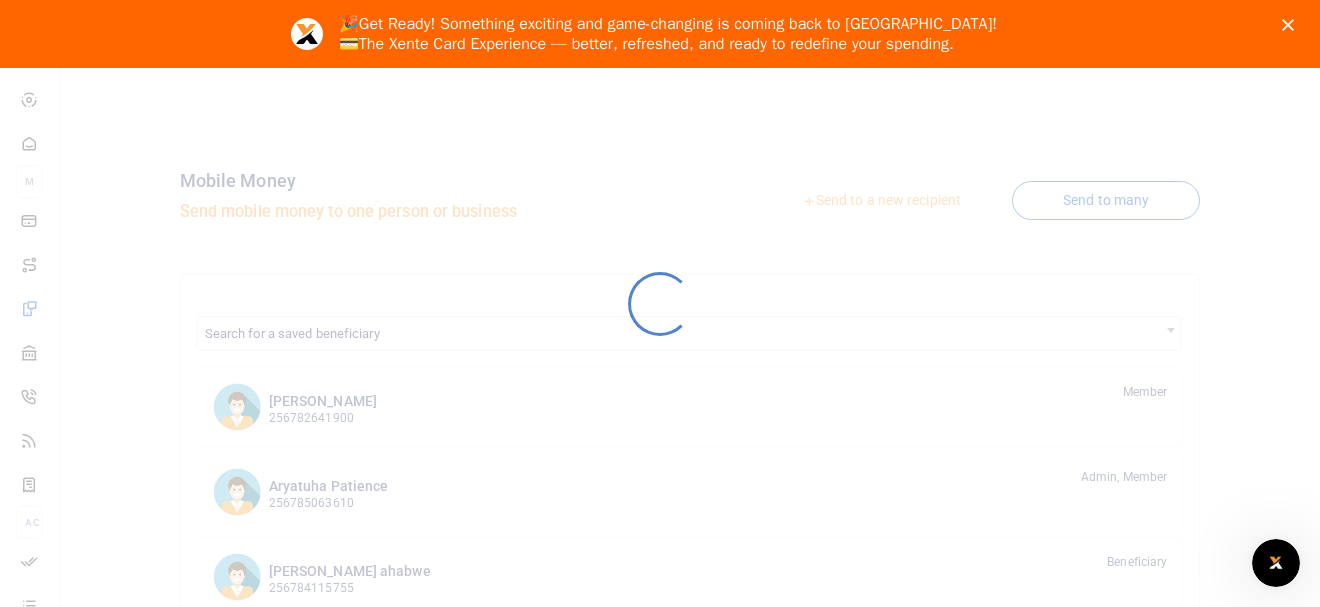 scroll, scrollTop: 0, scrollLeft: 0, axis: both 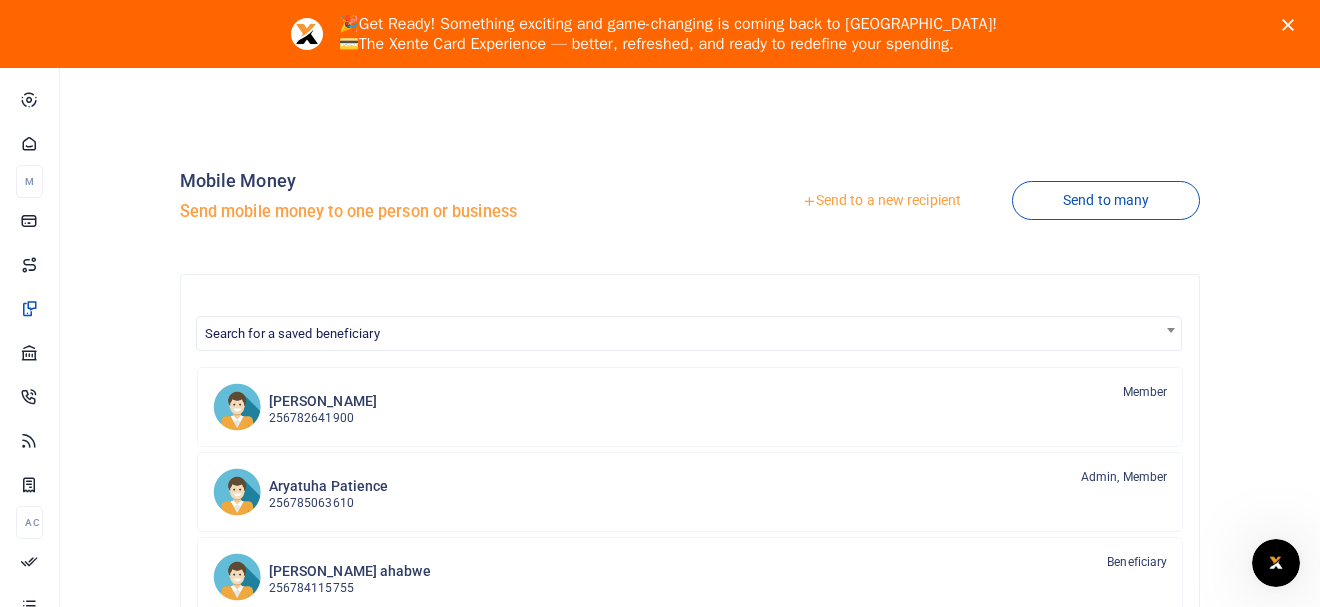 click on "Send to a new recipient" at bounding box center [881, 201] 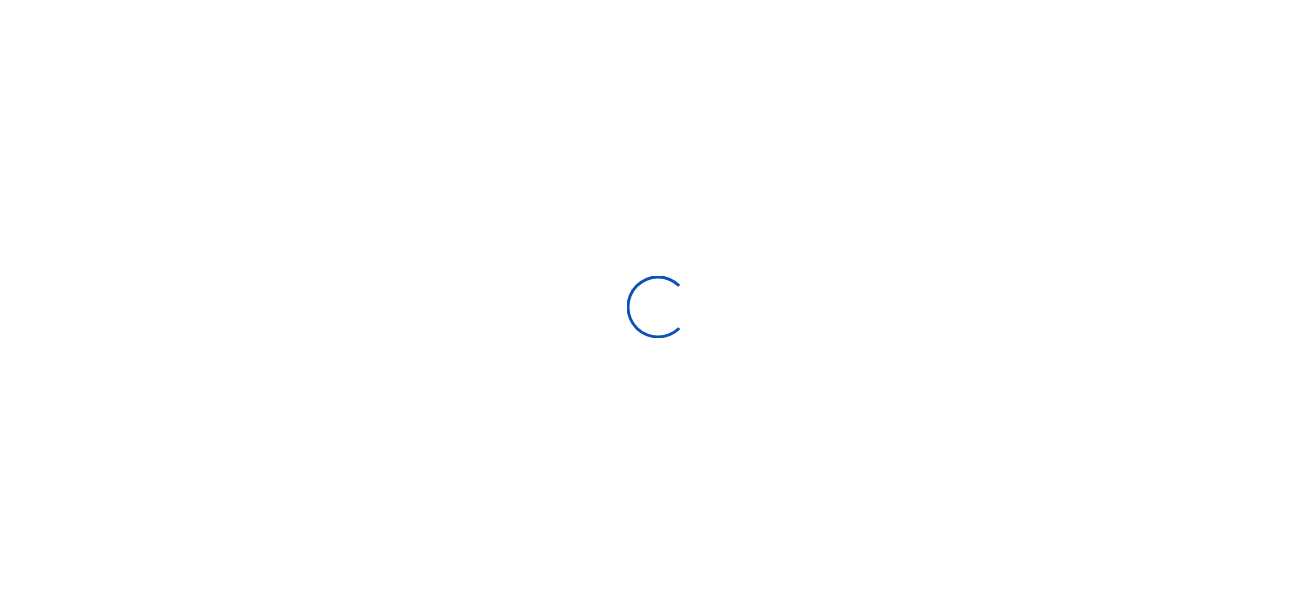 scroll, scrollTop: 0, scrollLeft: 0, axis: both 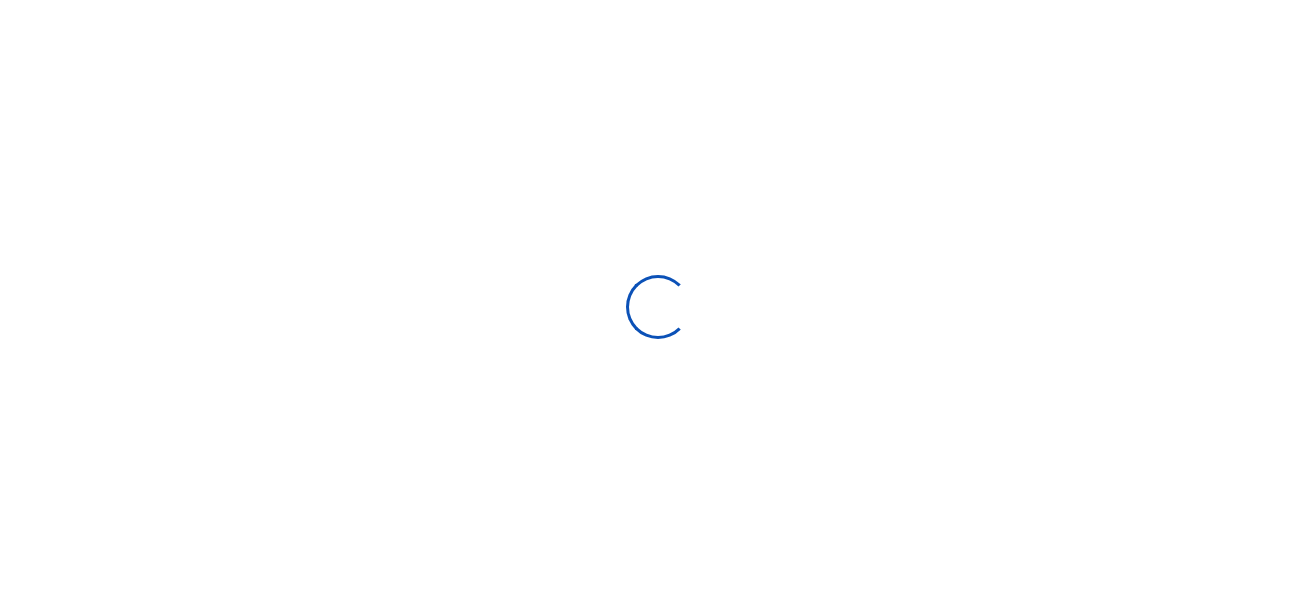 click at bounding box center (657, 307) 